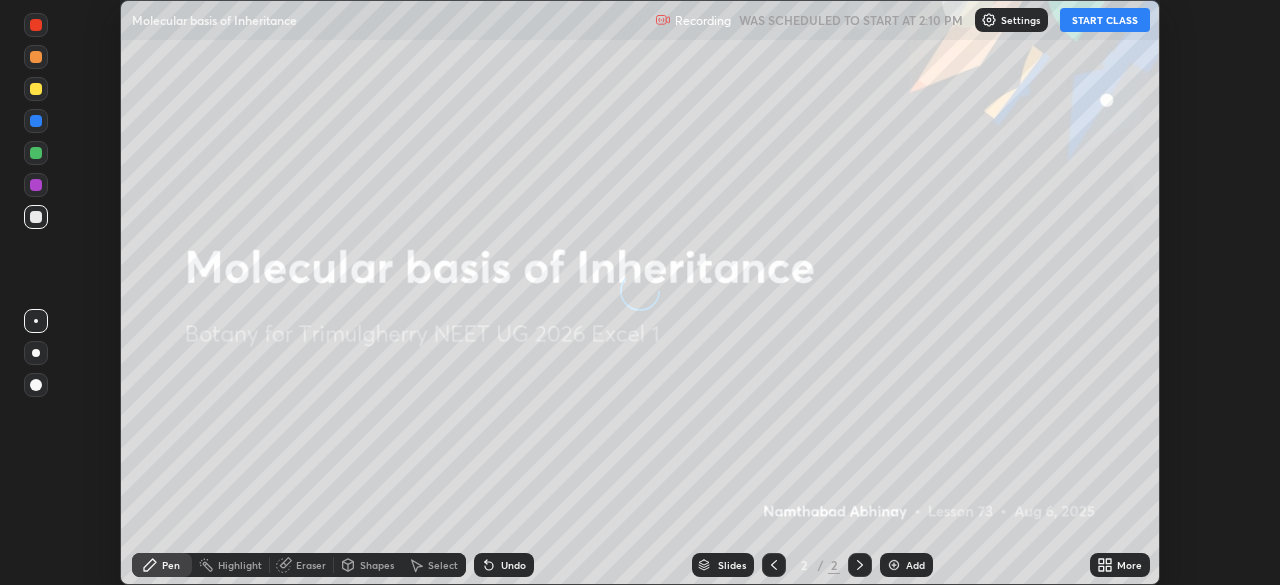 scroll, scrollTop: 0, scrollLeft: 0, axis: both 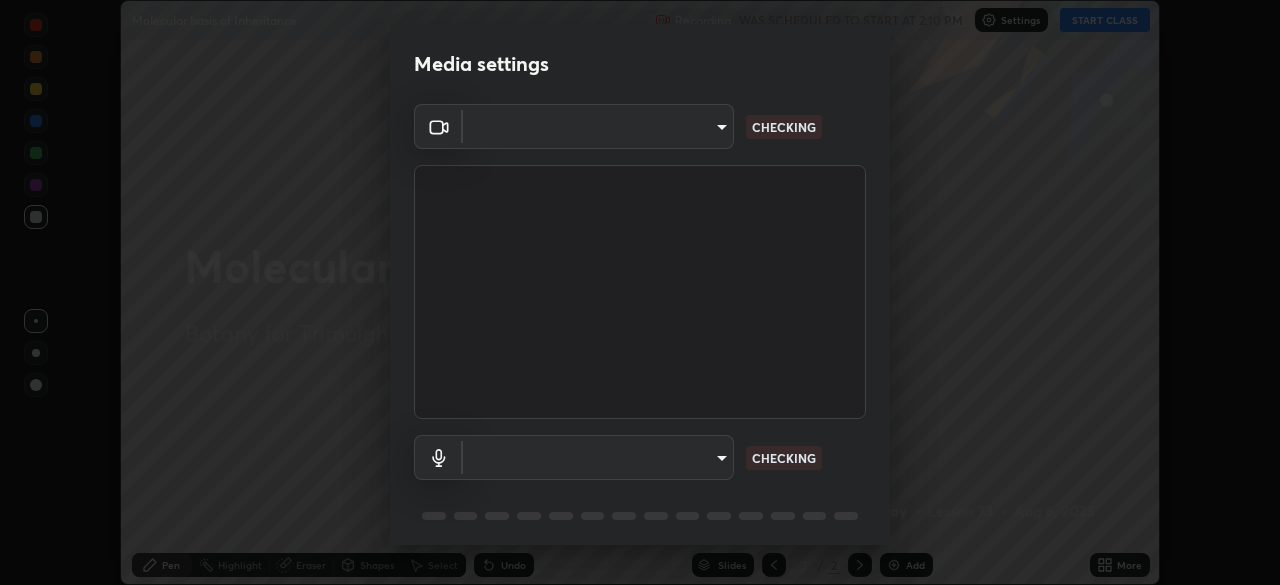type on "fcf4d0096f443ddc4c8080c08426217f711b91229530393b6898498e20240c5e" 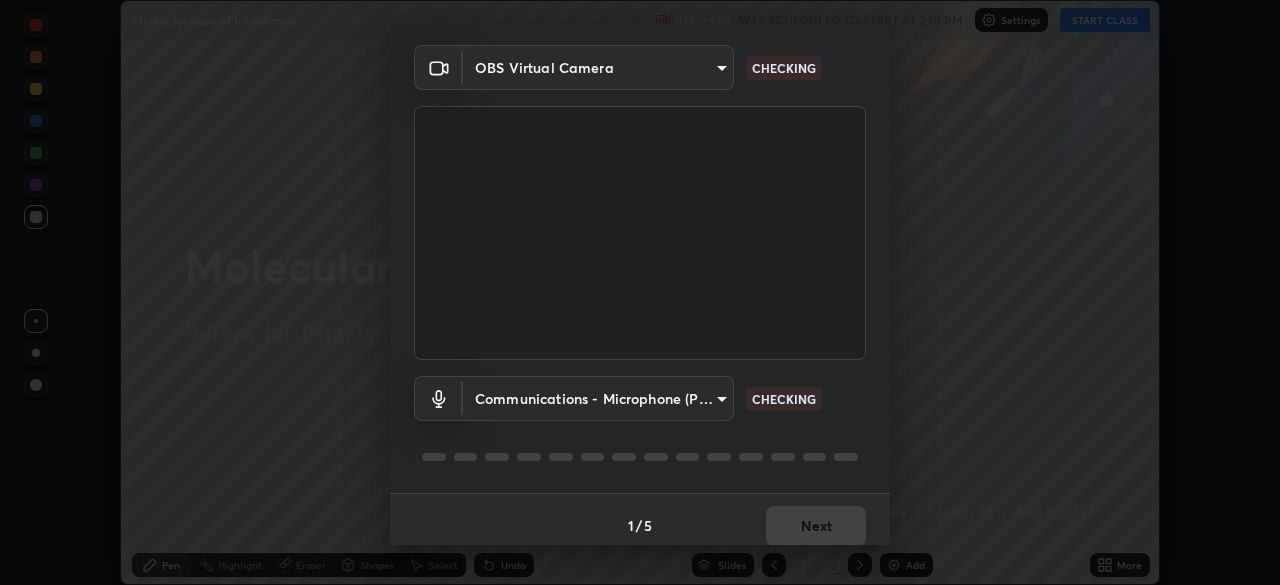 scroll, scrollTop: 71, scrollLeft: 0, axis: vertical 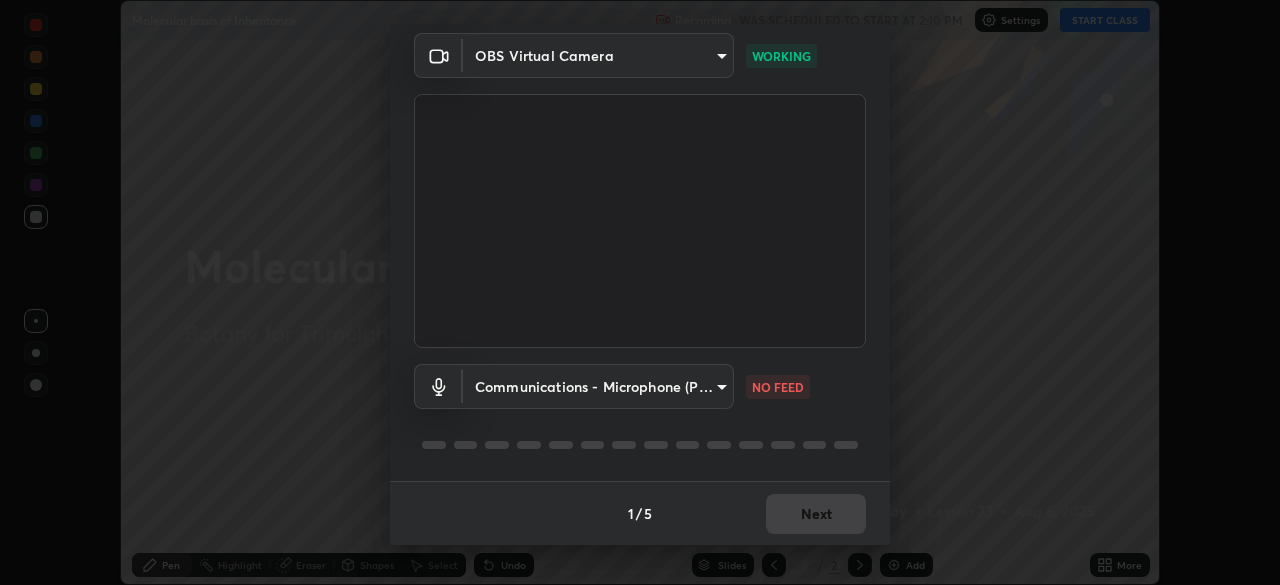 click on "Erase all Molecular basis of Inheritance Recording WAS SCHEDULED TO START AT  2:10 PM Settings START CLASS Setting up your live class Molecular basis of Inheritance • L73 of Botany for Trimulgherry NEET UG 2026 Excel 1 [PERSON] [PERSON] Pen Highlight Eraser Shapes Select Undo Slides 2 / 2 Add More No doubts shared Encourage your learners to ask a doubt for better clarity Report an issue Reason for reporting Buffering Chat not working Audio - Video sync issue Educator video quality low ​ Attach an image Report Media settings OBS Virtual Camera fcf4d0096f443ddc4c8080c08426217f711b91229530393b6898498e20240c5e WORKING Communications - Microphone (POROSVOC) communications NO FEED 1 / 5 Next" at bounding box center (640, 292) 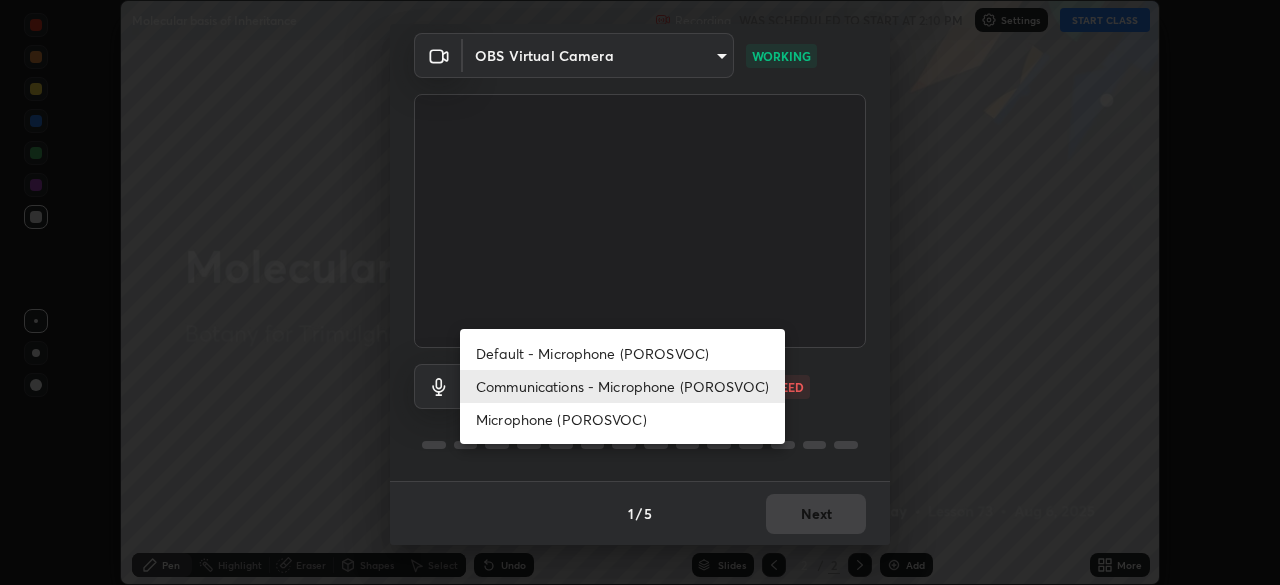 click on "Default - Microphone (POROSVOC)" at bounding box center (622, 353) 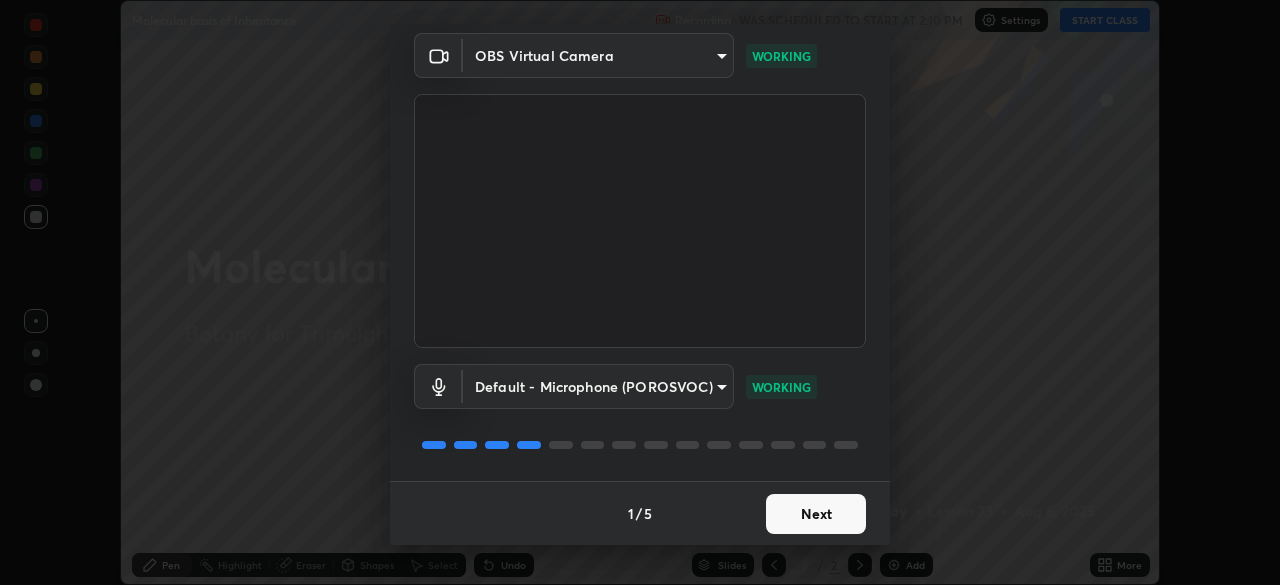 click on "Next" at bounding box center [816, 514] 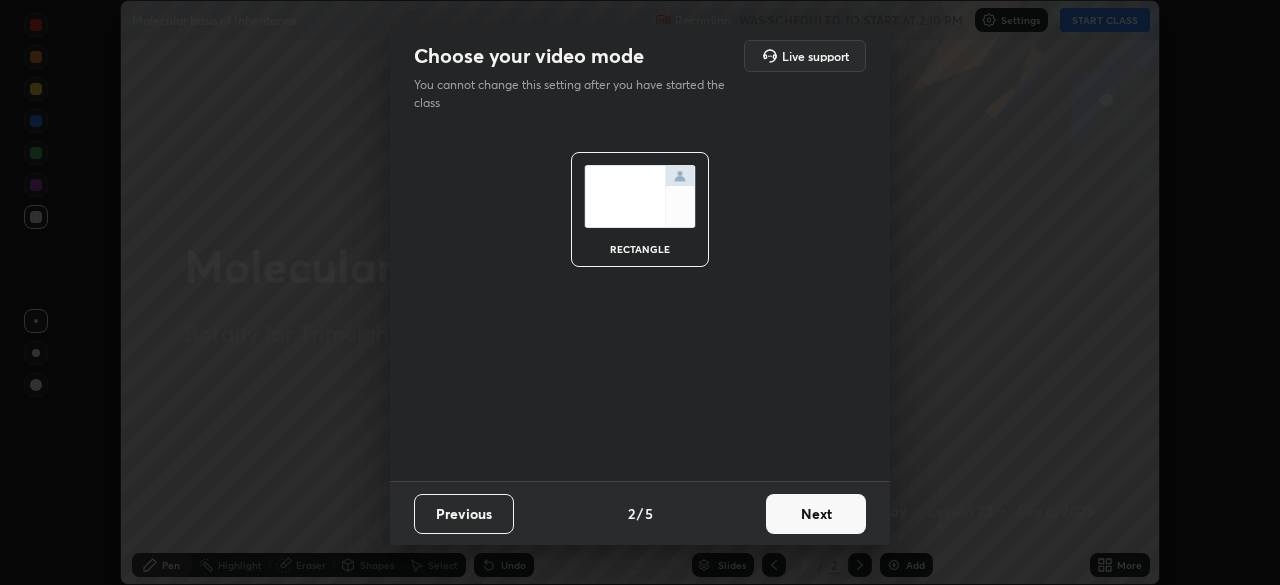 scroll, scrollTop: 0, scrollLeft: 0, axis: both 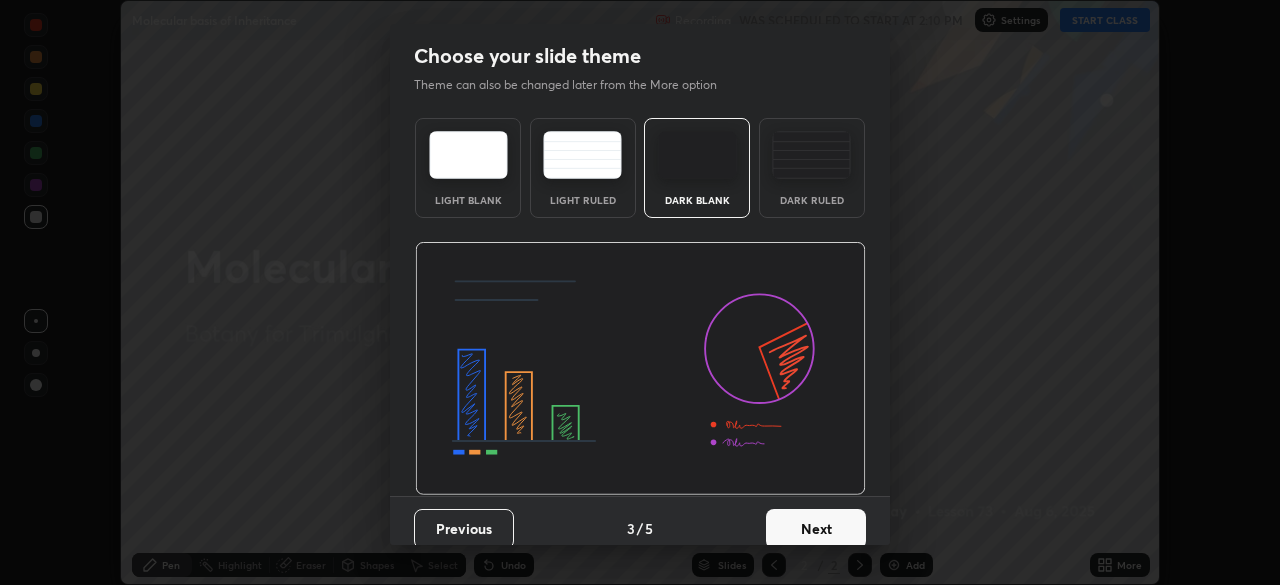 click on "Next" at bounding box center [816, 529] 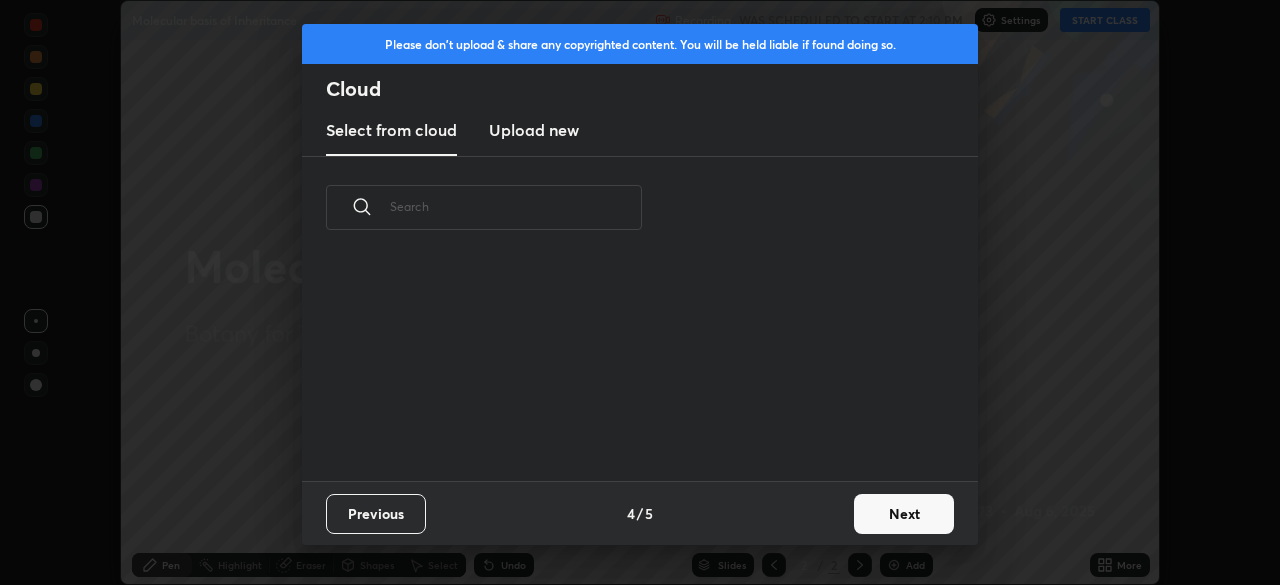 scroll, scrollTop: 7, scrollLeft: 11, axis: both 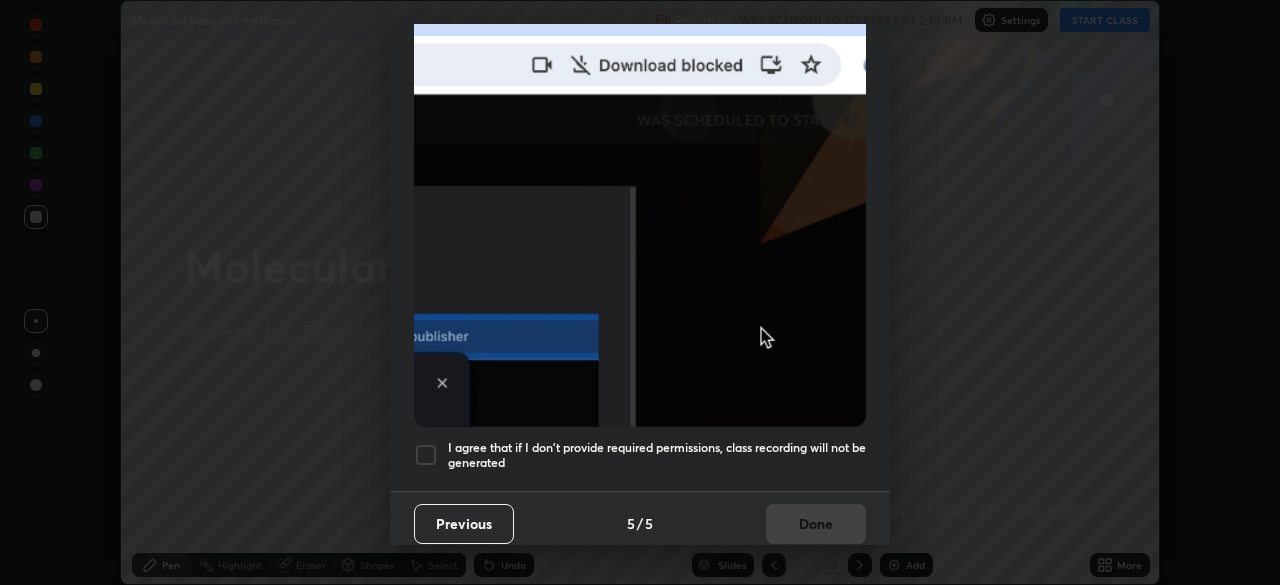 click at bounding box center [426, 455] 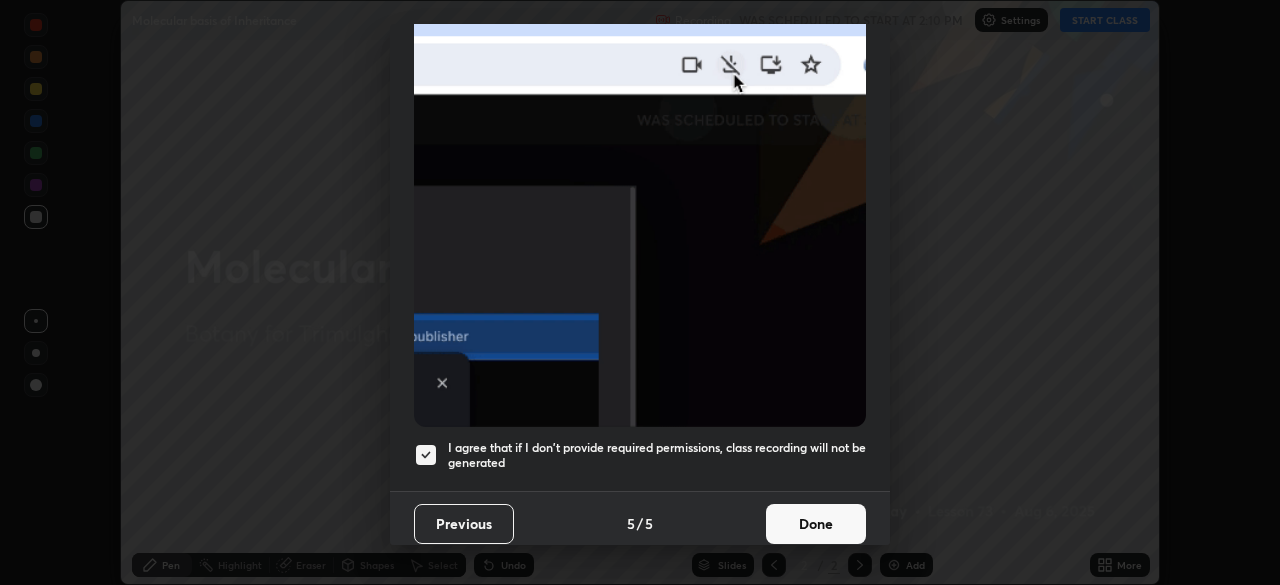click on "Done" at bounding box center (816, 524) 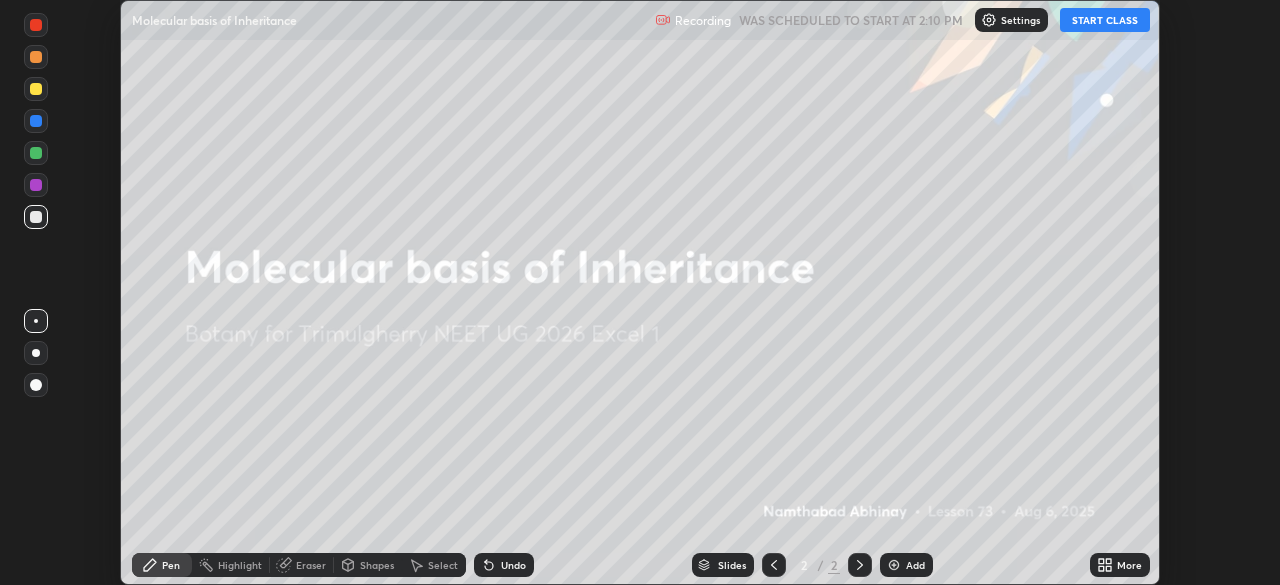 click on "START CLASS" at bounding box center (1105, 20) 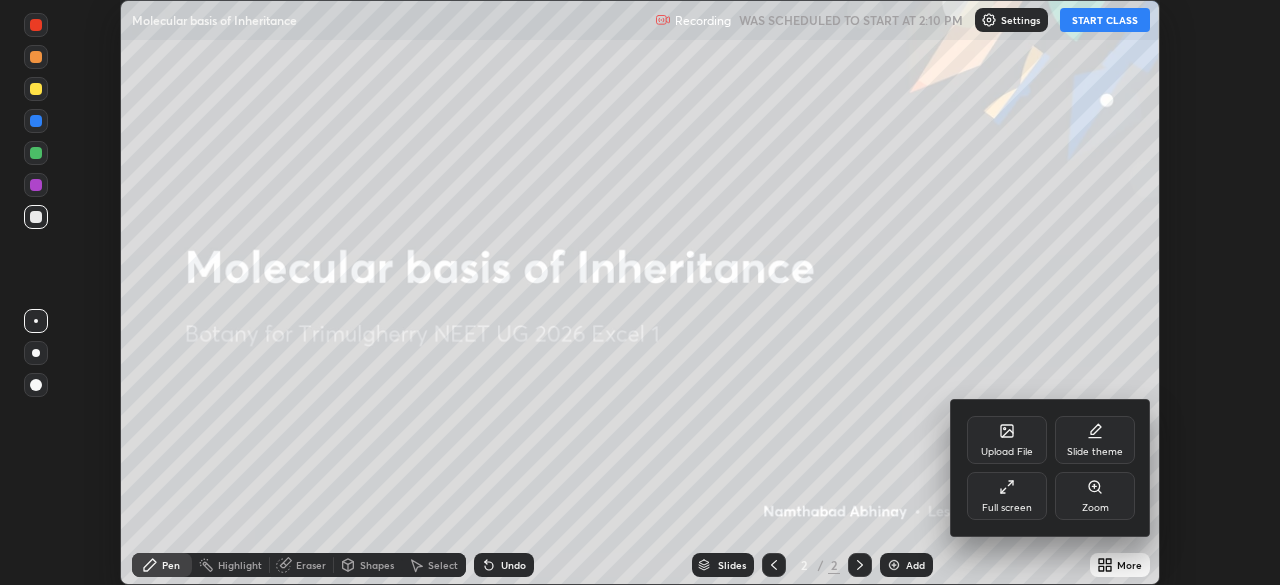 click on "Full screen" at bounding box center (1007, 496) 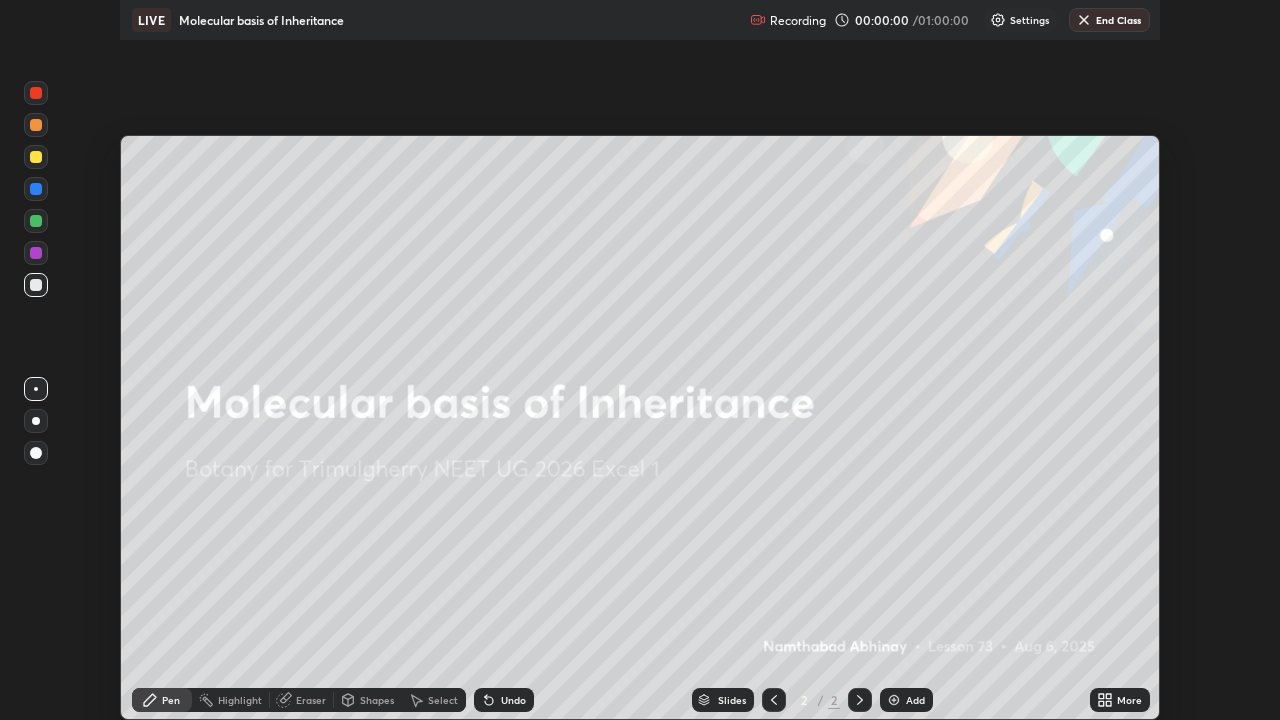 scroll, scrollTop: 99280, scrollLeft: 98720, axis: both 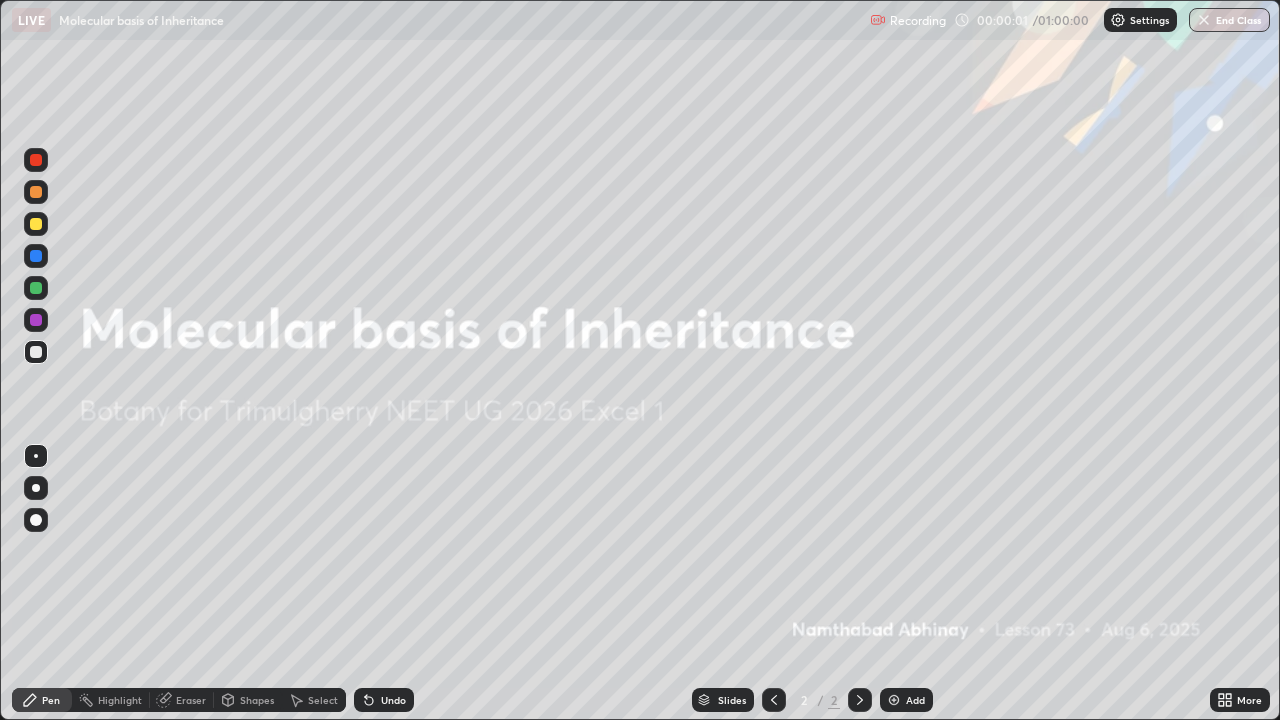 click on "Add" at bounding box center [915, 700] 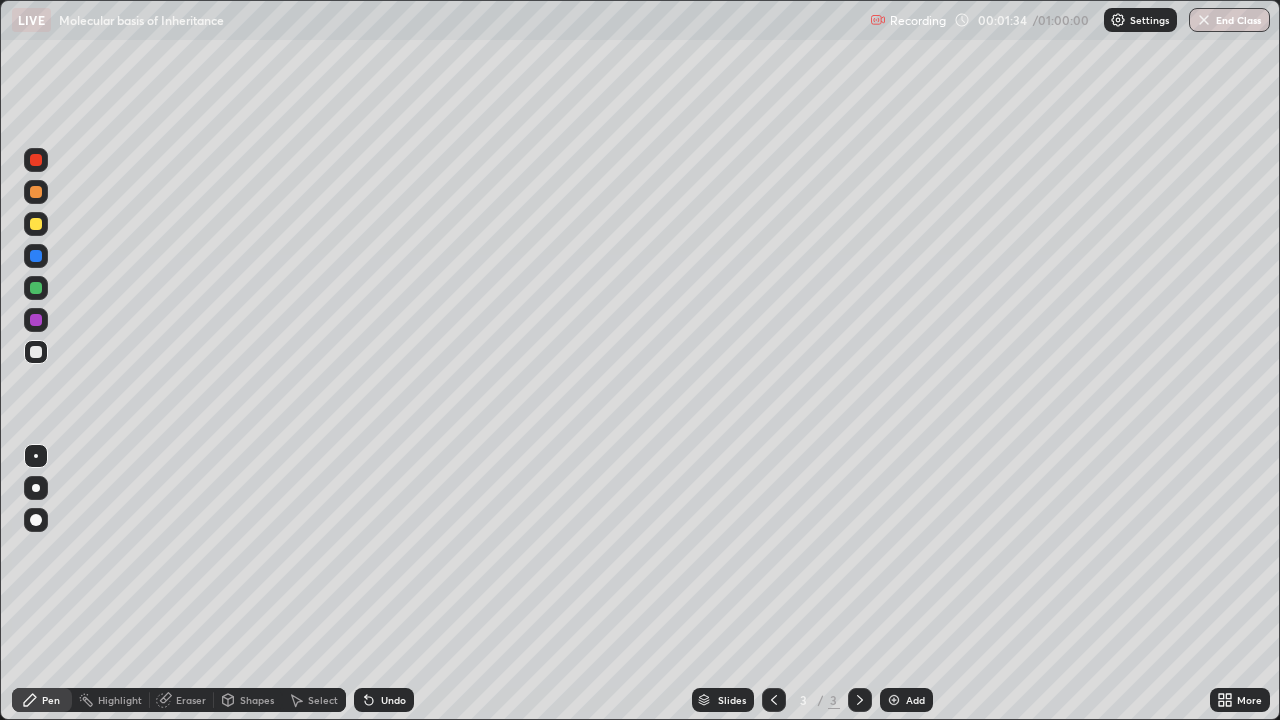 click 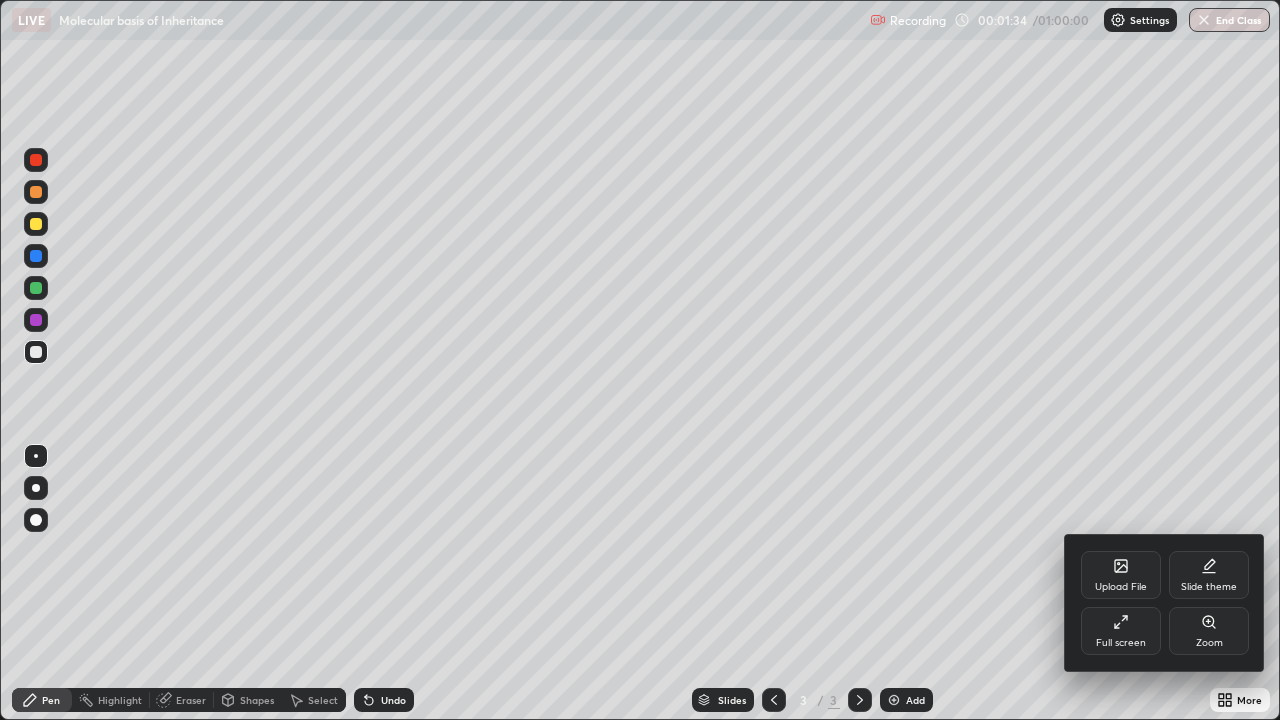 click on "Zoom" at bounding box center [1209, 631] 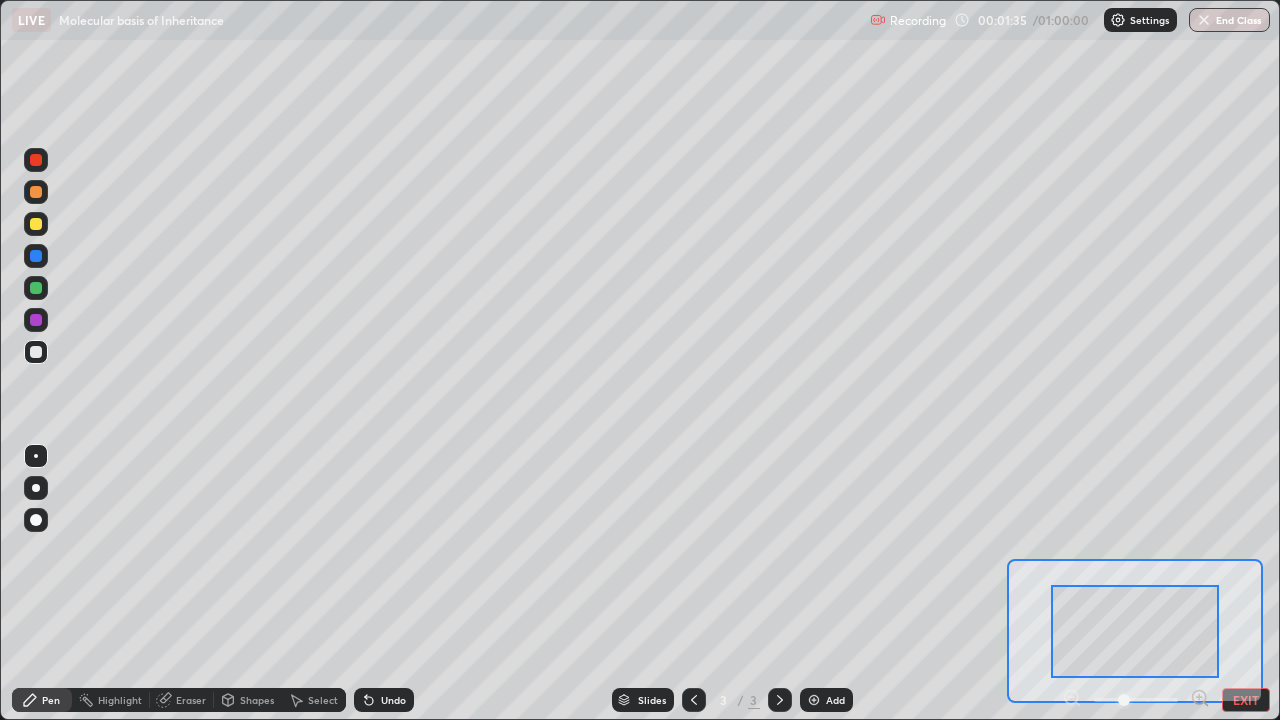 click 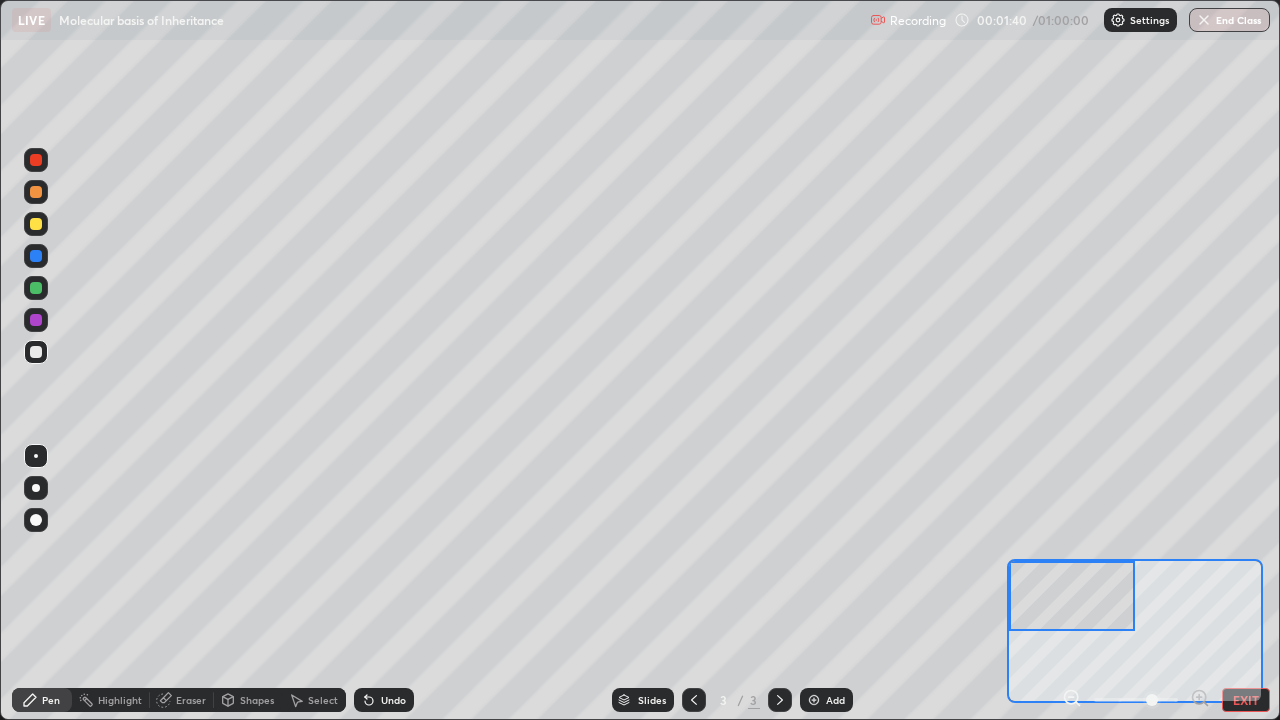 click at bounding box center (36, 160) 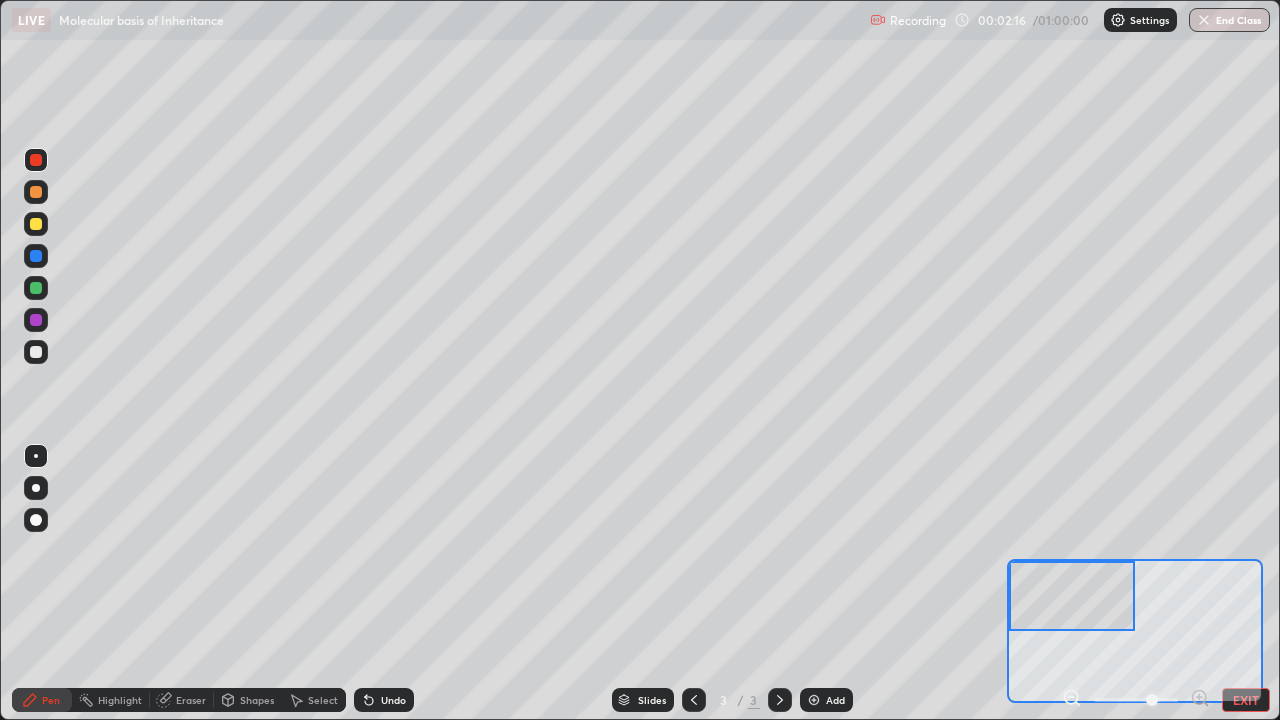 click at bounding box center (36, 224) 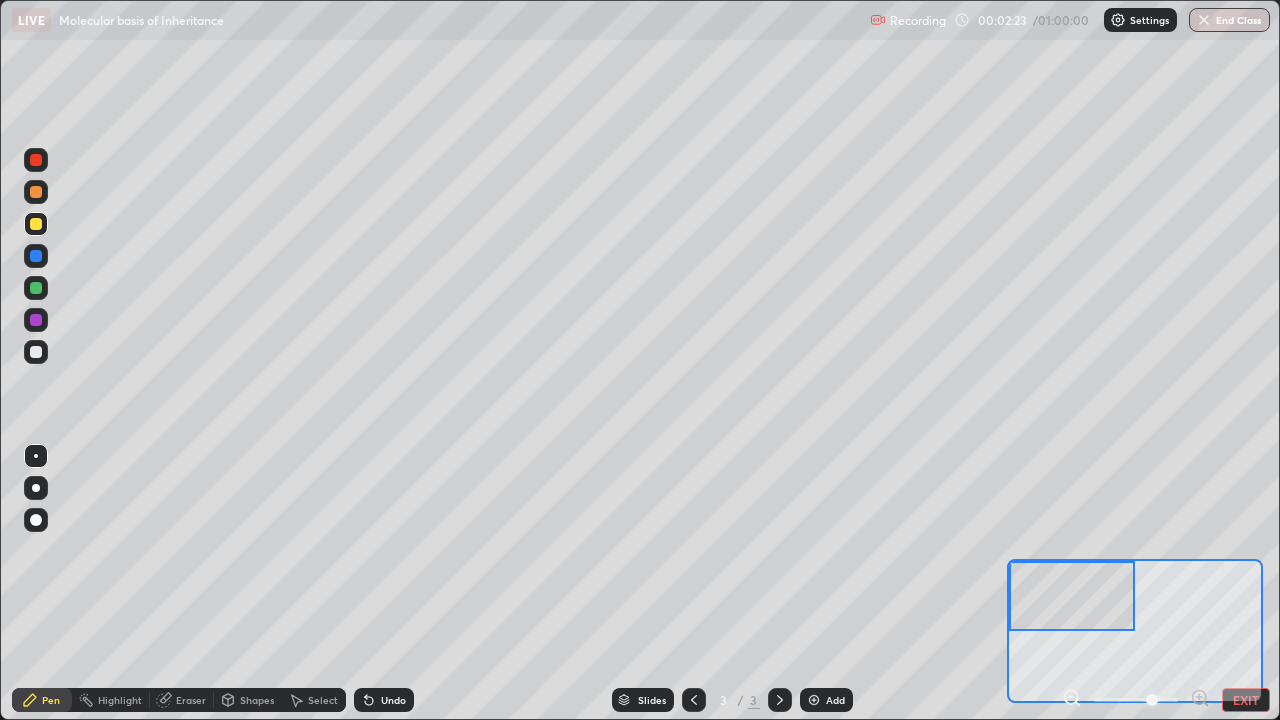click at bounding box center (36, 352) 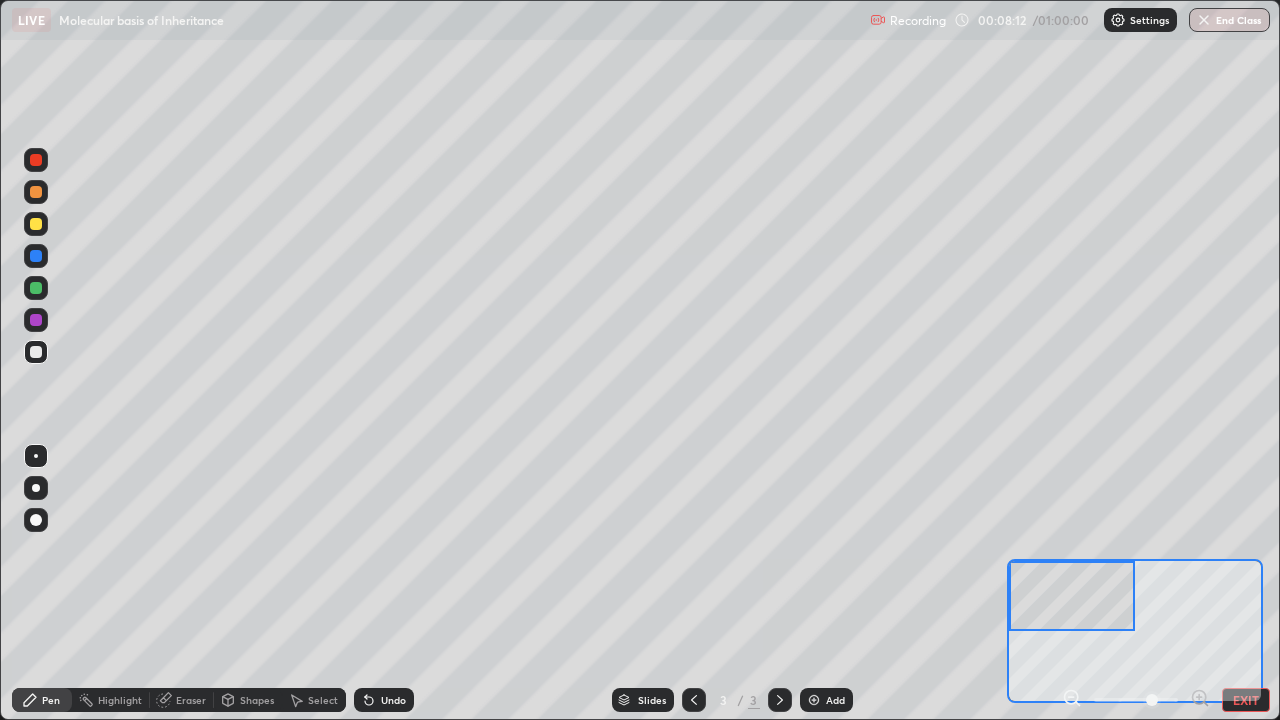 click at bounding box center (36, 352) 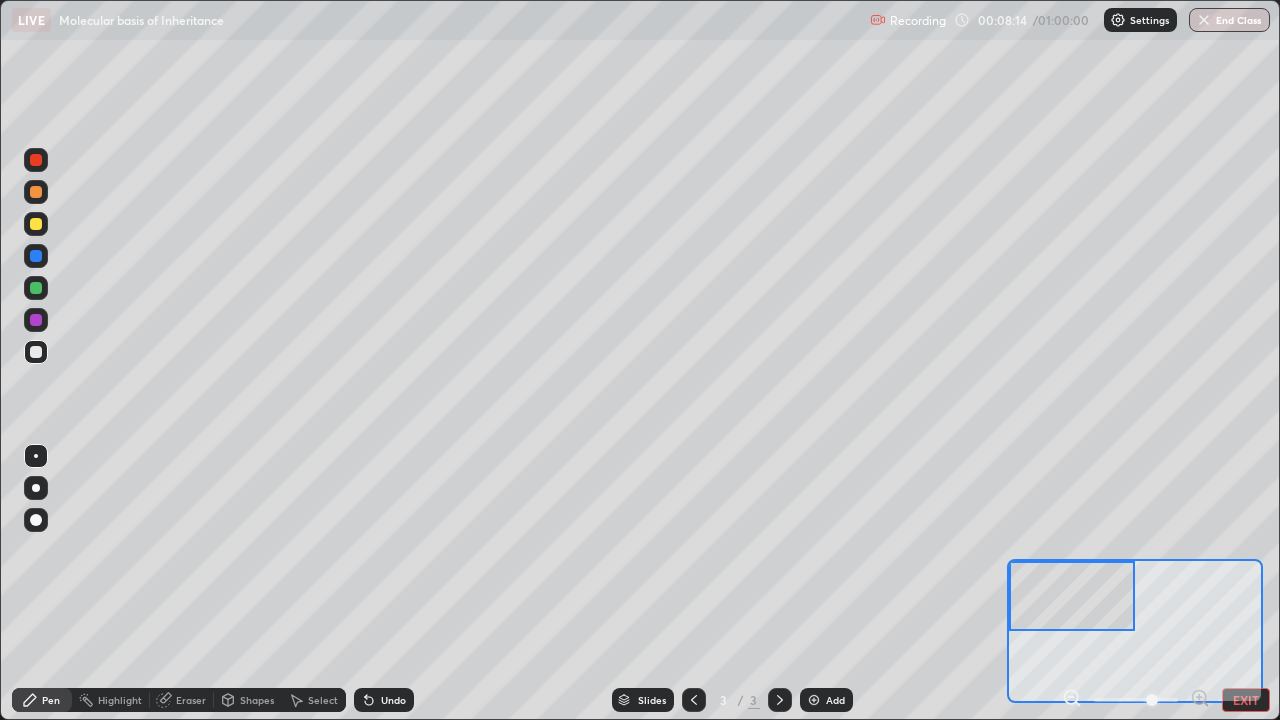 click at bounding box center (36, 160) 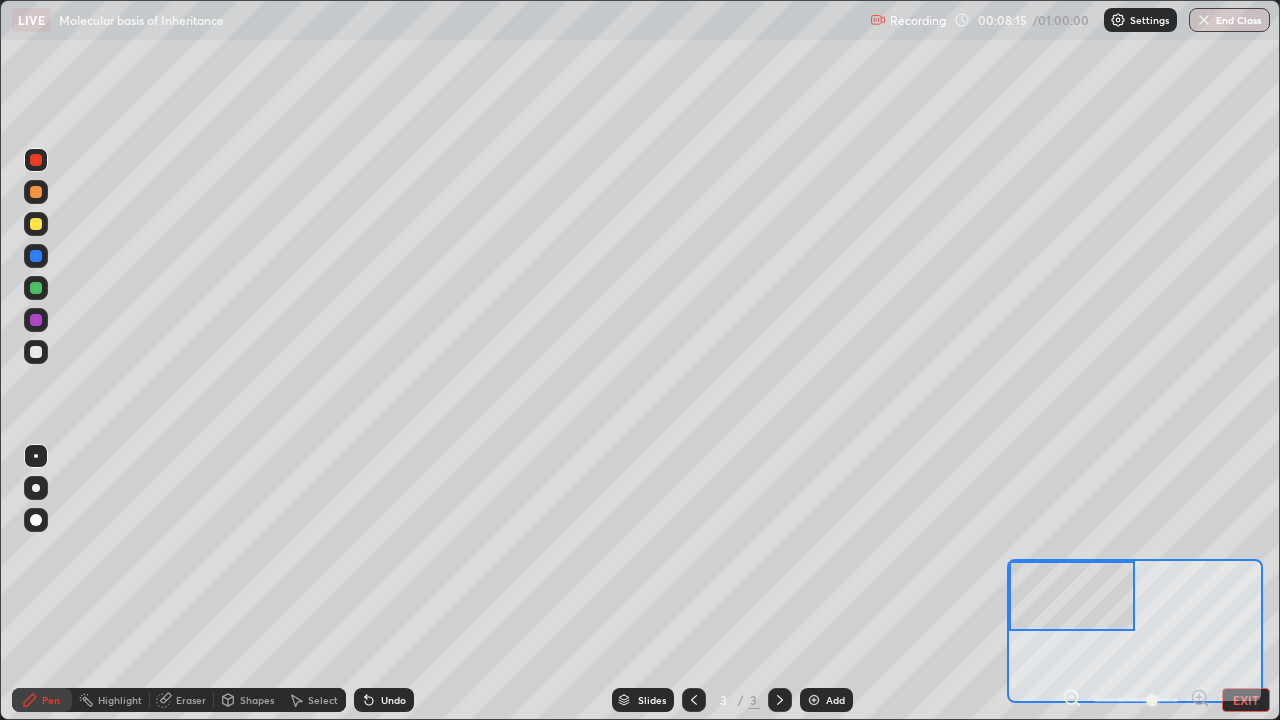 click at bounding box center [36, 256] 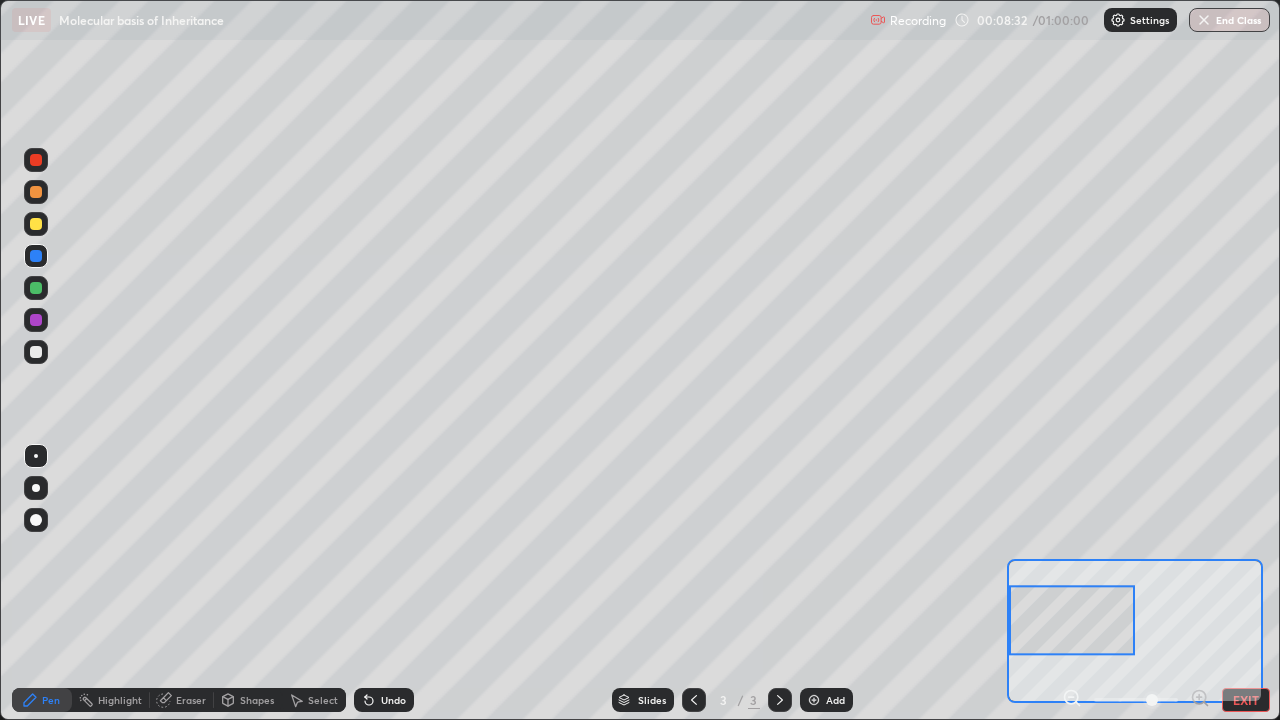 click at bounding box center (36, 224) 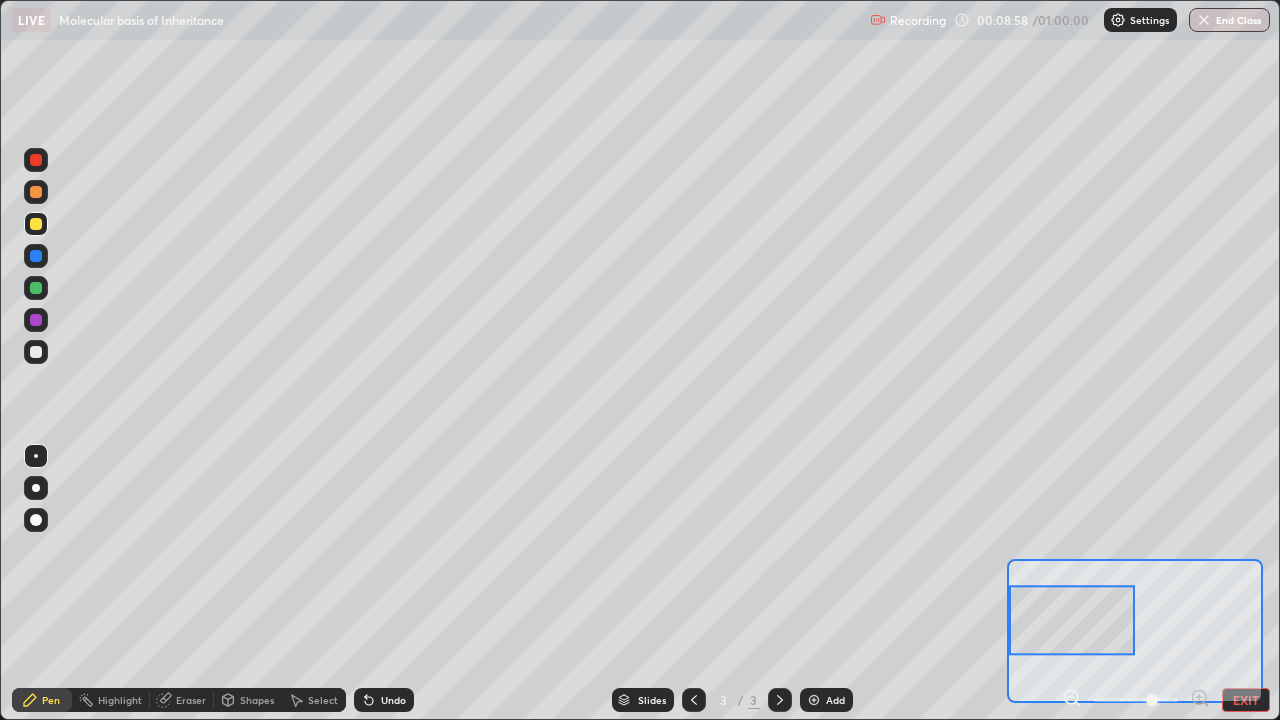 click at bounding box center [36, 352] 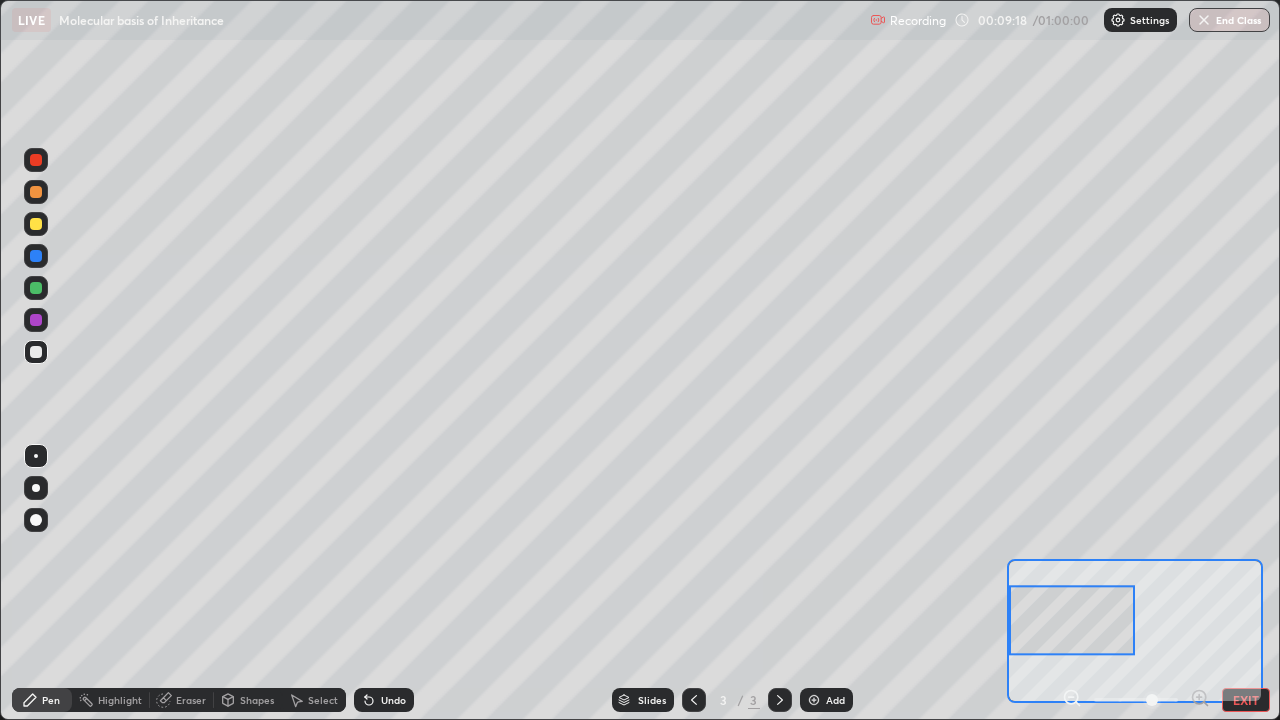 click at bounding box center [36, 320] 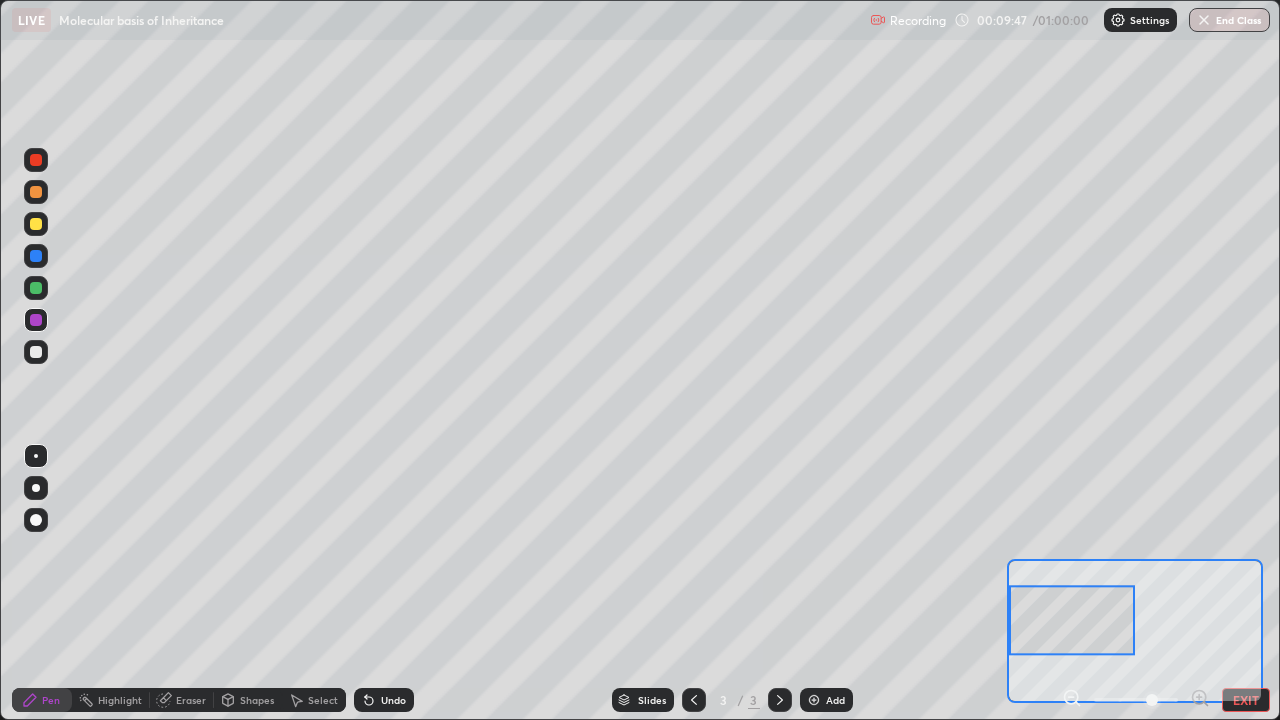 click at bounding box center (36, 352) 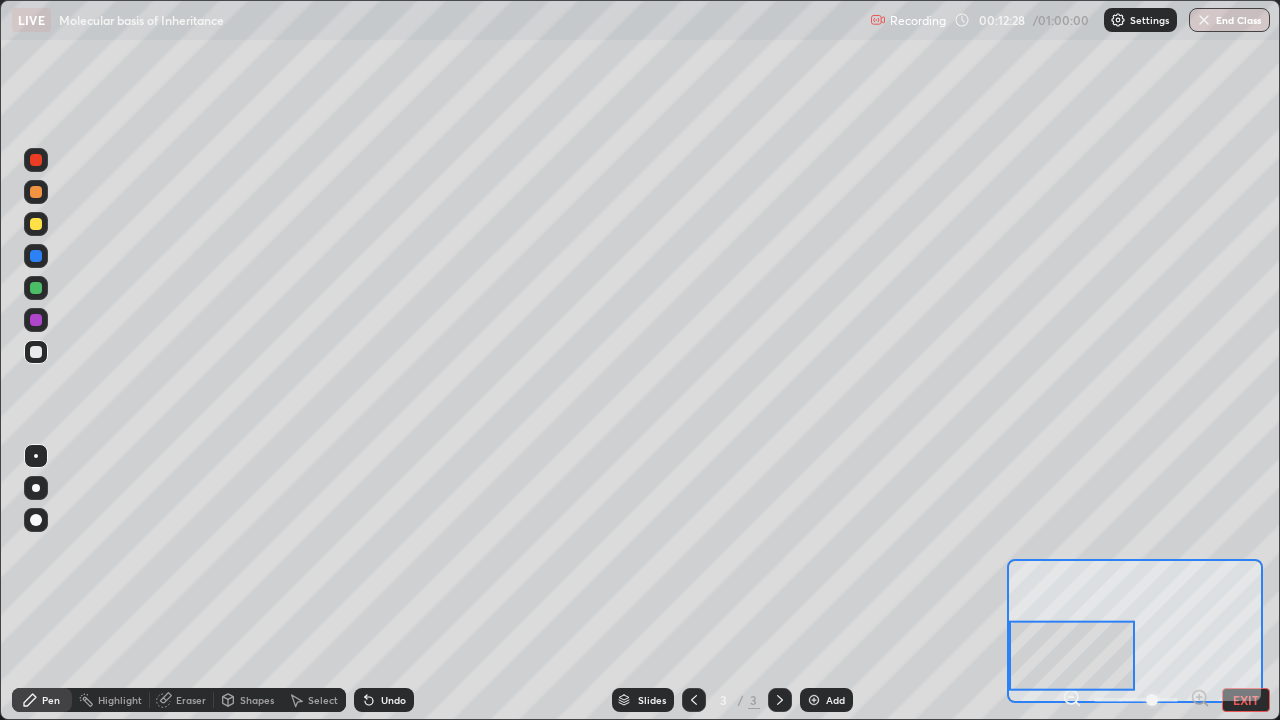 click at bounding box center [36, 224] 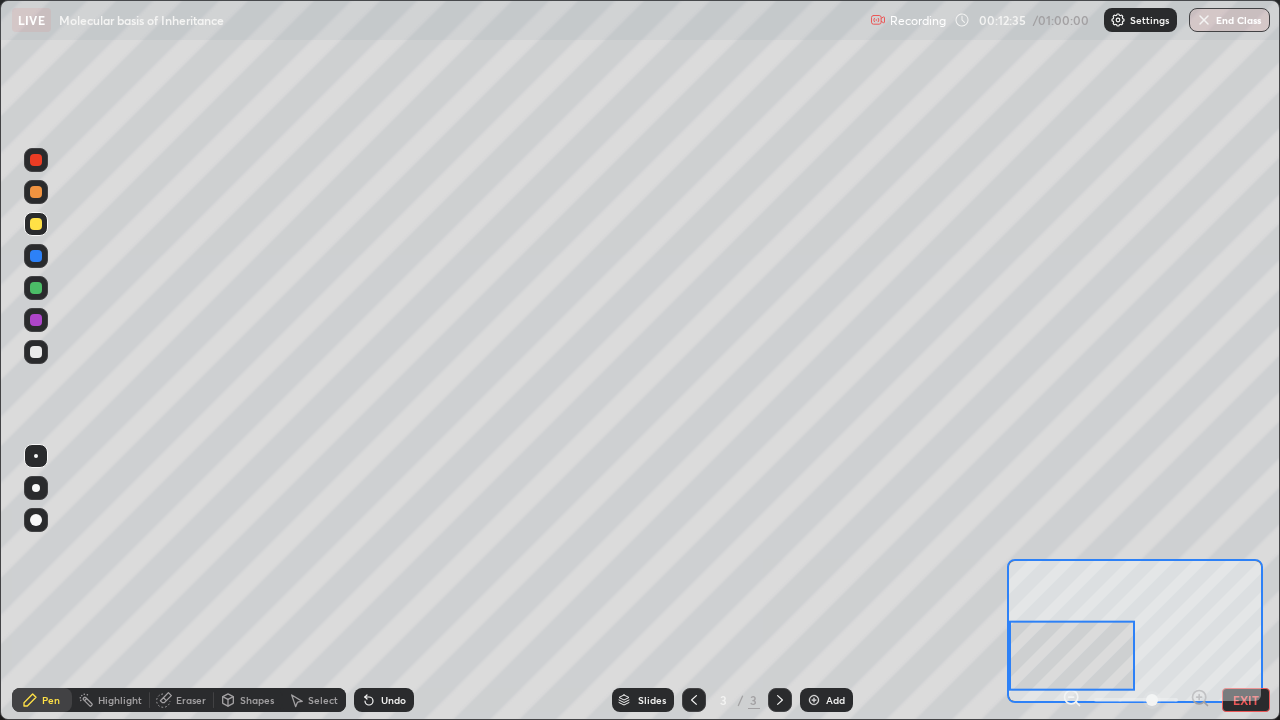 click at bounding box center (36, 352) 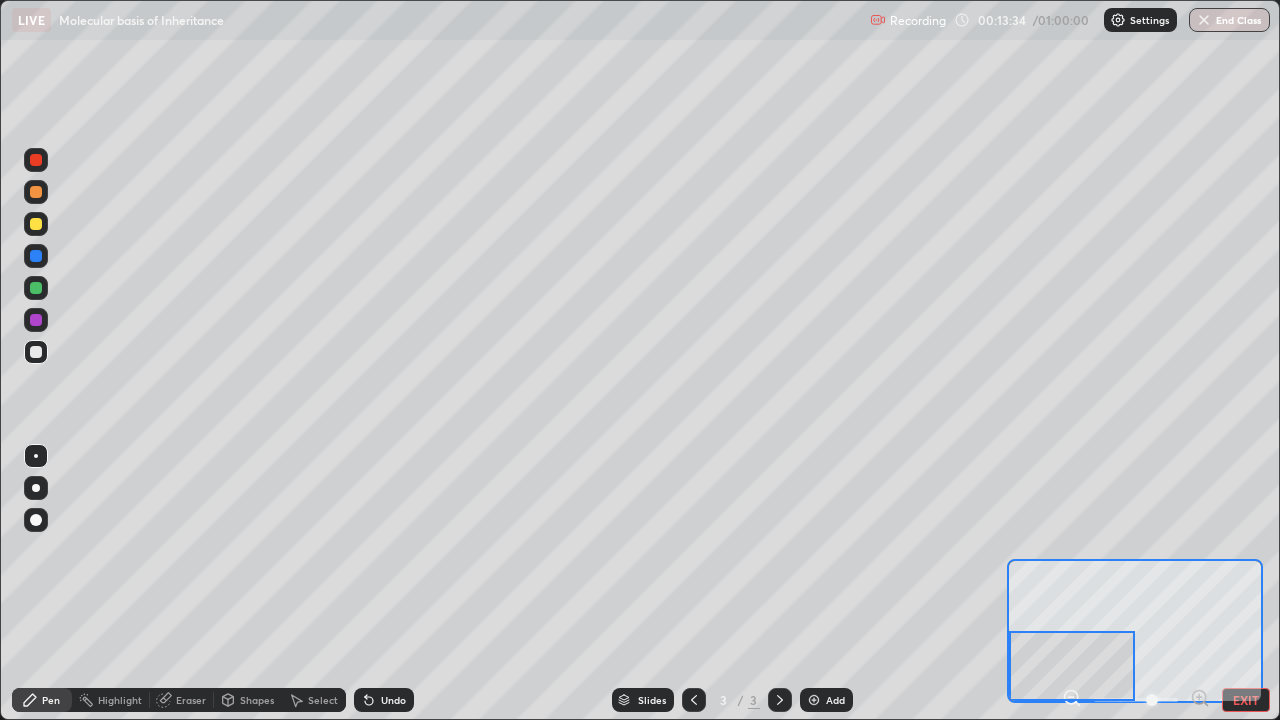 click on "Eraser" at bounding box center (191, 700) 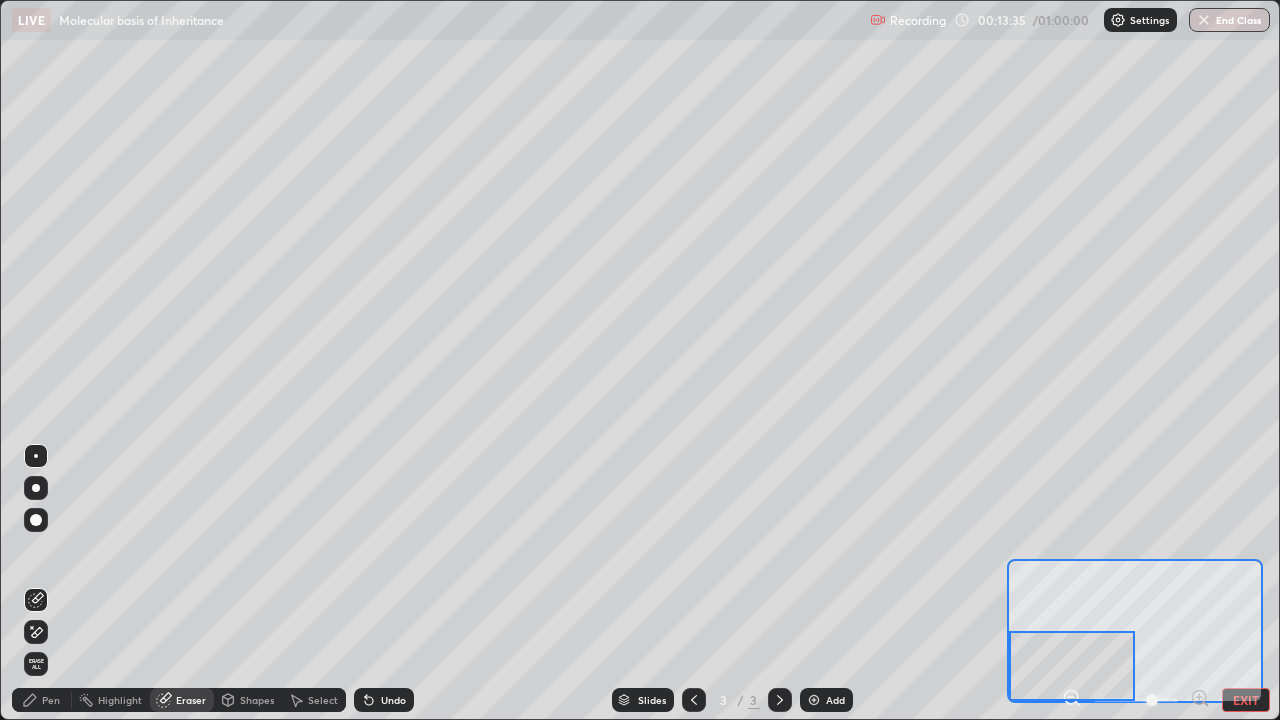 click on "Pen" at bounding box center [51, 700] 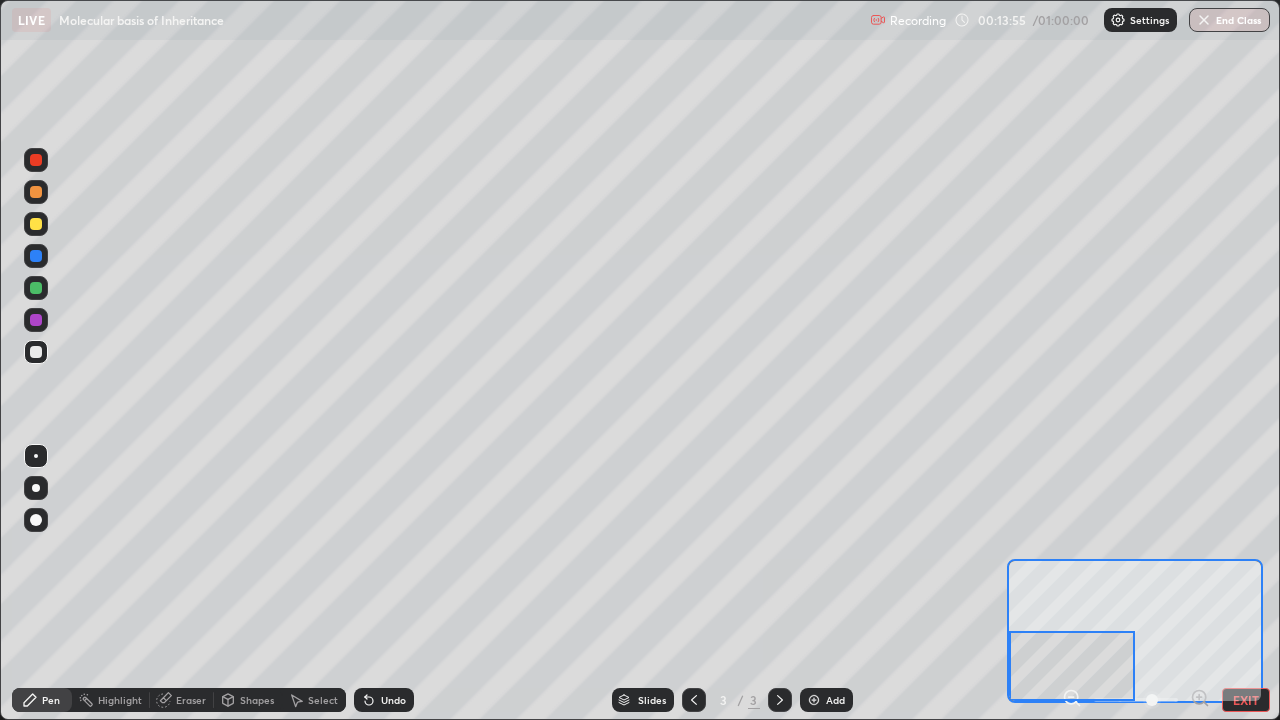 click at bounding box center [36, 352] 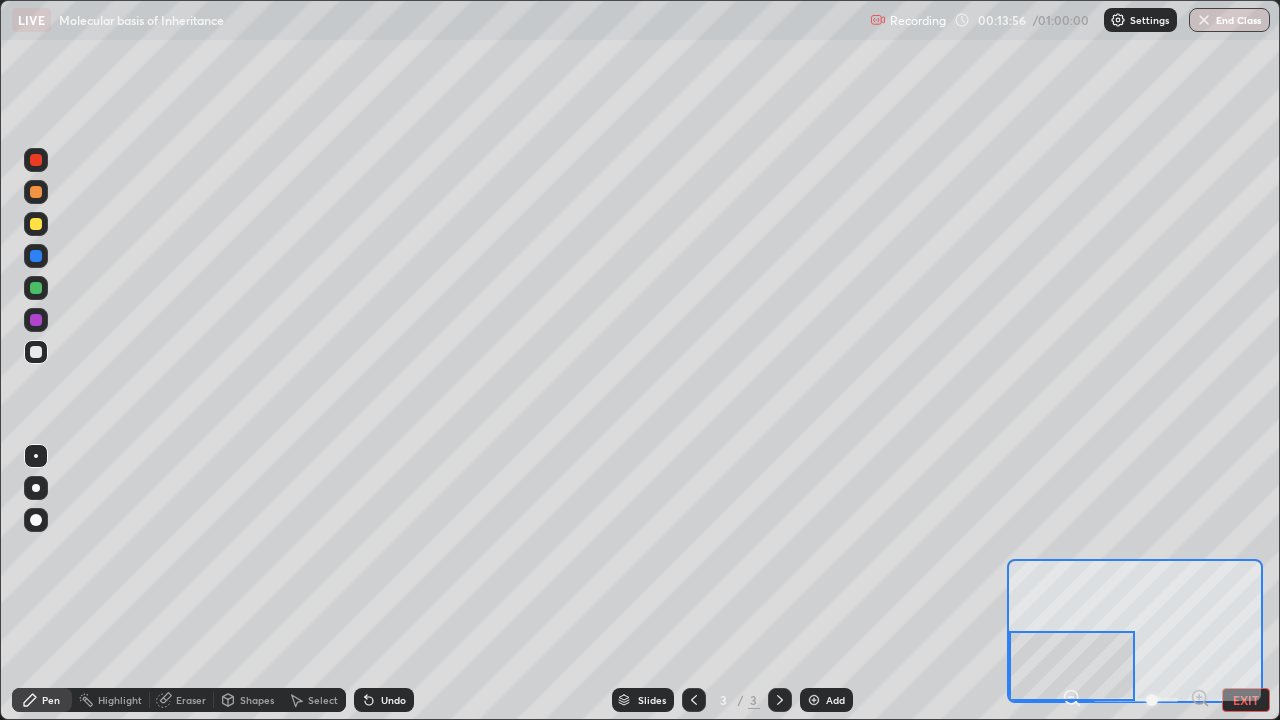 click at bounding box center [36, 288] 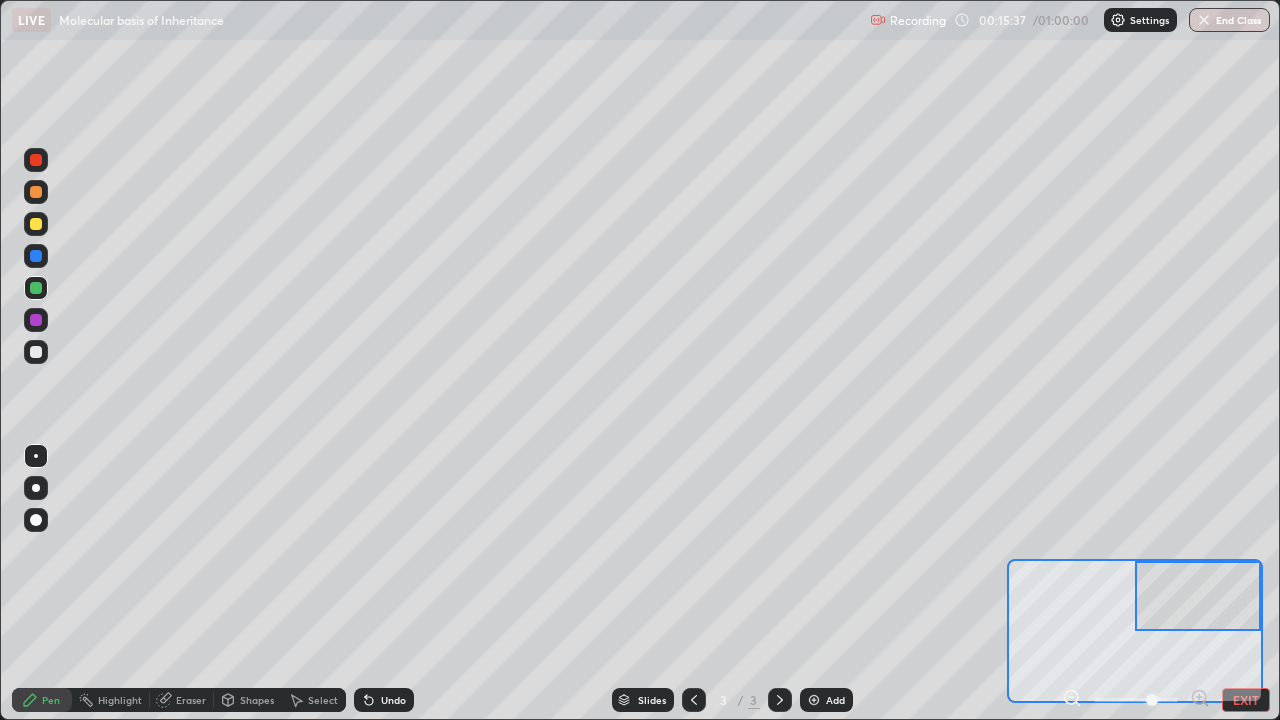 click at bounding box center (36, 160) 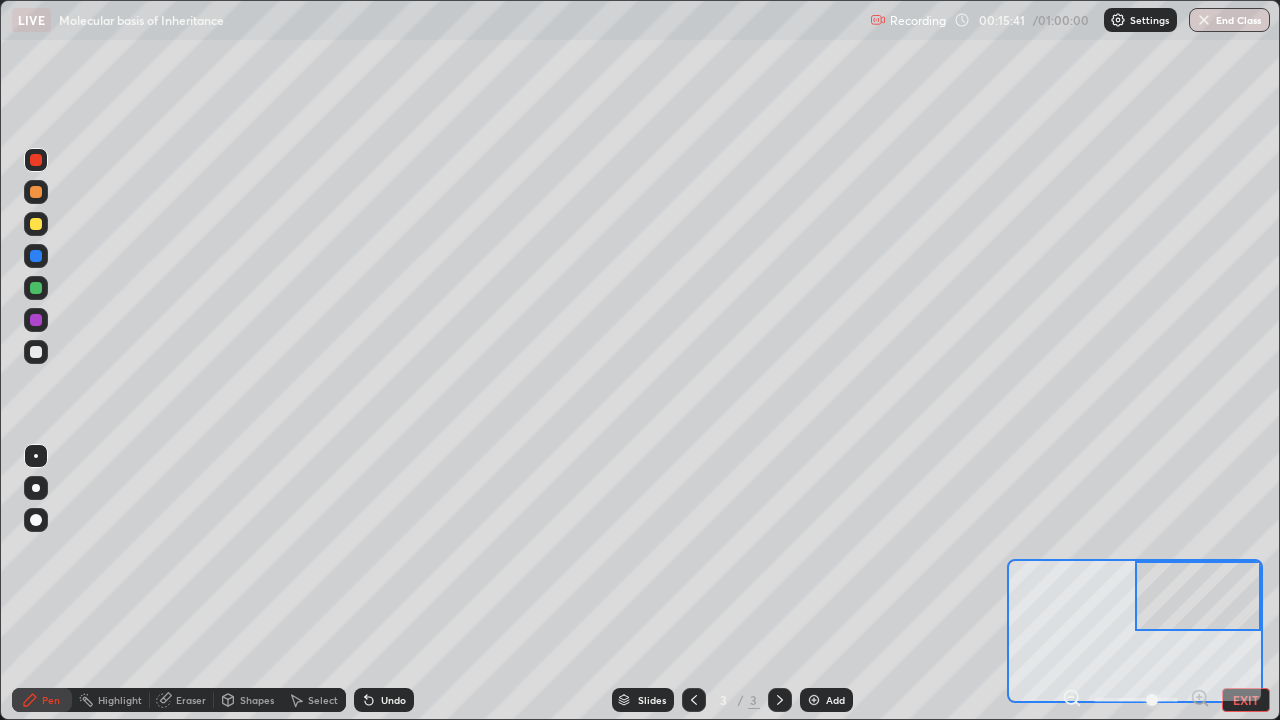 click at bounding box center (36, 352) 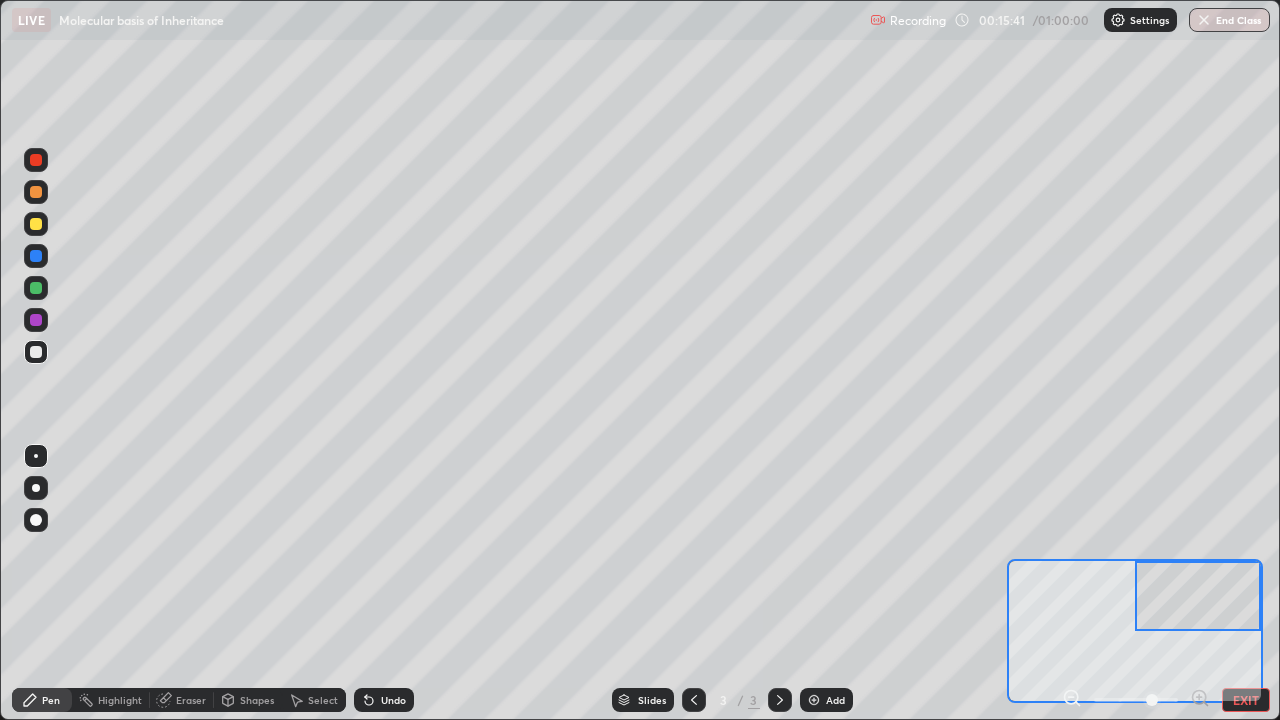 click at bounding box center (36, 352) 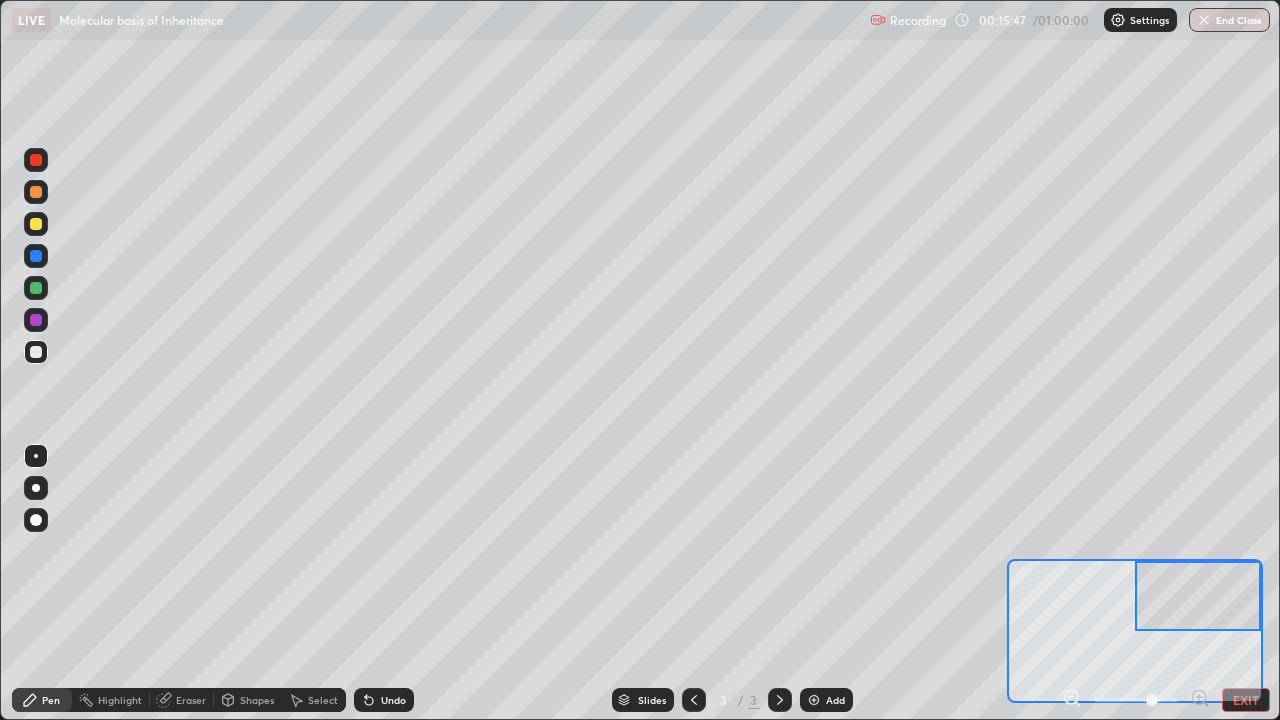 click on "Eraser" at bounding box center (191, 700) 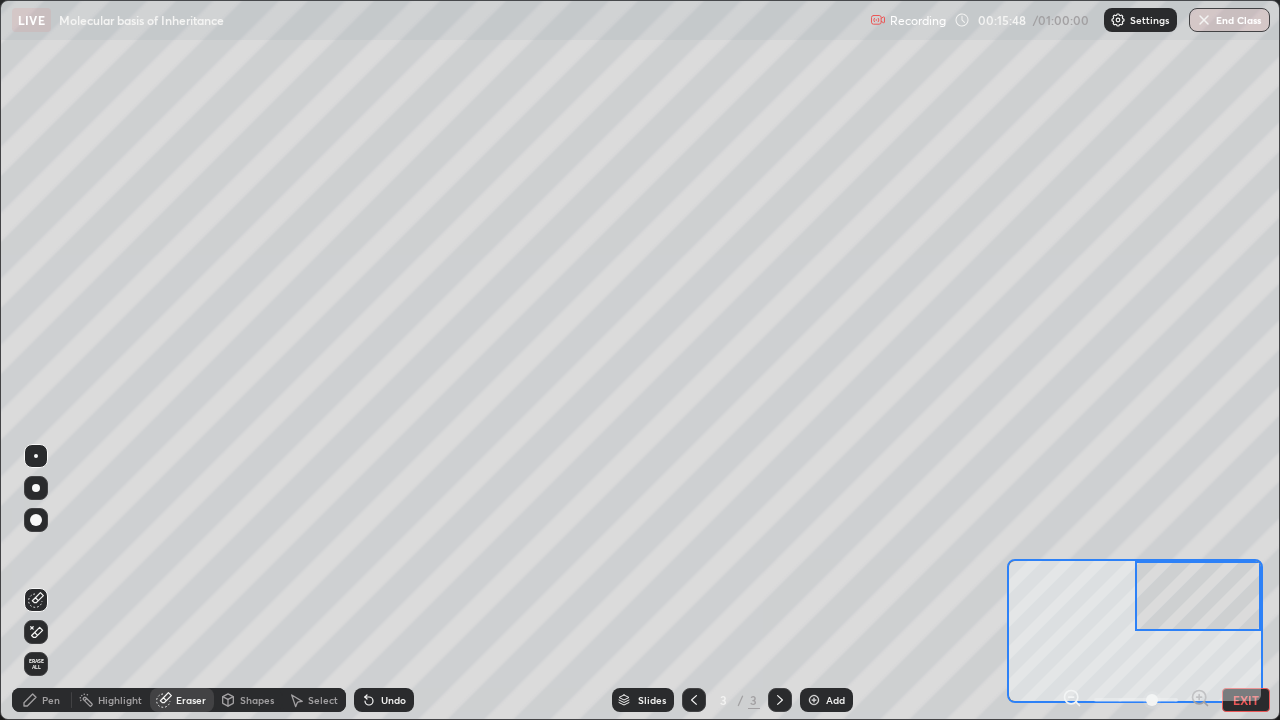 click on "Pen" at bounding box center (42, 700) 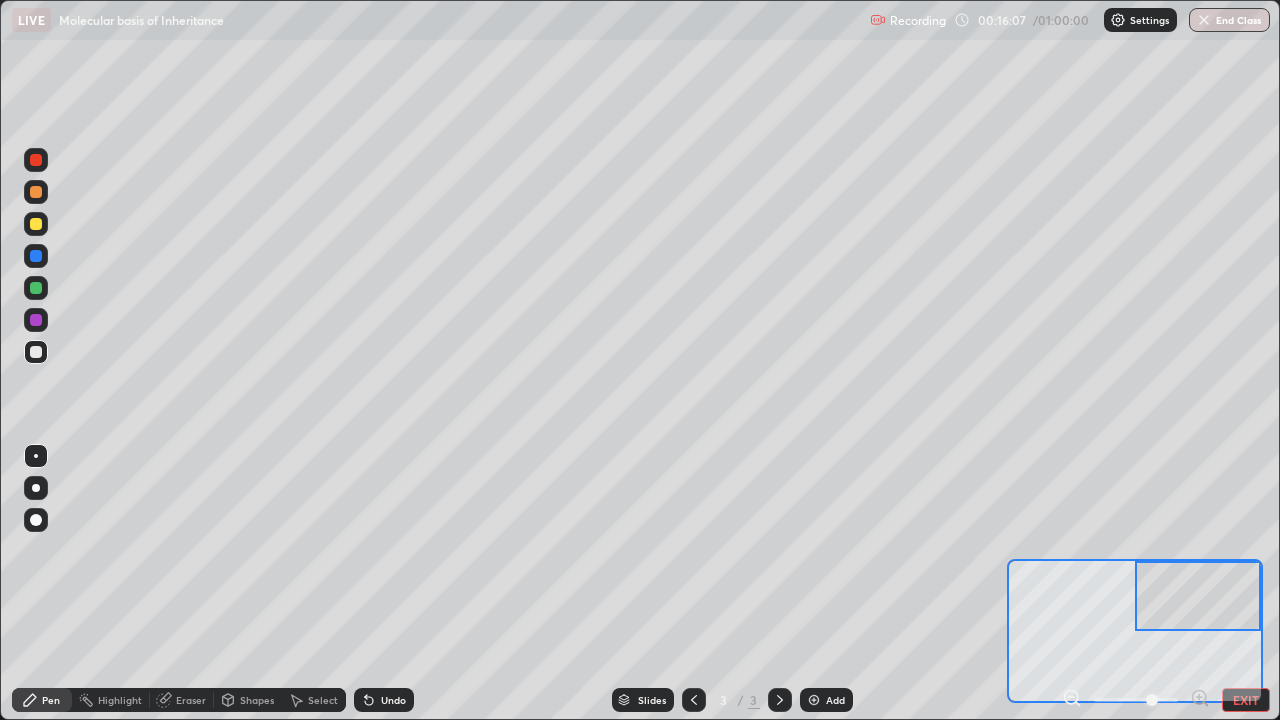 click at bounding box center (36, 288) 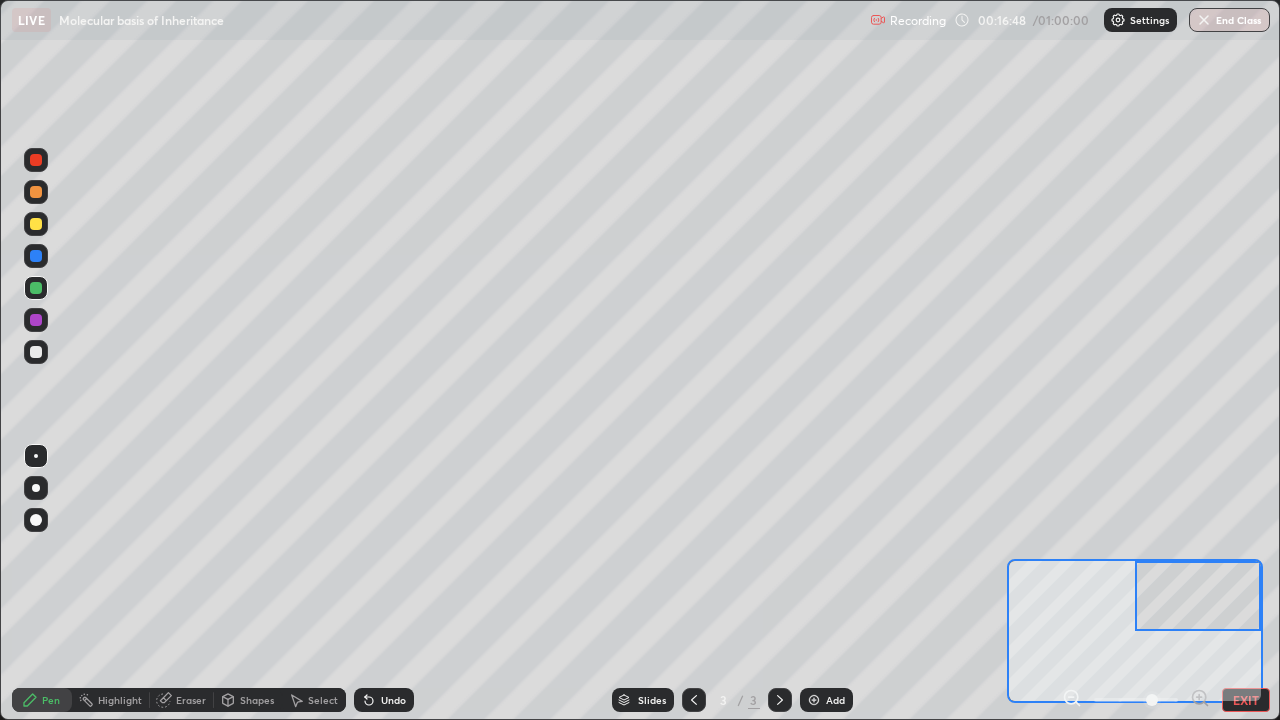 click at bounding box center [36, 224] 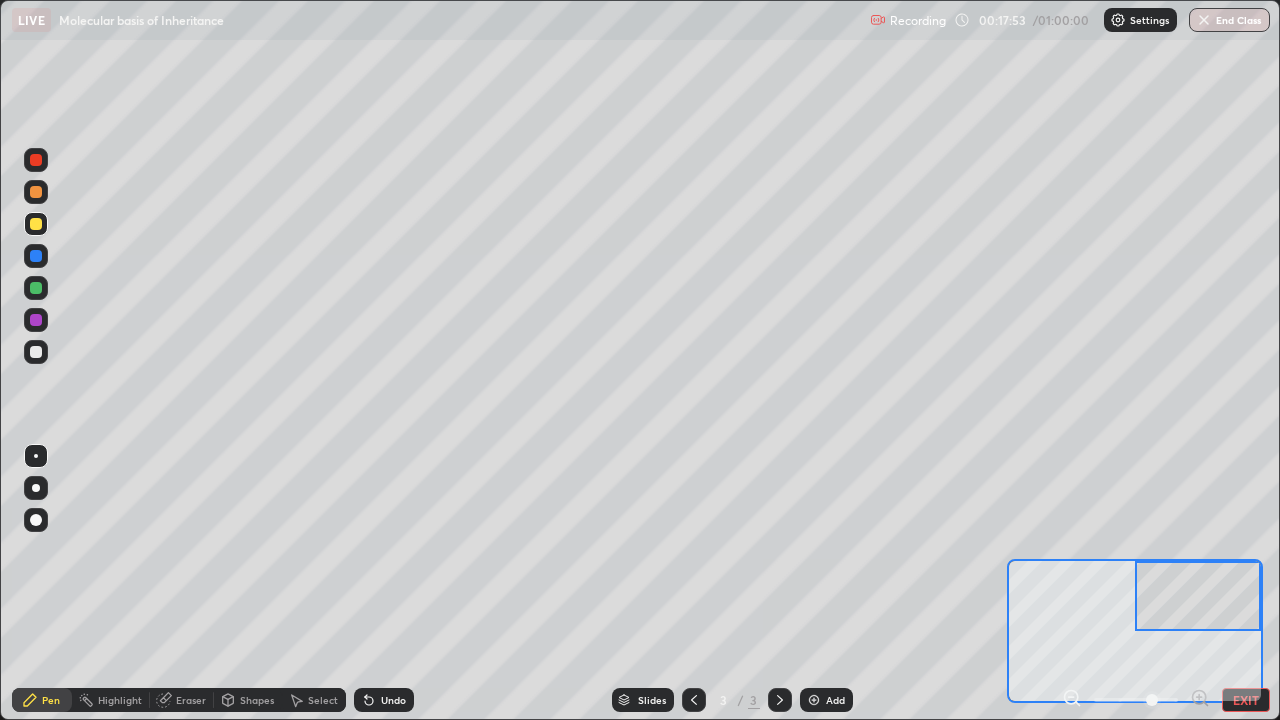 click on "Add" at bounding box center [826, 700] 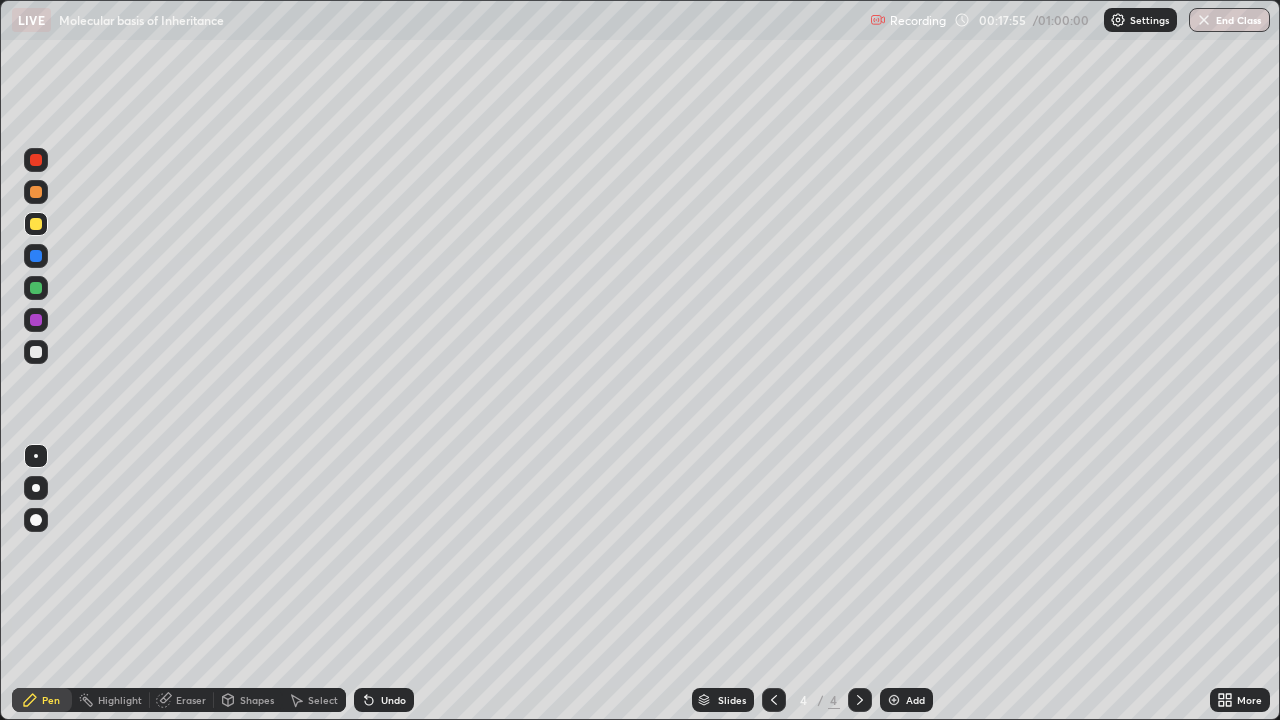 click 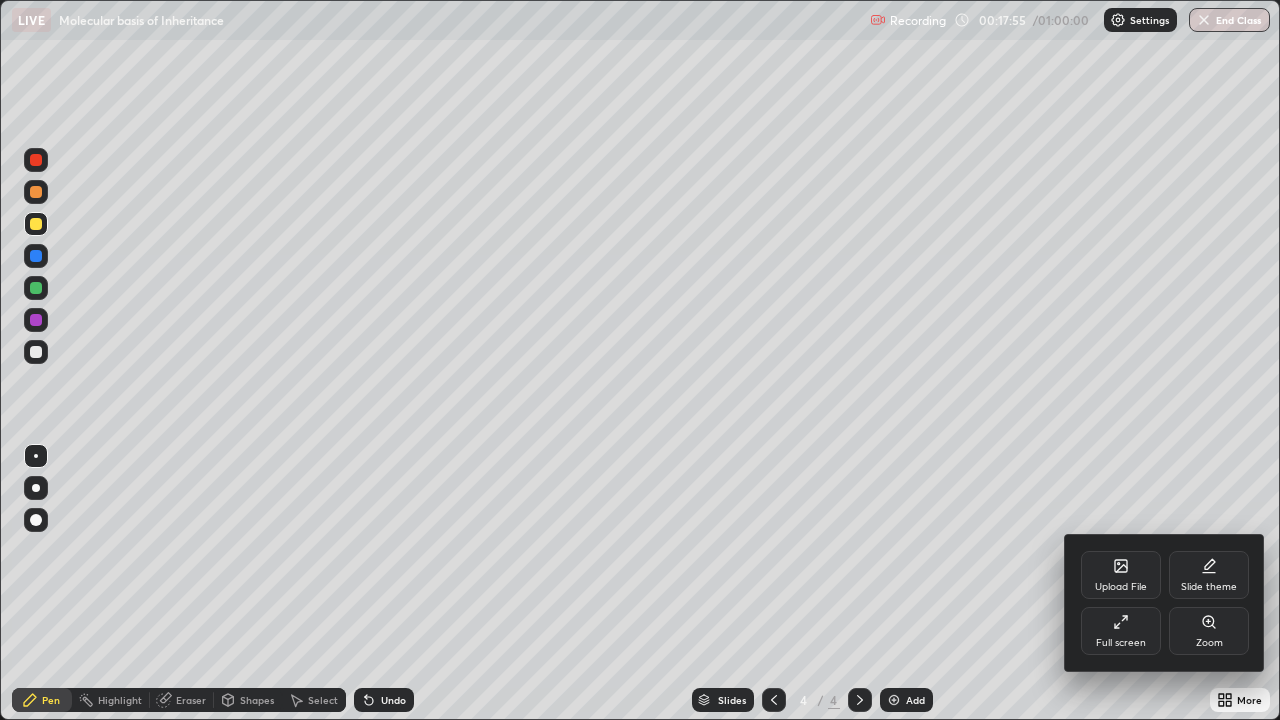 click on "Zoom" at bounding box center (1209, 631) 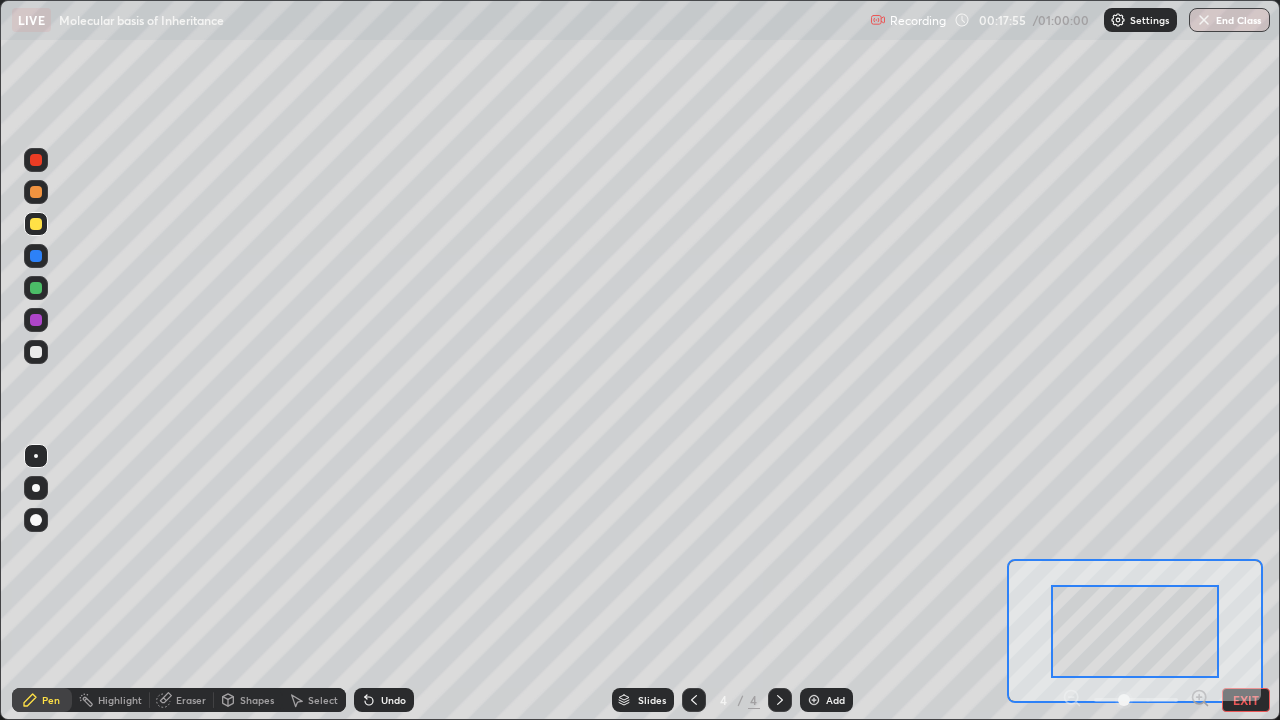 click 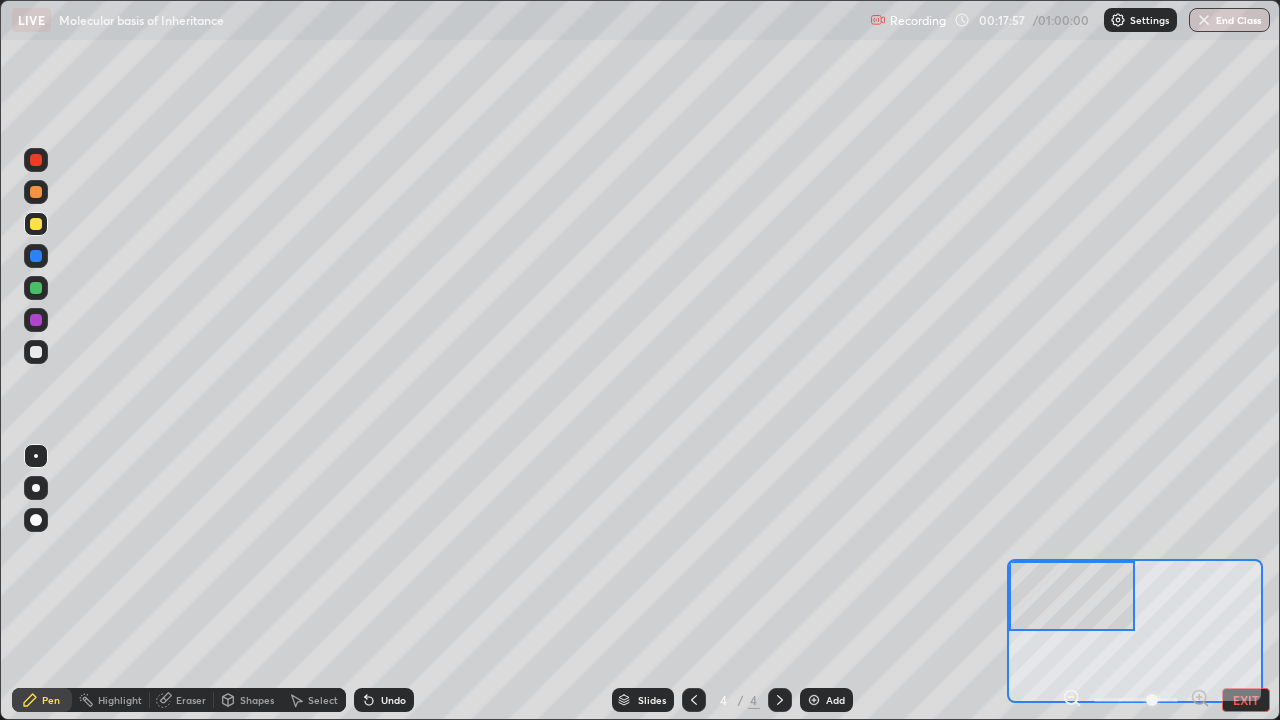 click at bounding box center [36, 160] 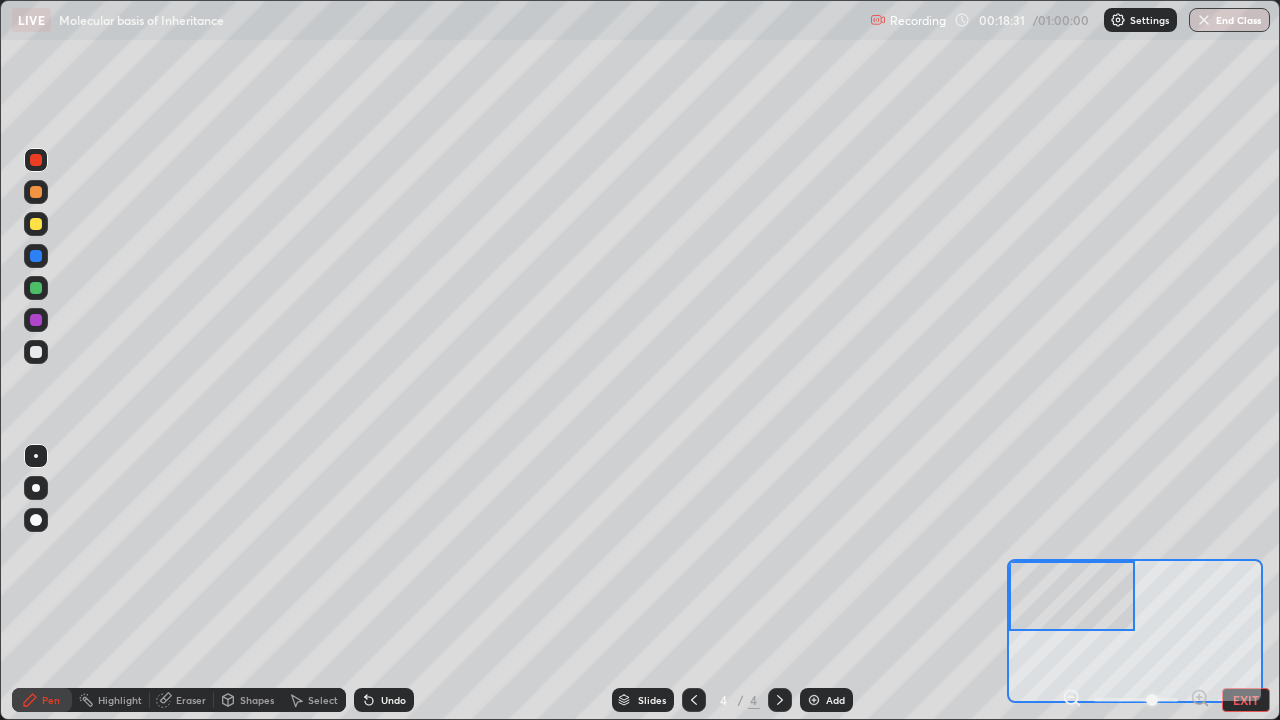 click on "Eraser" at bounding box center [191, 700] 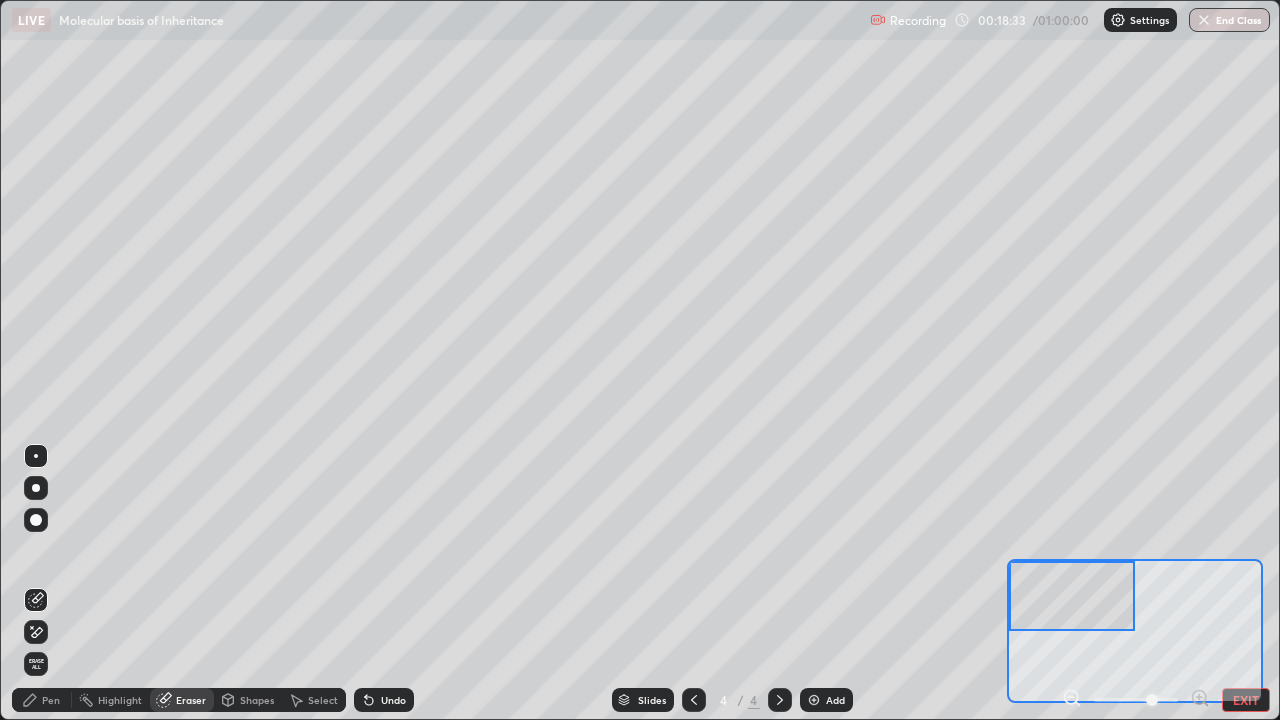 click on "Pen" at bounding box center [42, 700] 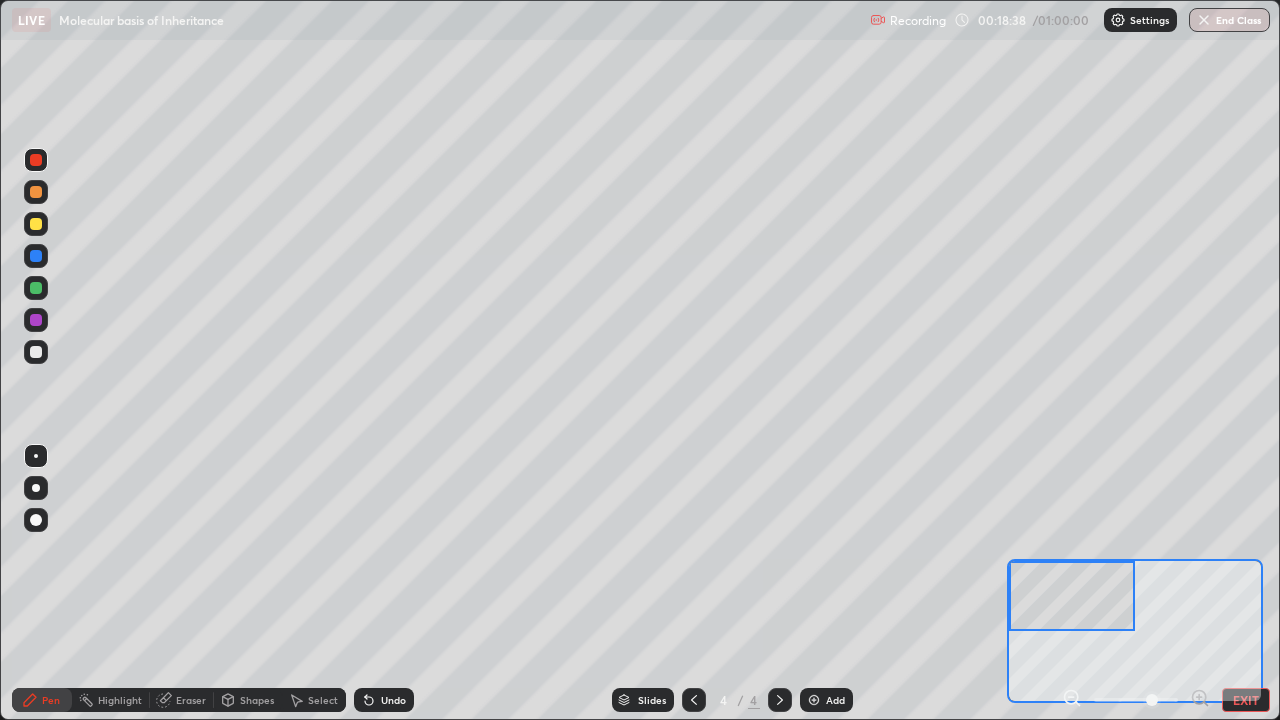 click at bounding box center [36, 288] 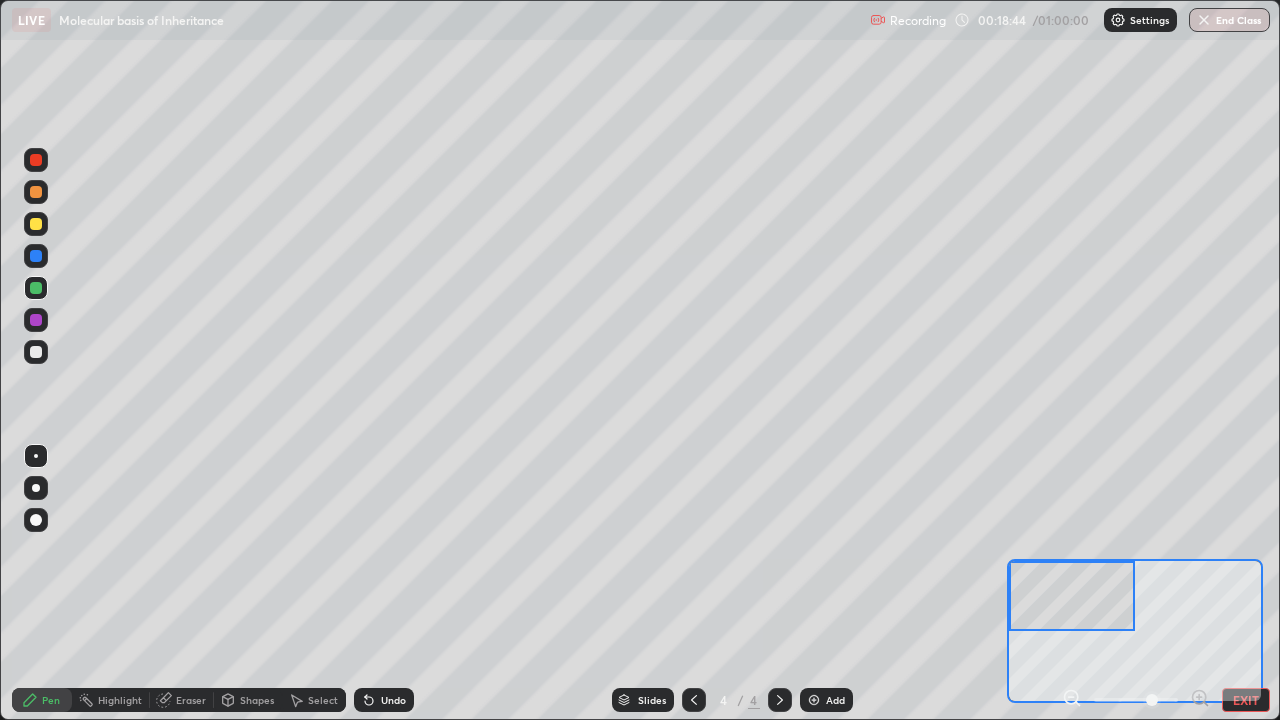 click at bounding box center (36, 256) 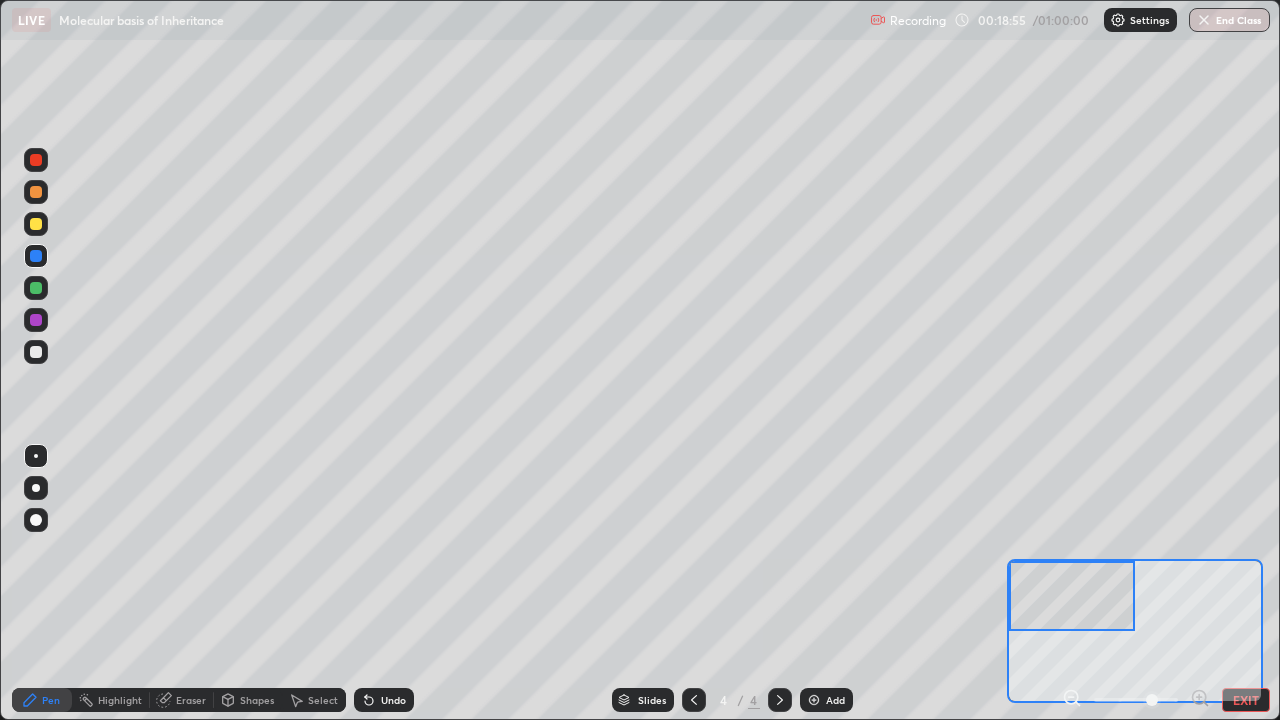 click at bounding box center [36, 352] 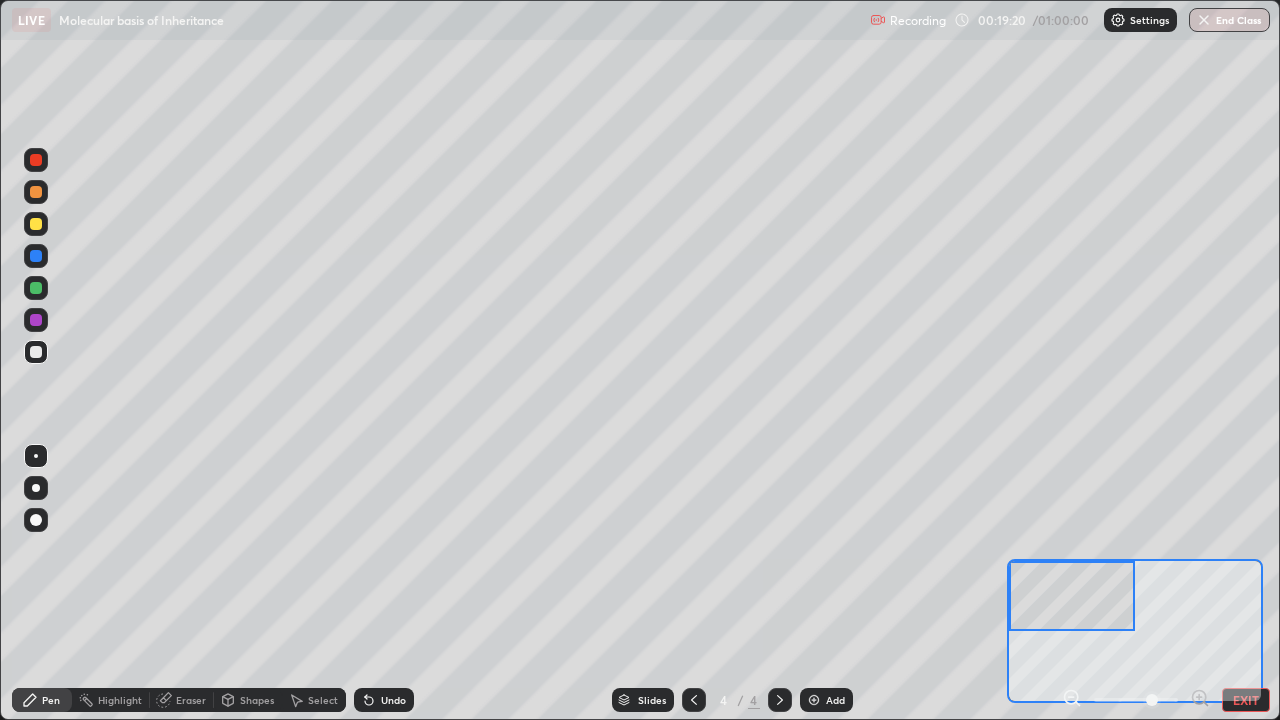 click on "Eraser" at bounding box center (191, 700) 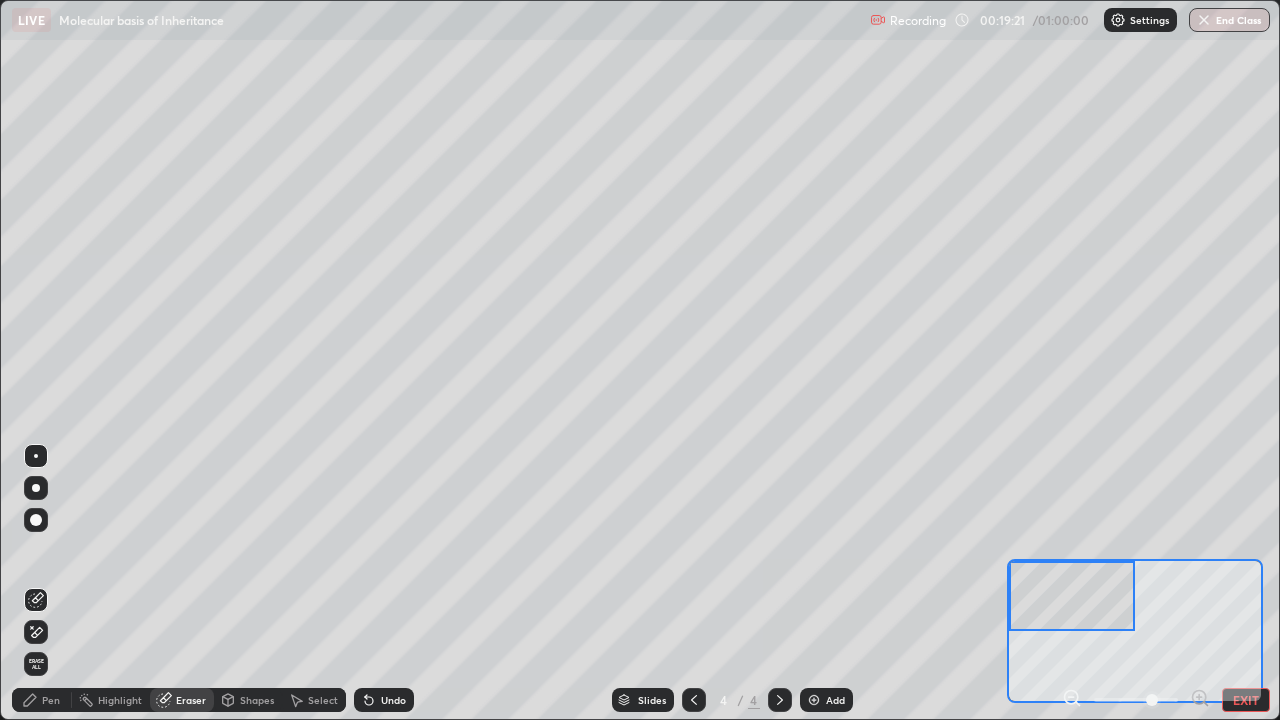 click on "Pen" at bounding box center [51, 700] 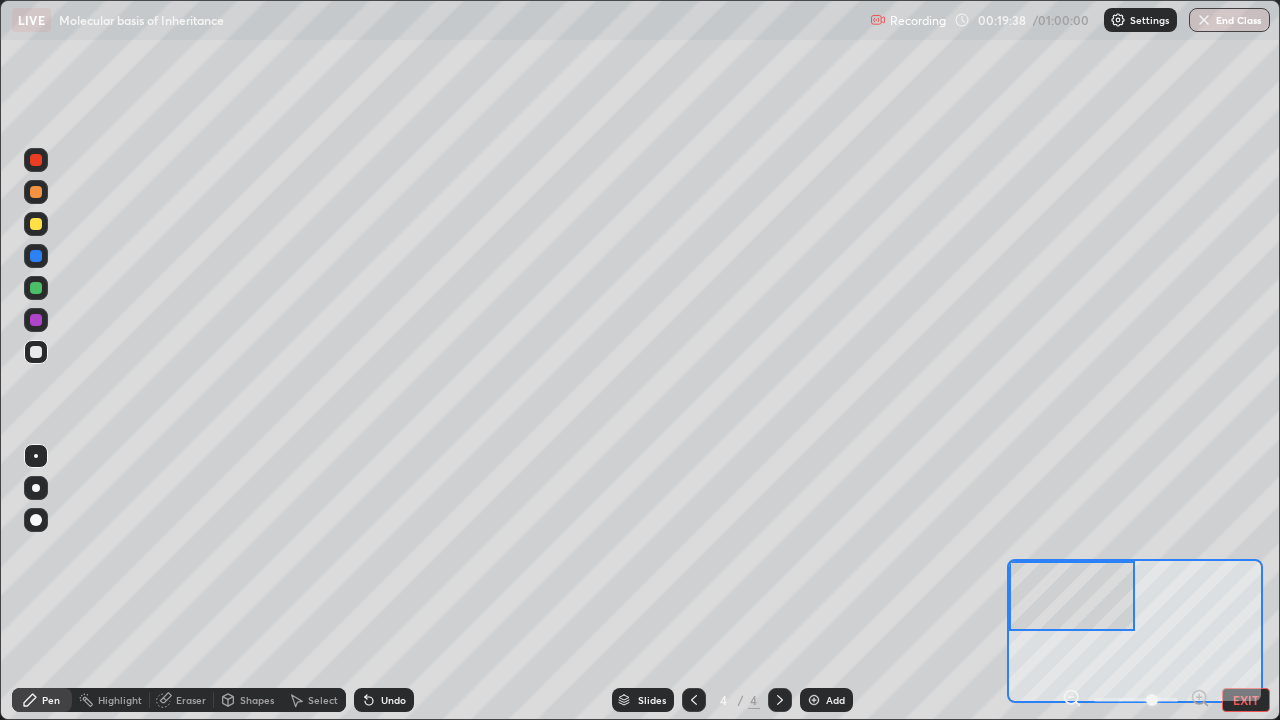 click at bounding box center [36, 224] 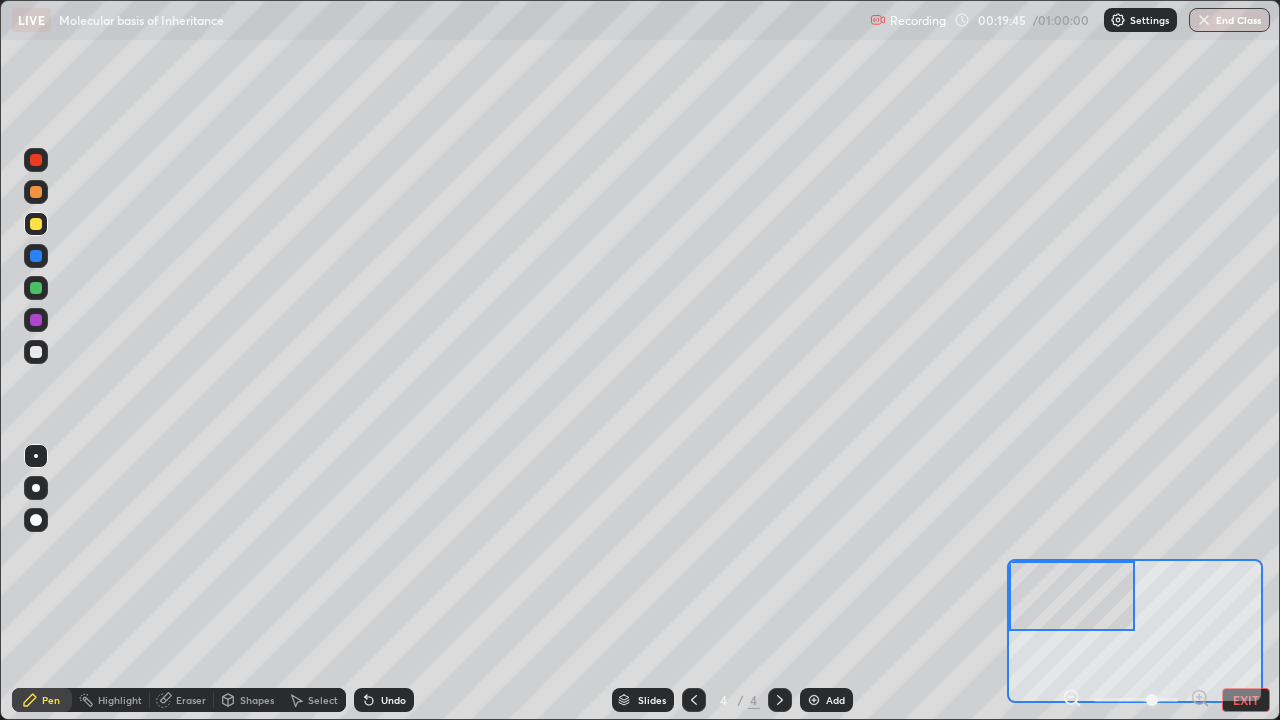 click at bounding box center (36, 352) 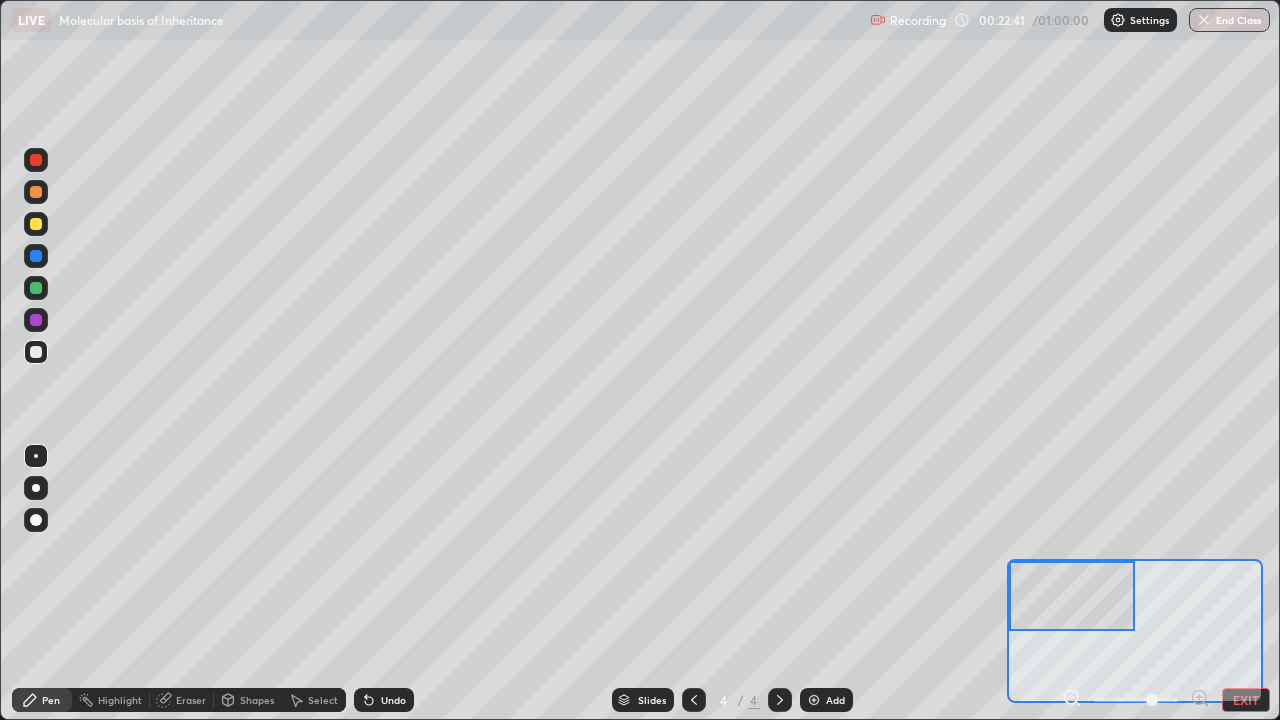 click on "Eraser" at bounding box center [191, 700] 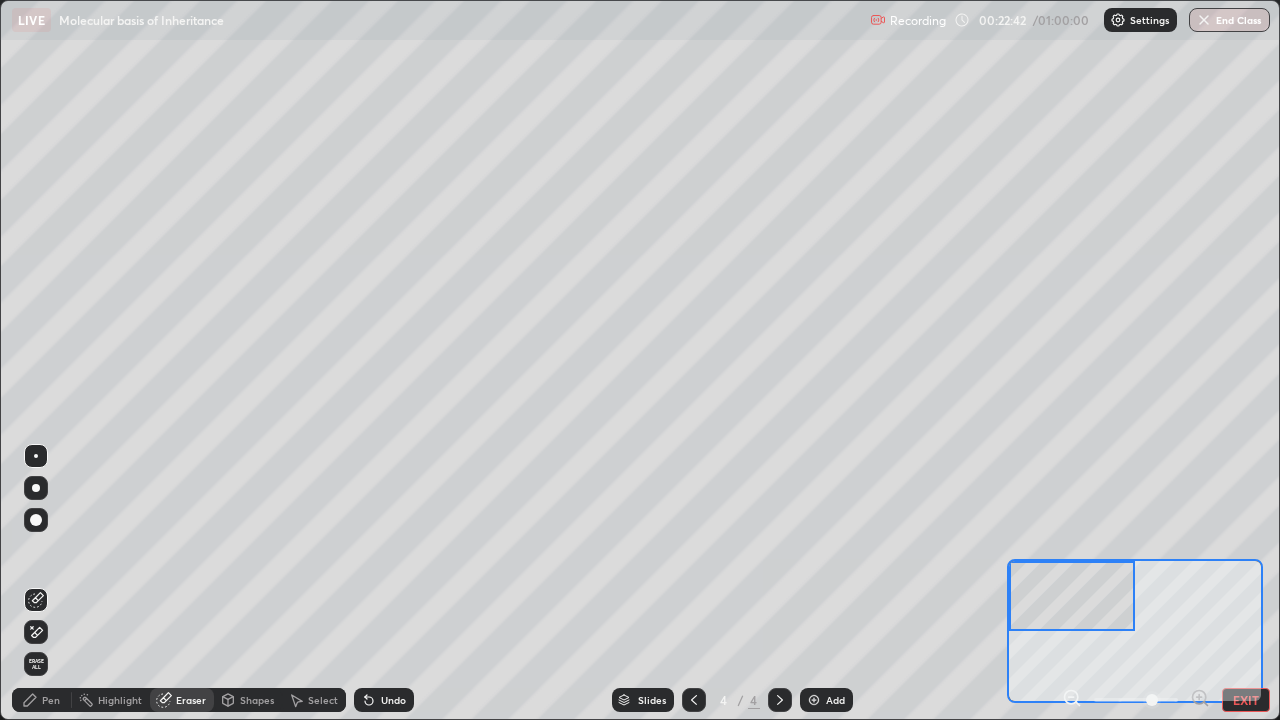click on "Pen" at bounding box center [51, 700] 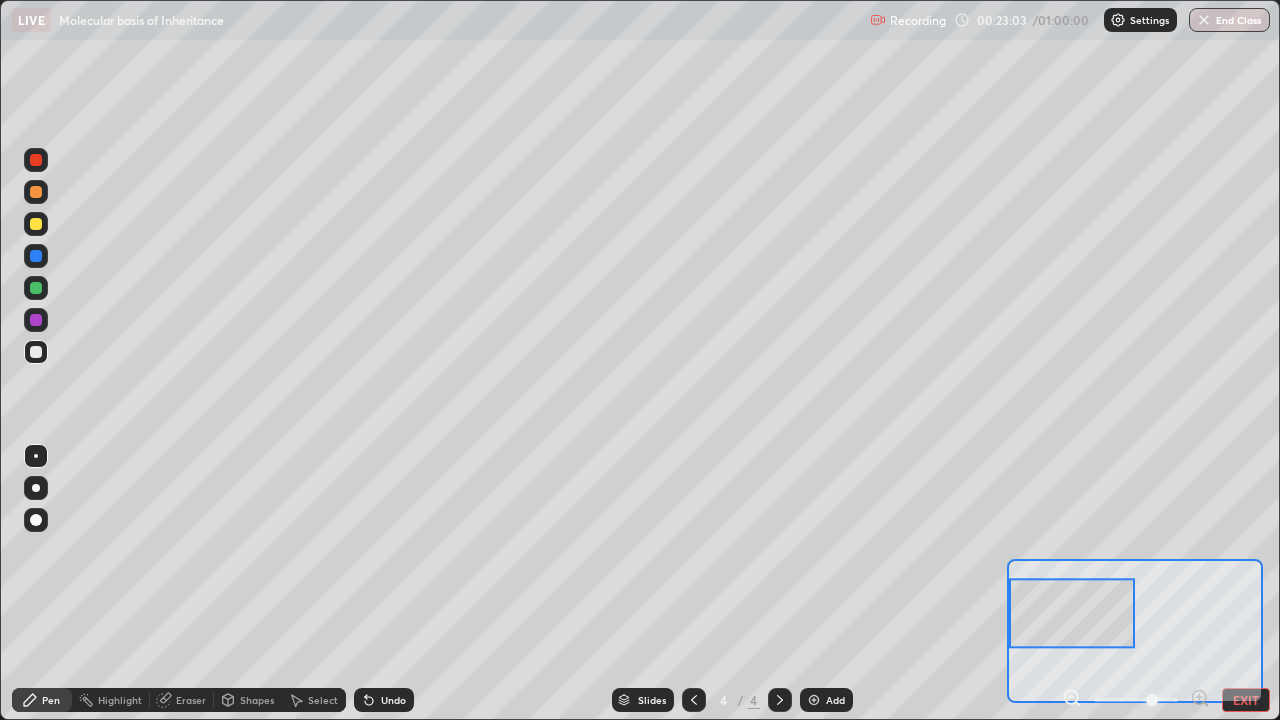 click on "Eraser" at bounding box center [182, 700] 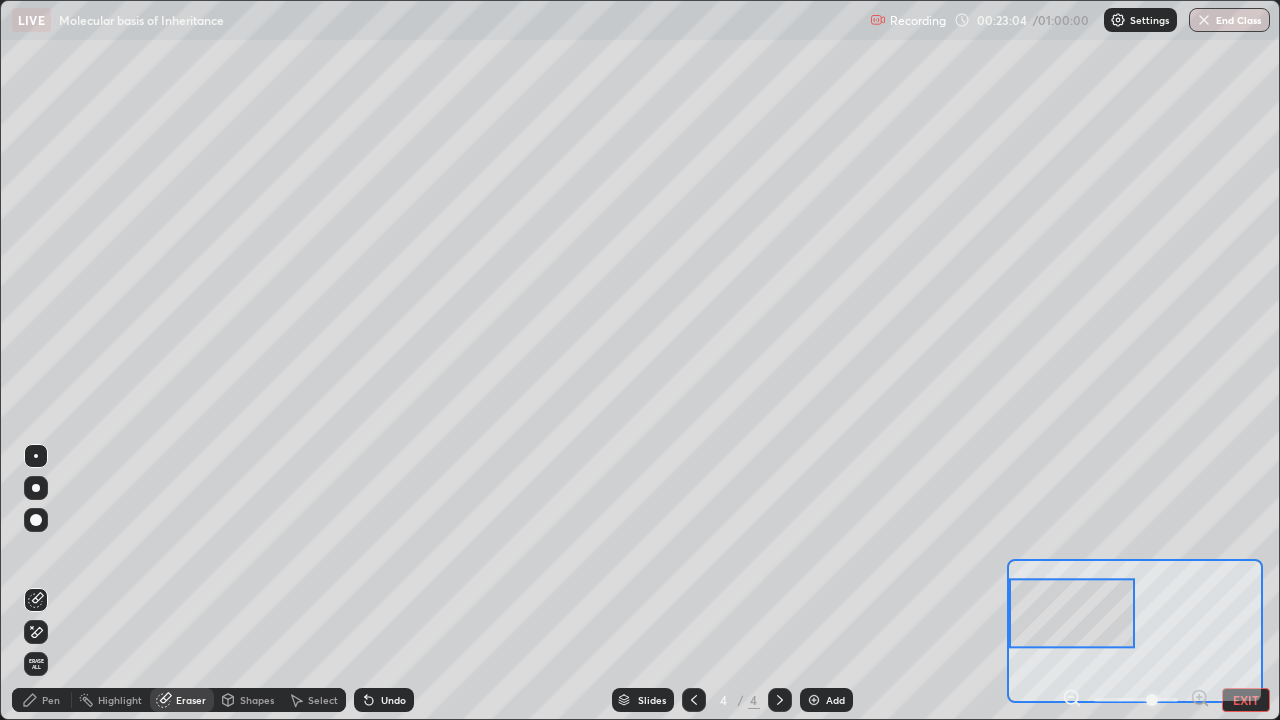 click on "Eraser" at bounding box center [191, 700] 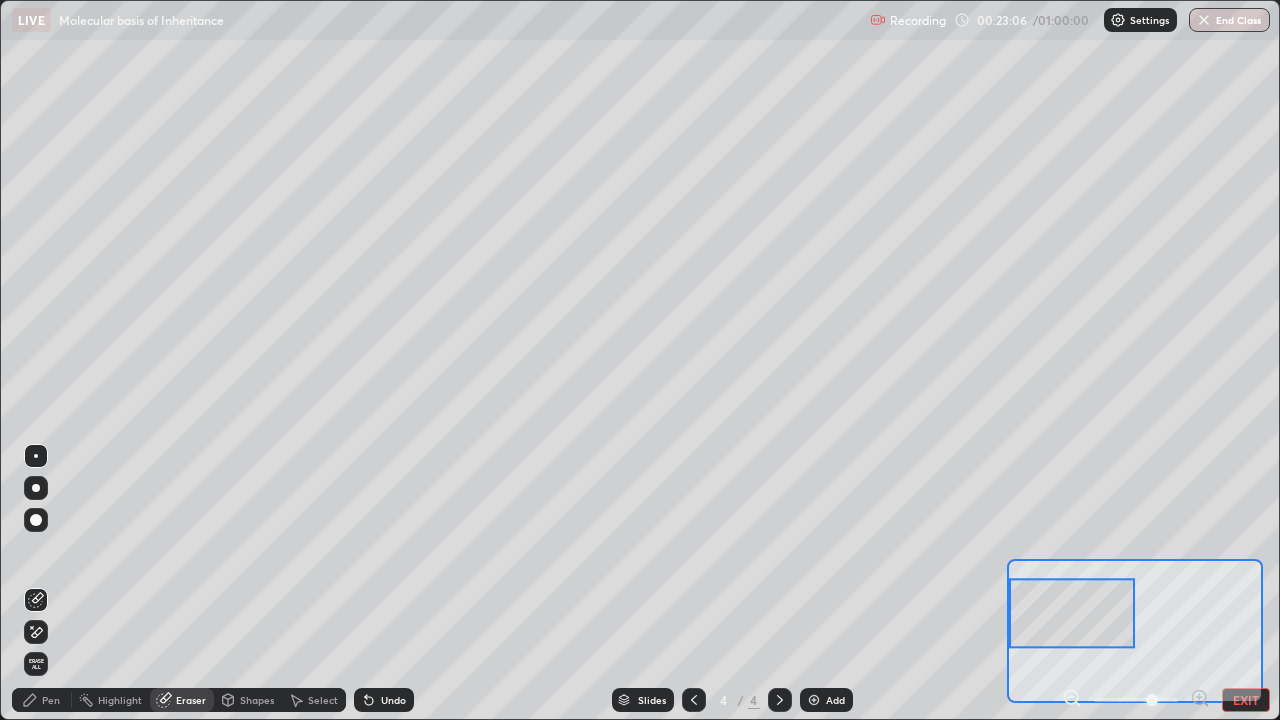 click on "Pen" at bounding box center [42, 700] 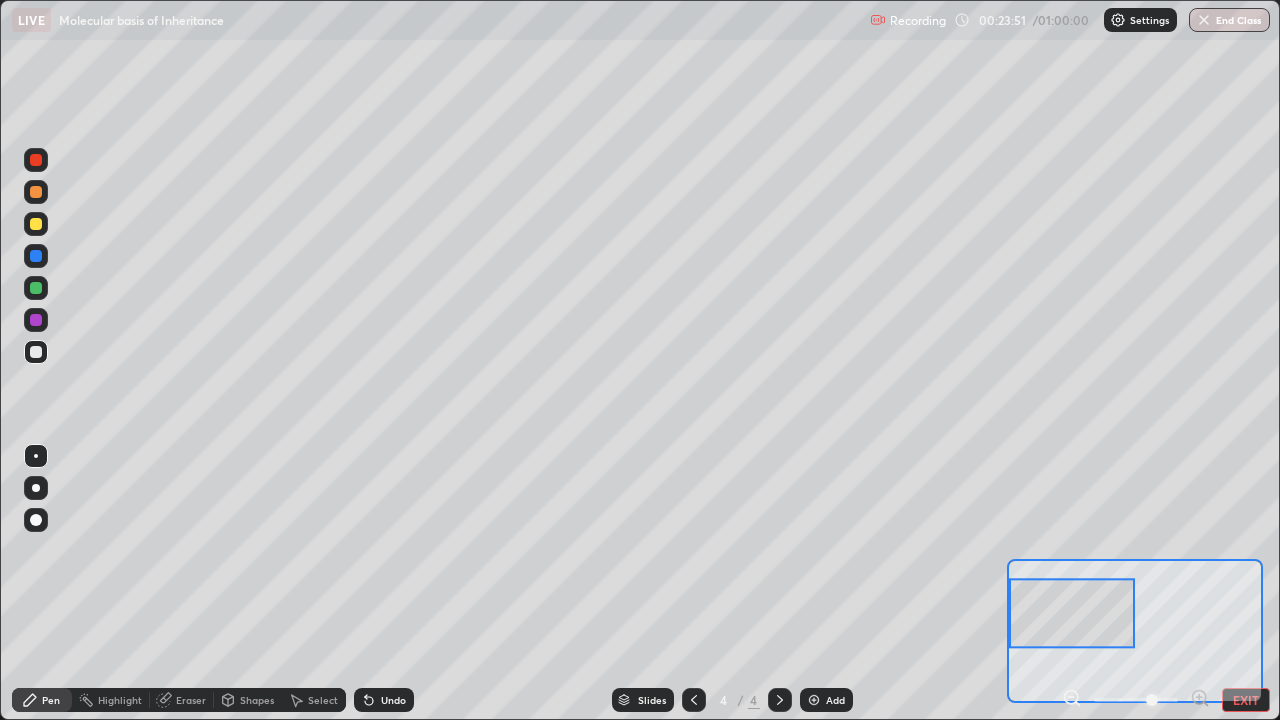 click at bounding box center [36, 224] 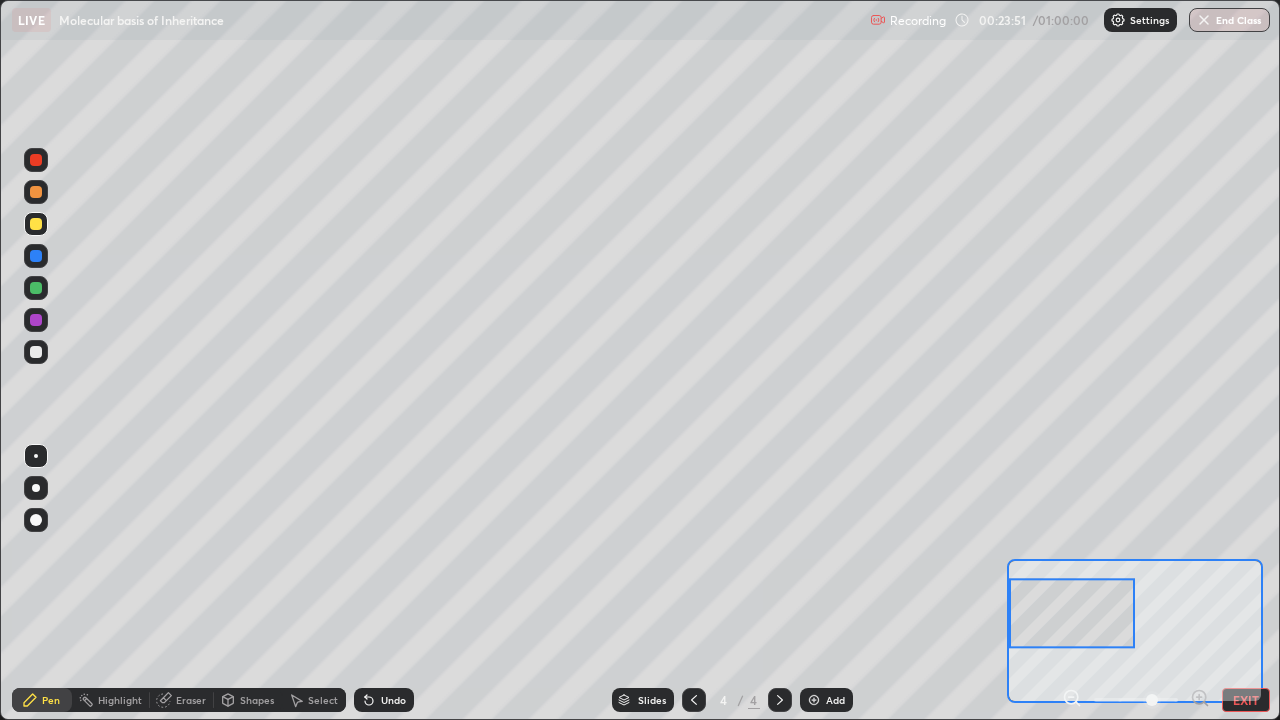 click at bounding box center [36, 160] 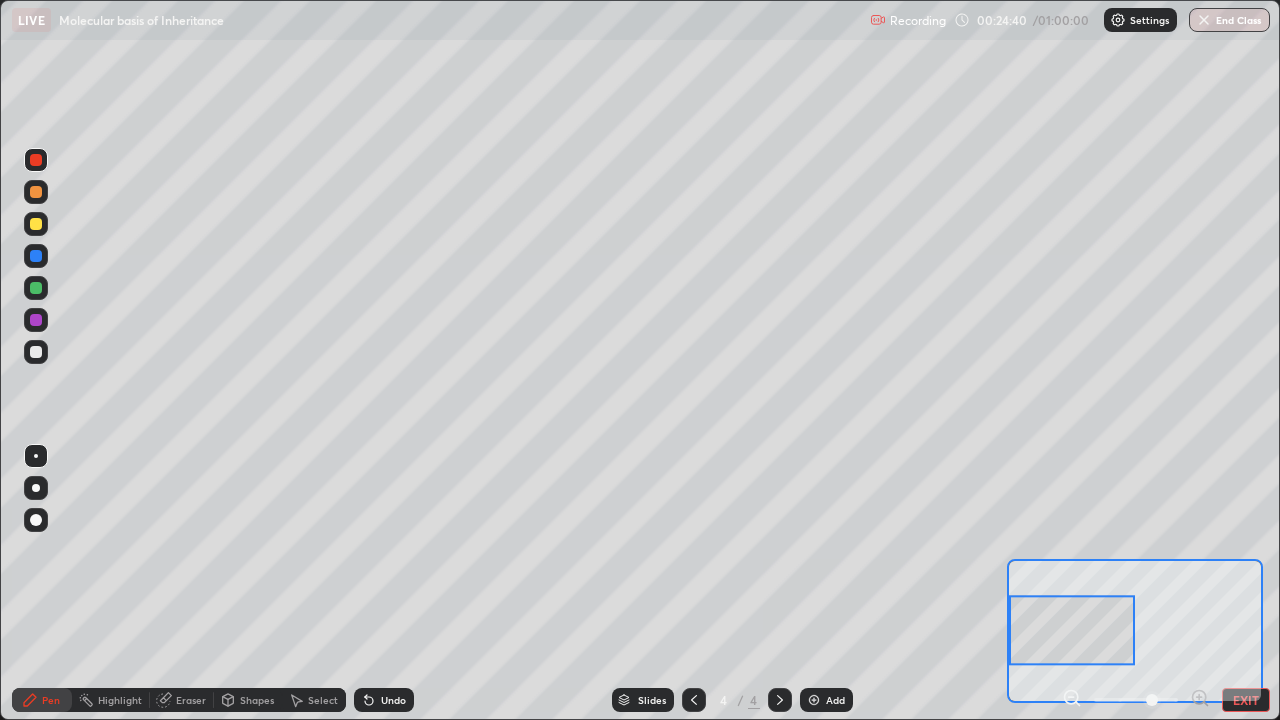 click at bounding box center [36, 224] 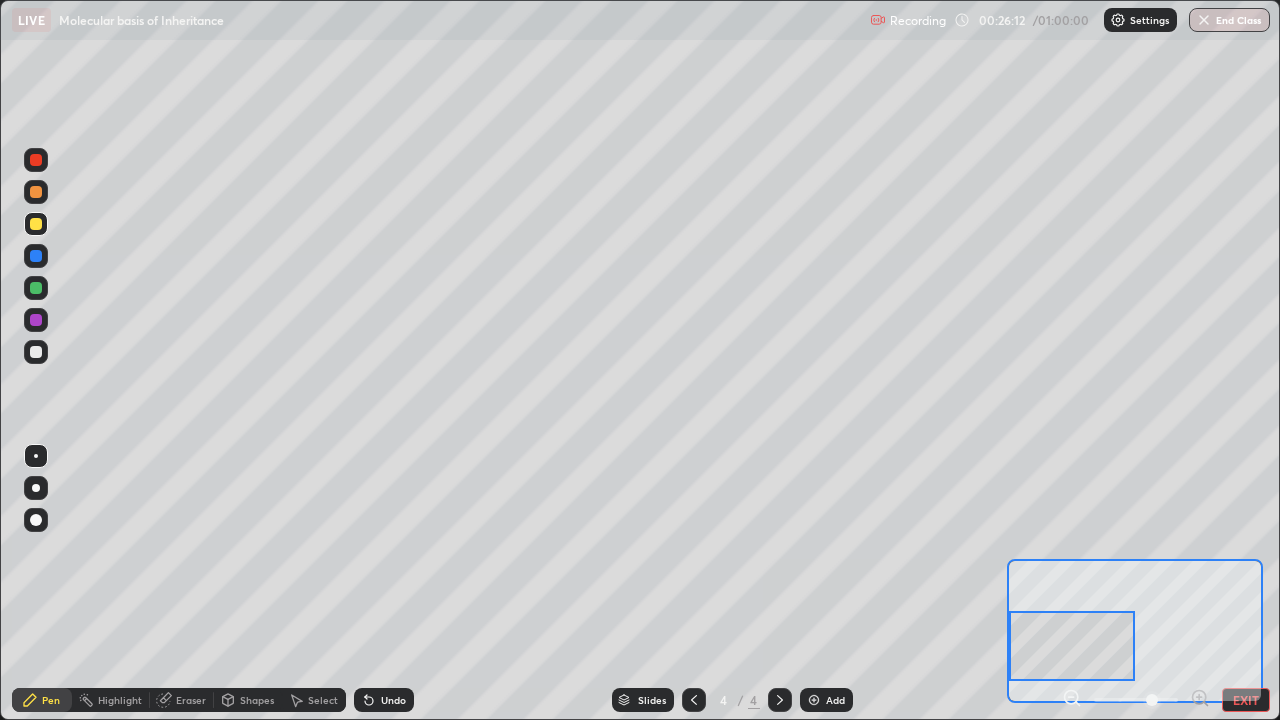 click at bounding box center (36, 352) 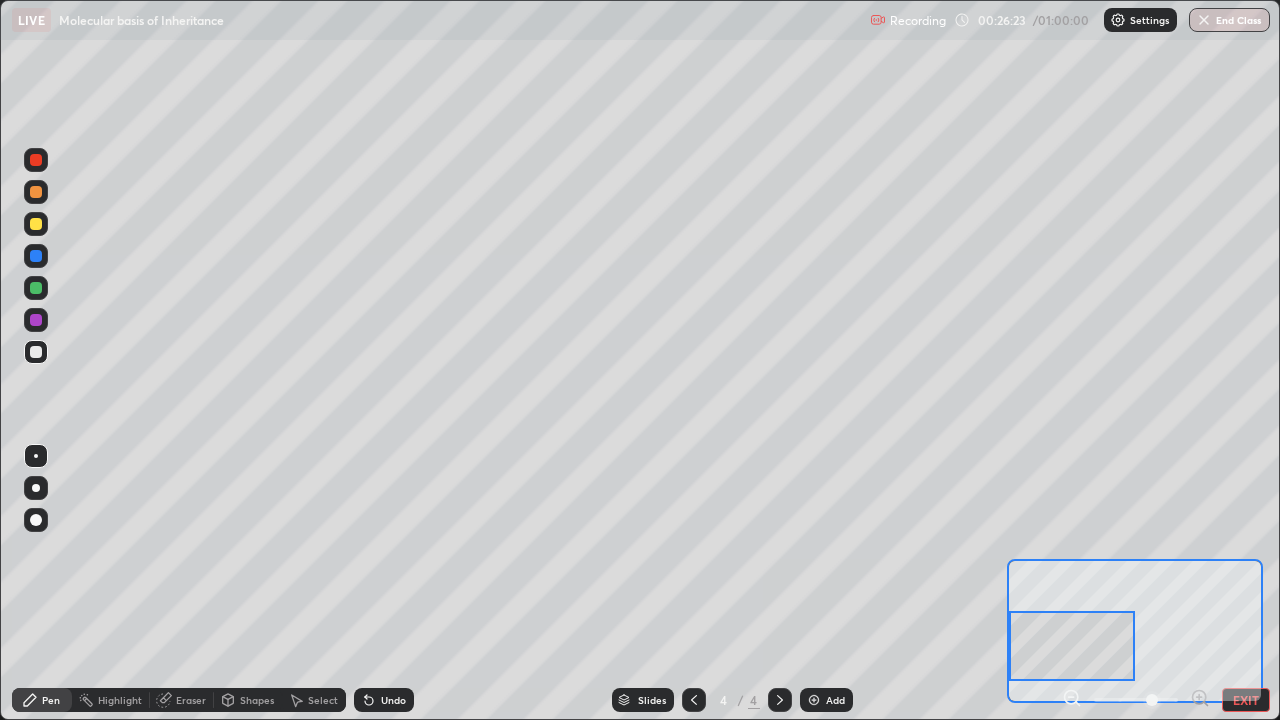 click on "Eraser" at bounding box center (191, 700) 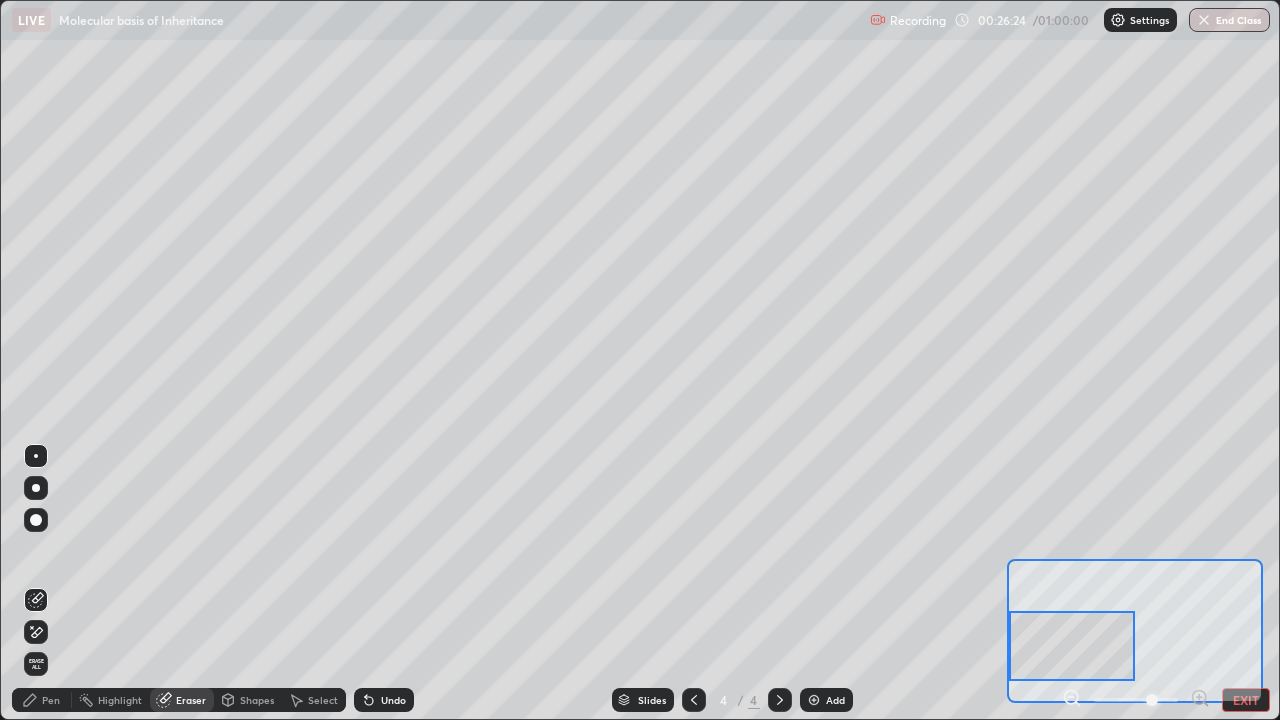 click on "Pen" at bounding box center [42, 700] 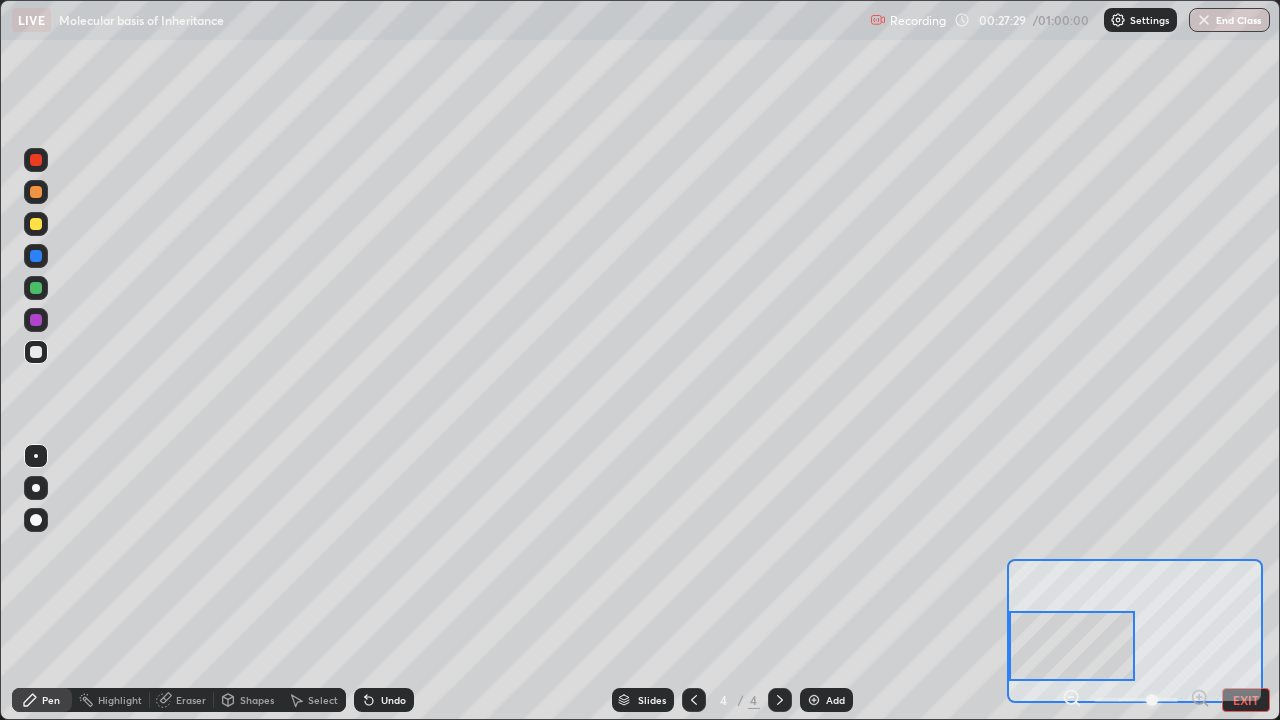 click at bounding box center (36, 224) 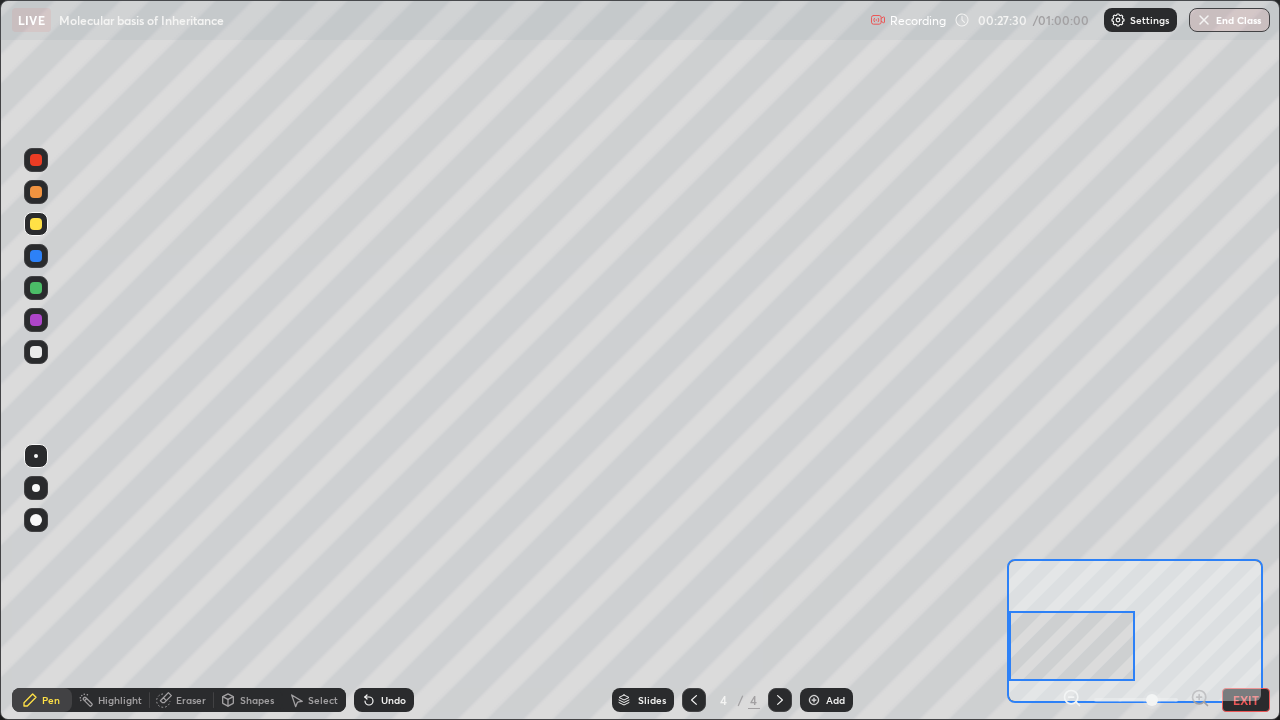 click at bounding box center (36, 288) 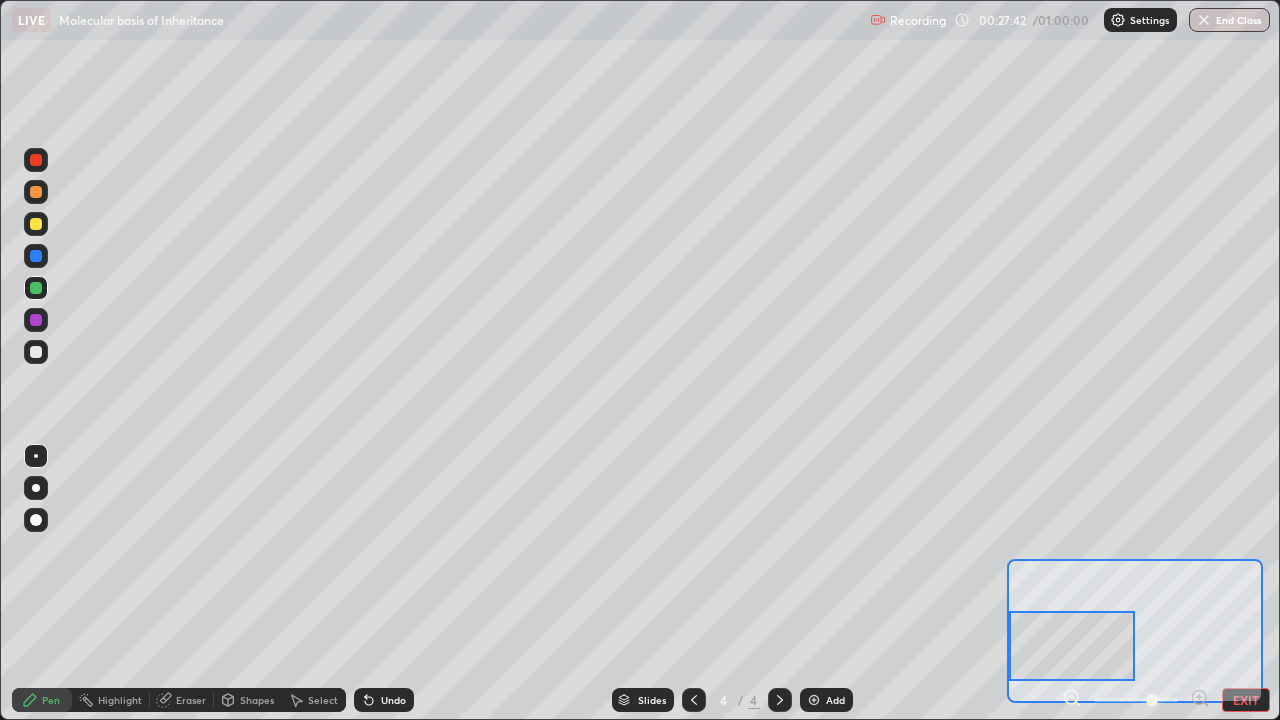 click 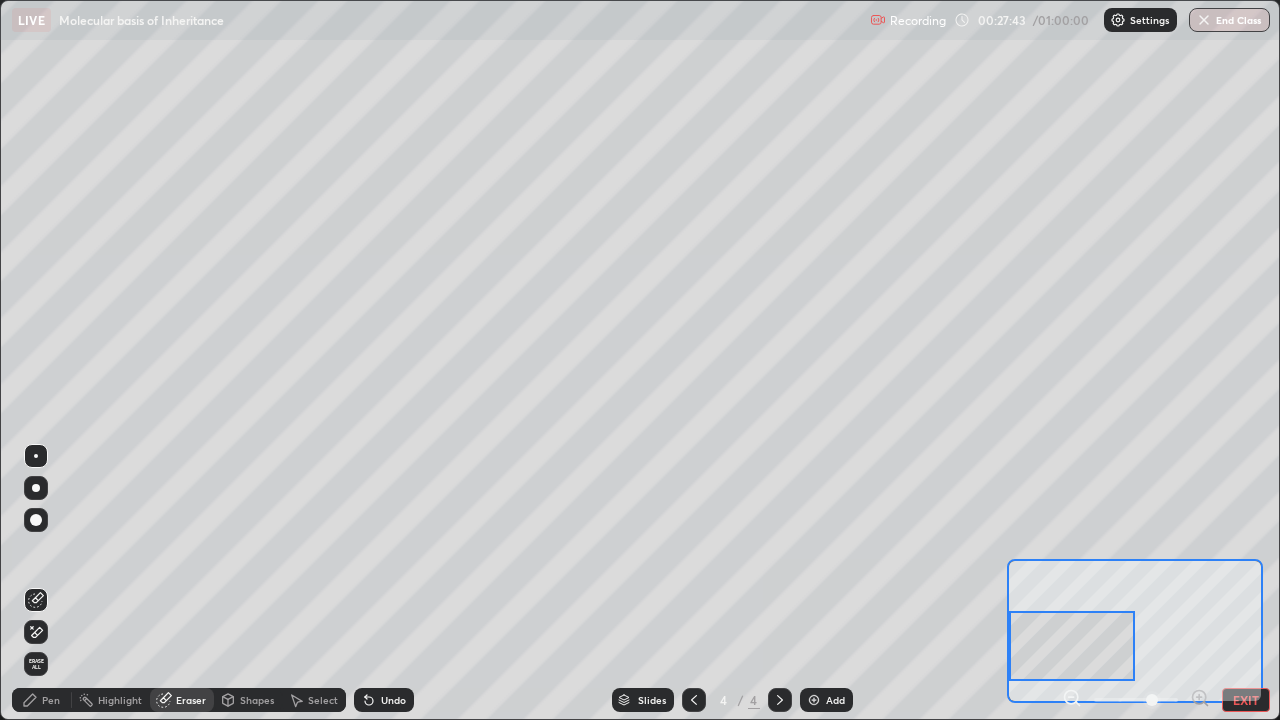 click on "Pen" at bounding box center [51, 700] 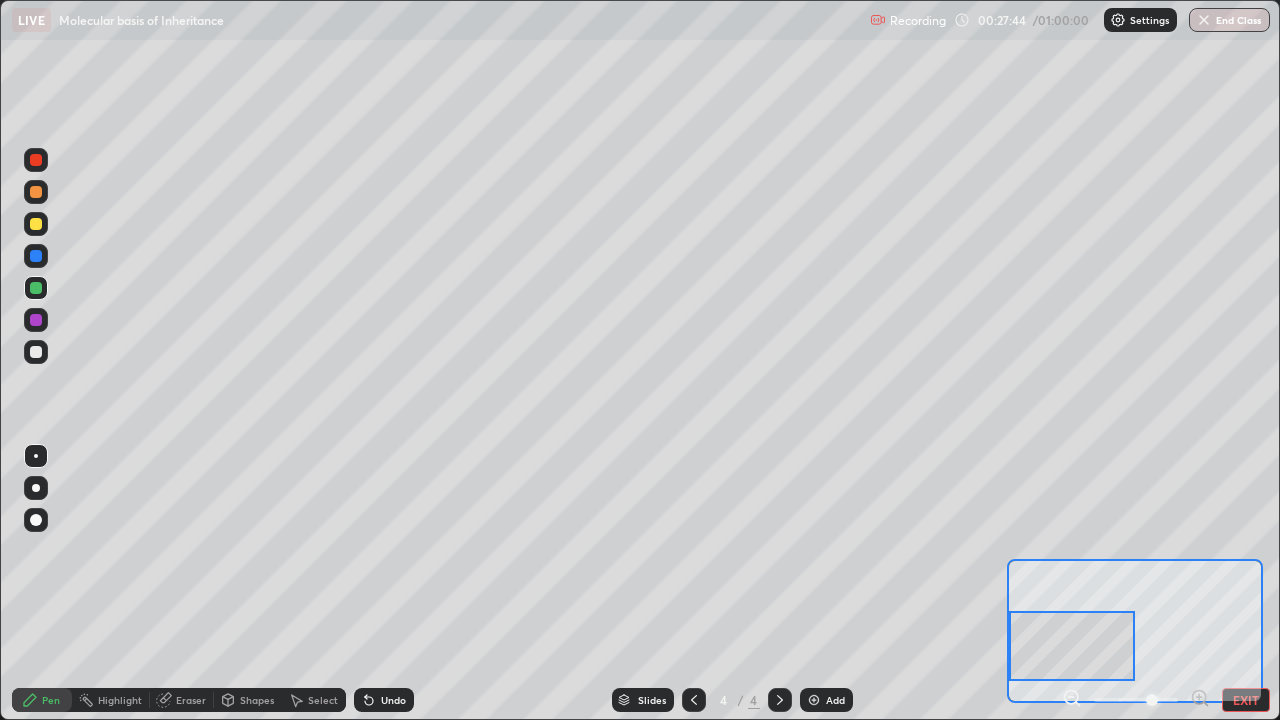 click at bounding box center (36, 352) 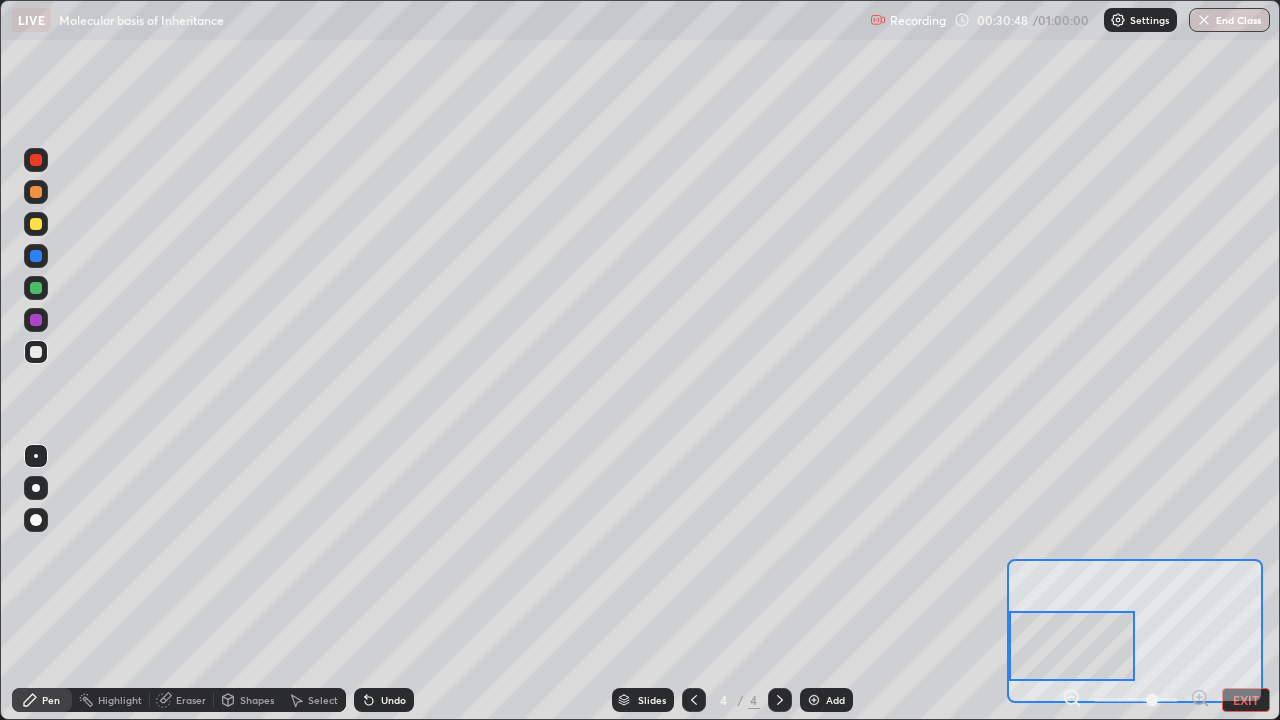 click on "Add" at bounding box center (835, 700) 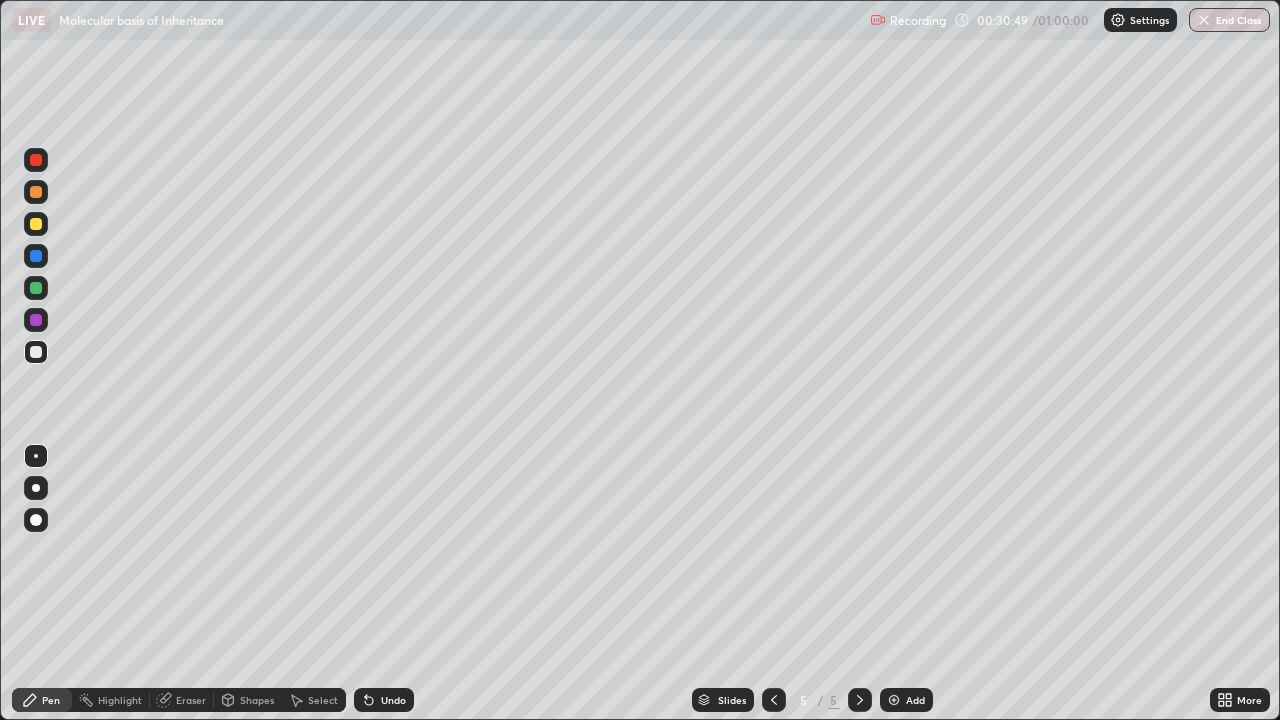 click on "More" at bounding box center [1240, 700] 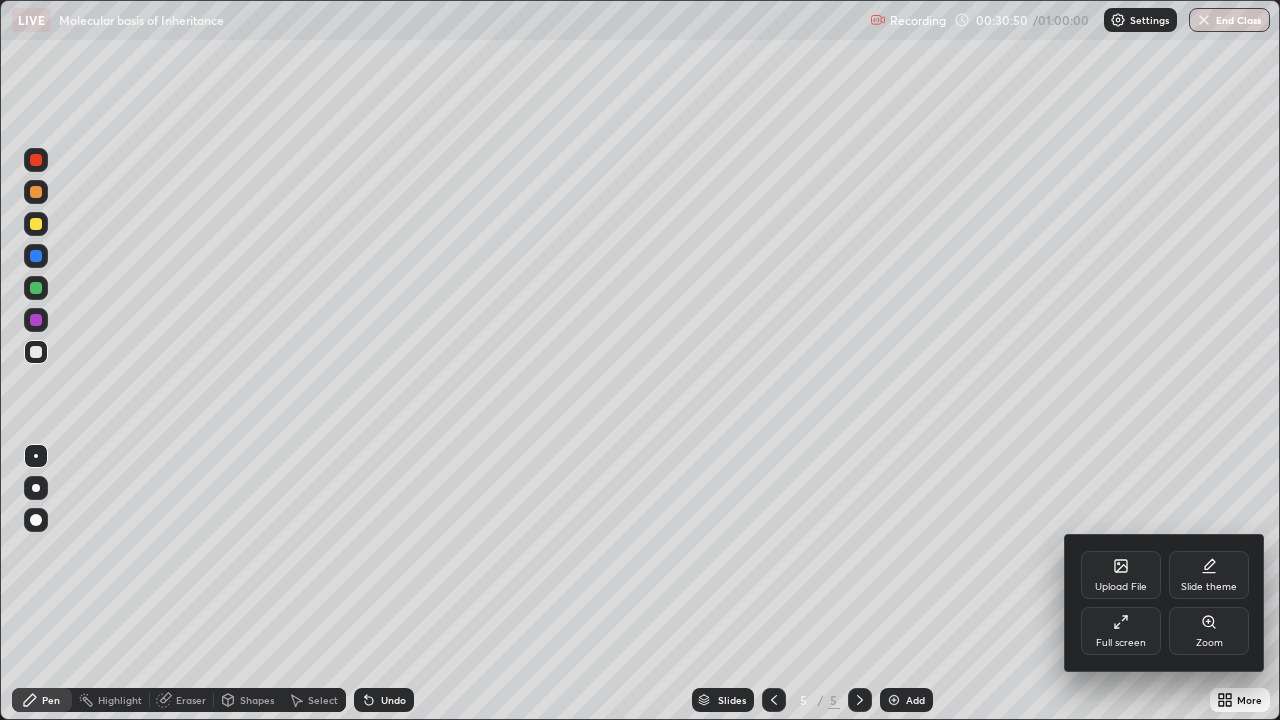 click on "Zoom" at bounding box center [1209, 643] 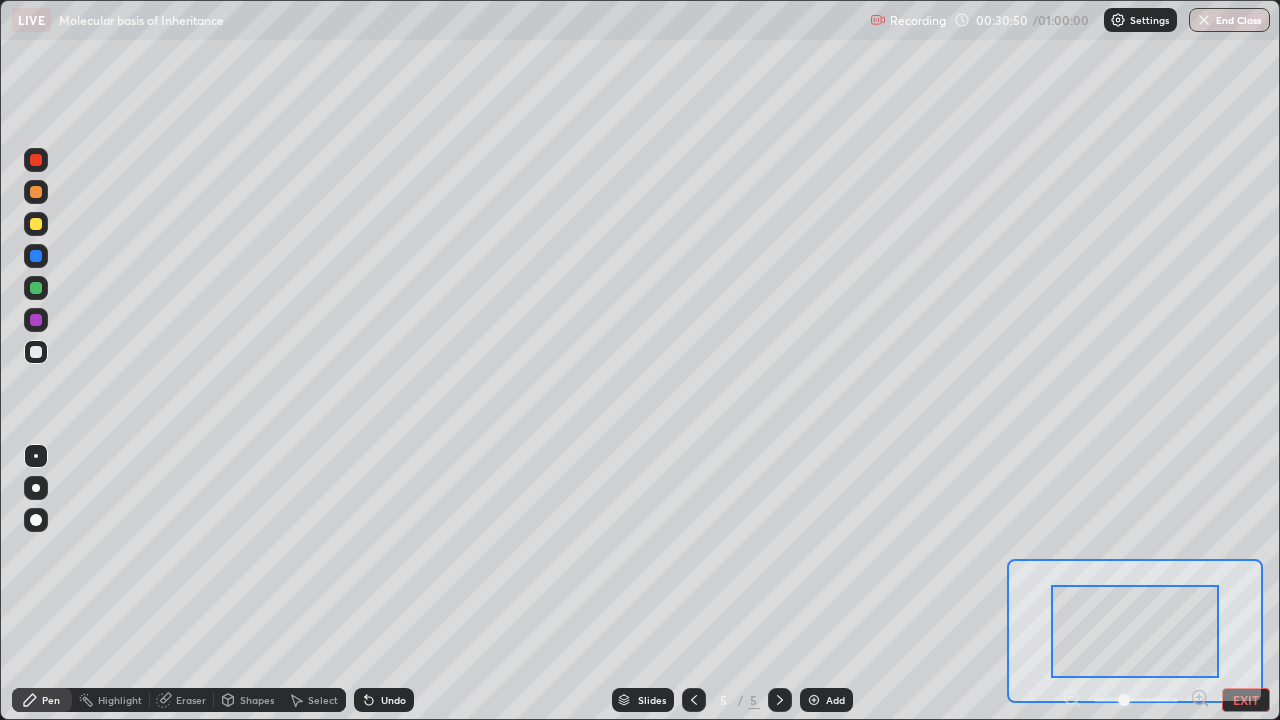 click 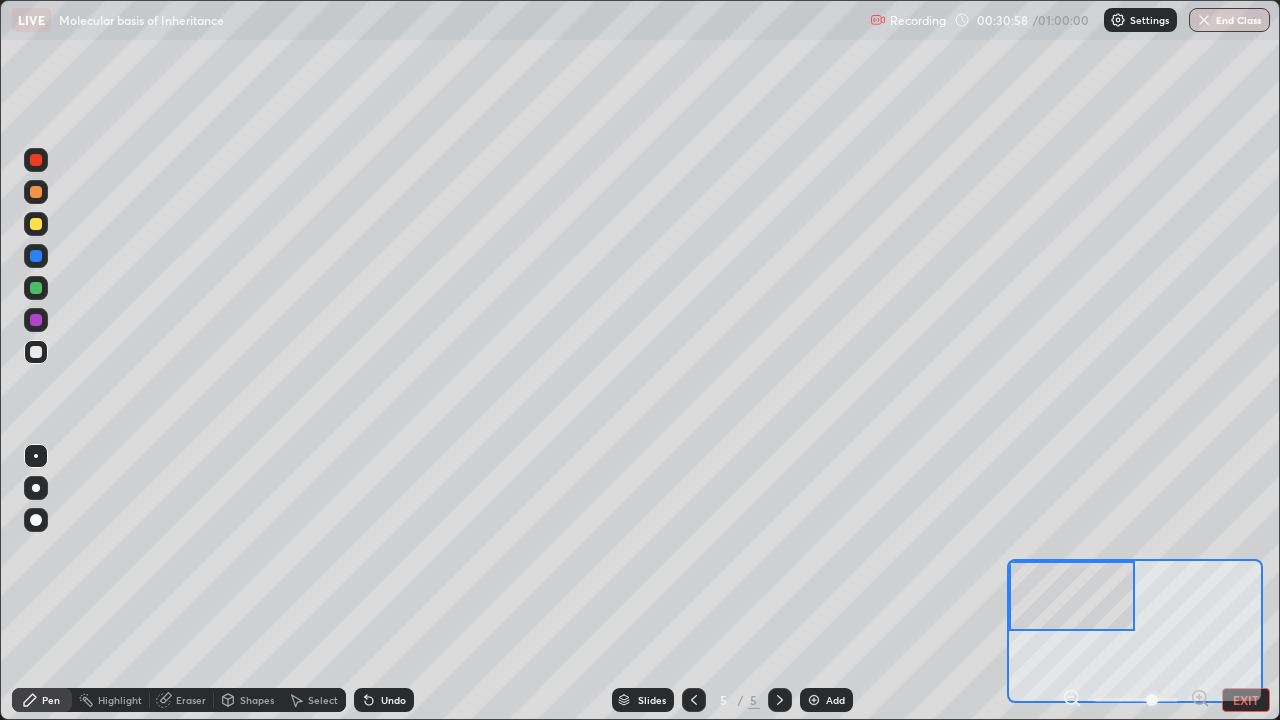 click at bounding box center (36, 160) 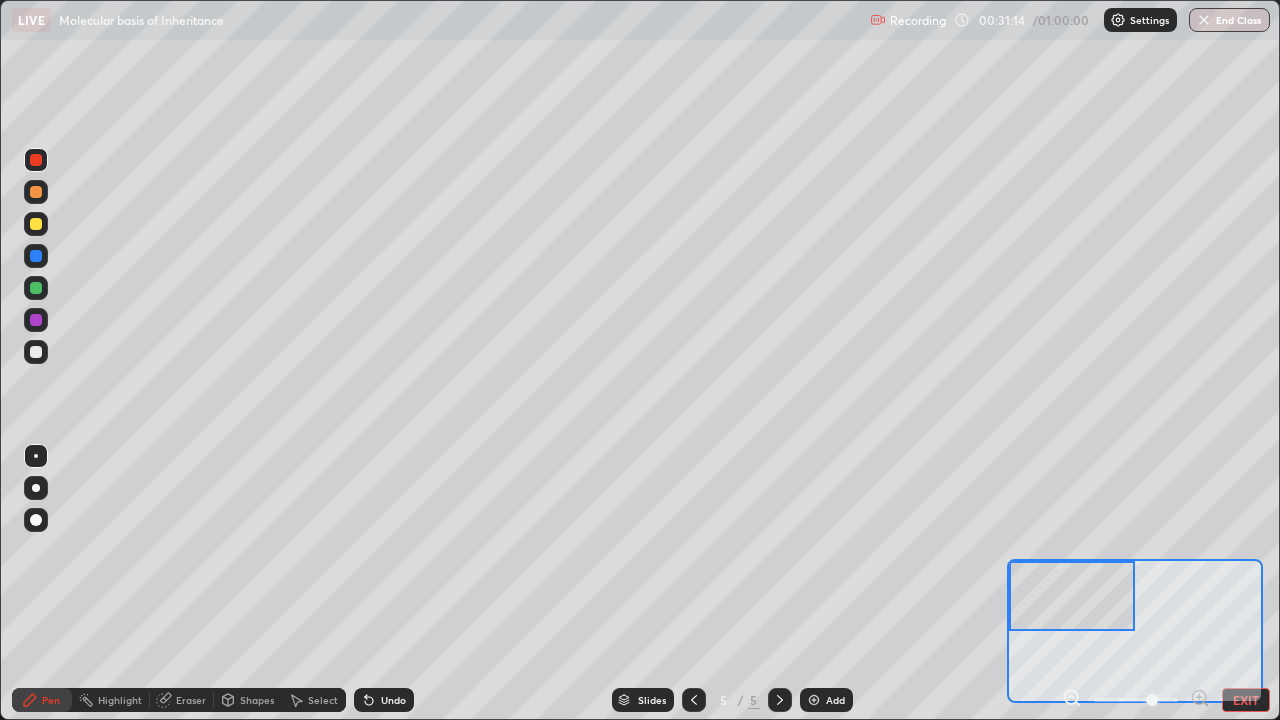 click at bounding box center (36, 352) 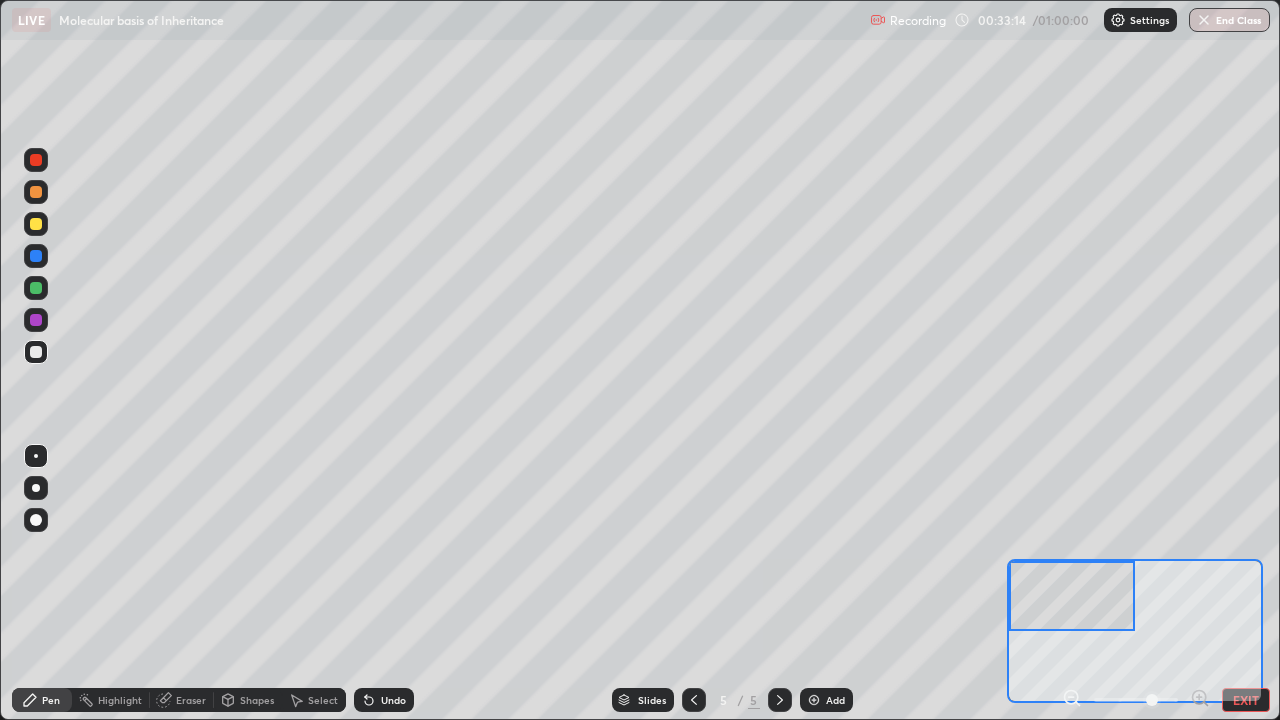 click 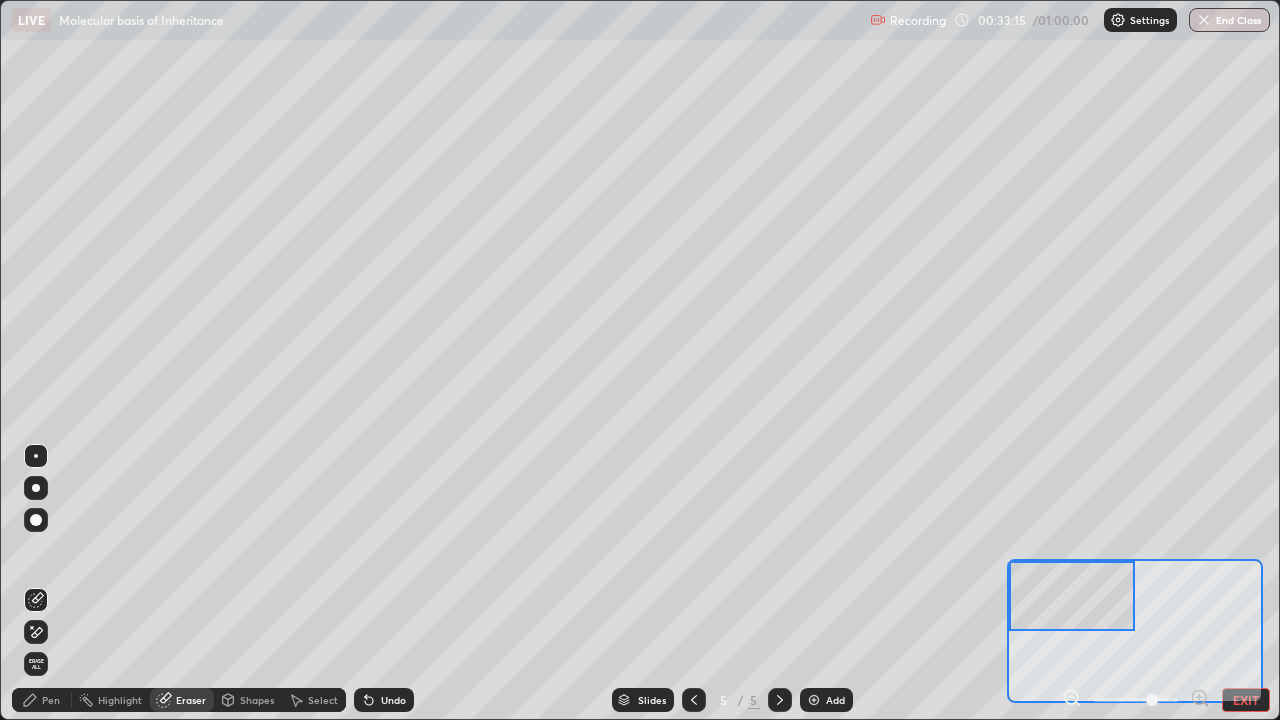 click on "Pen" at bounding box center (42, 700) 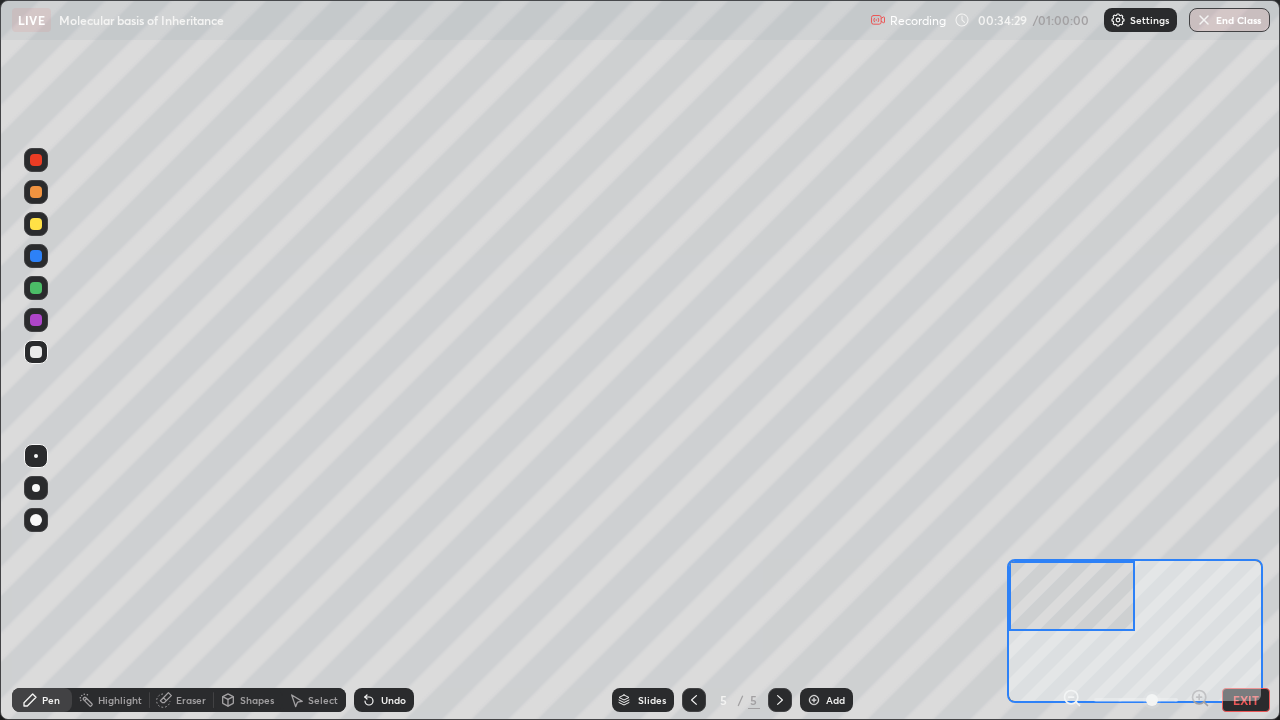 click at bounding box center [36, 224] 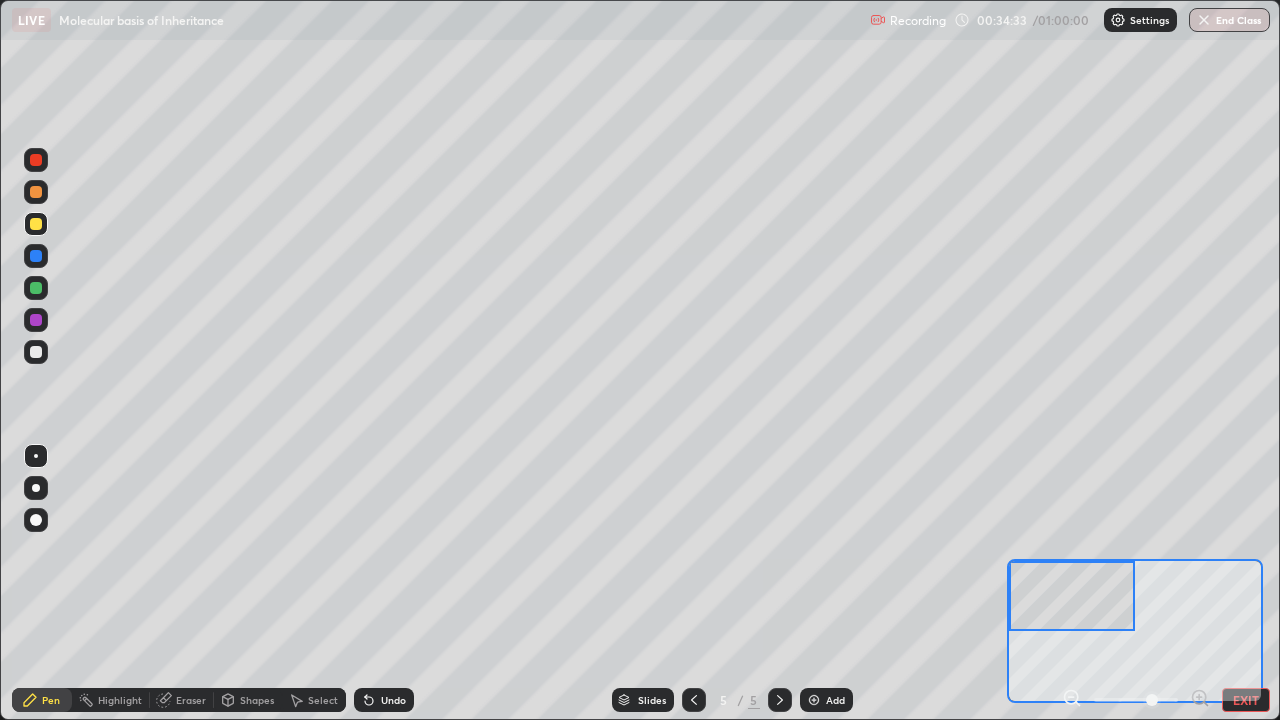 click at bounding box center [36, 352] 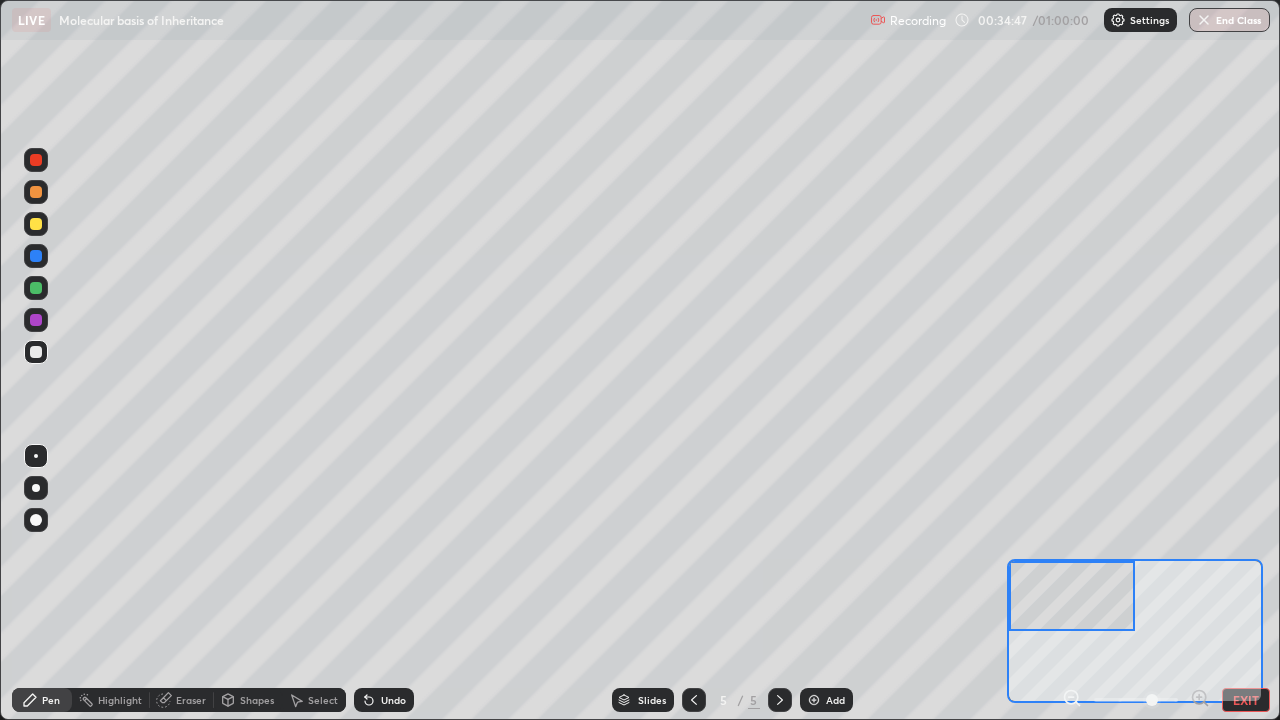 click at bounding box center [36, 224] 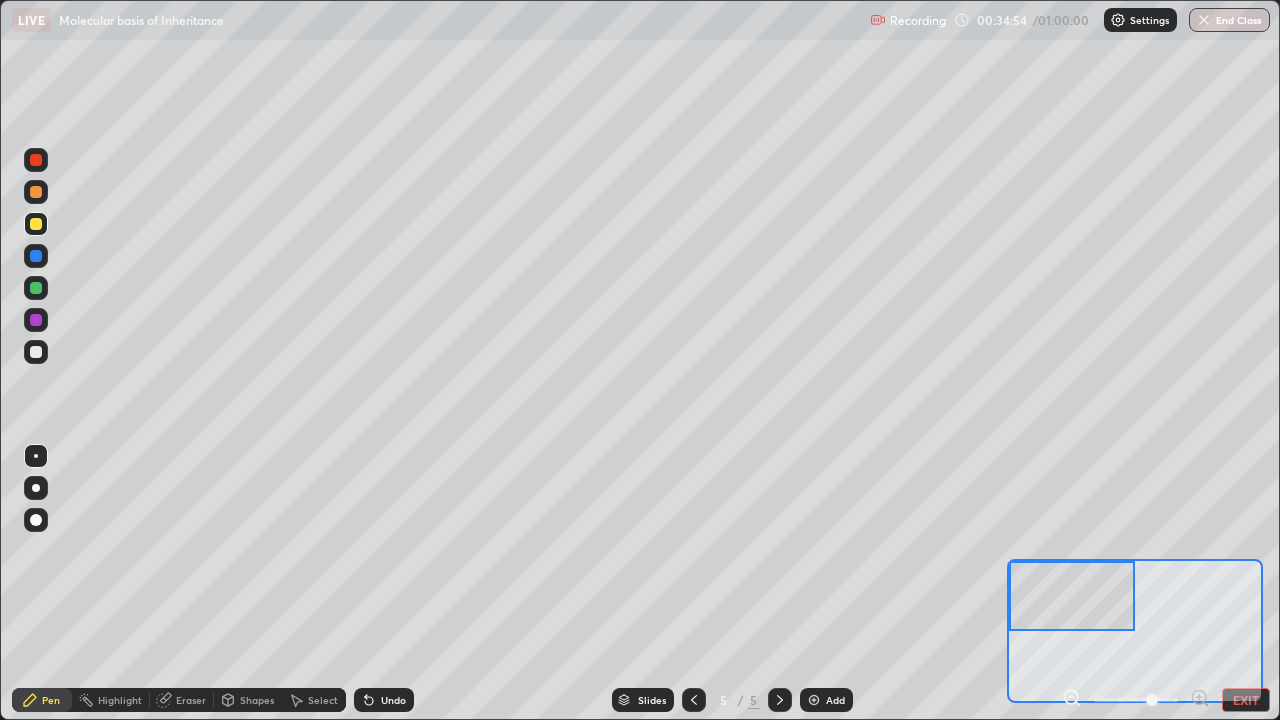 click at bounding box center (36, 160) 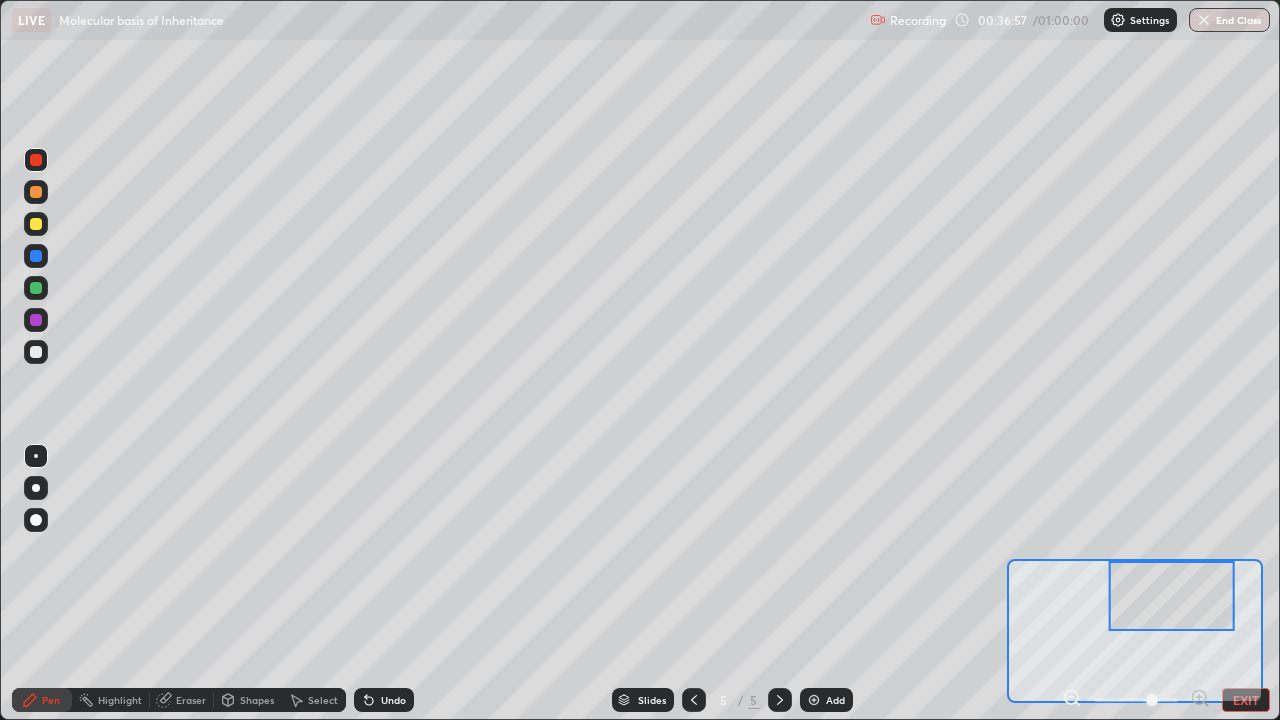 click at bounding box center (36, 224) 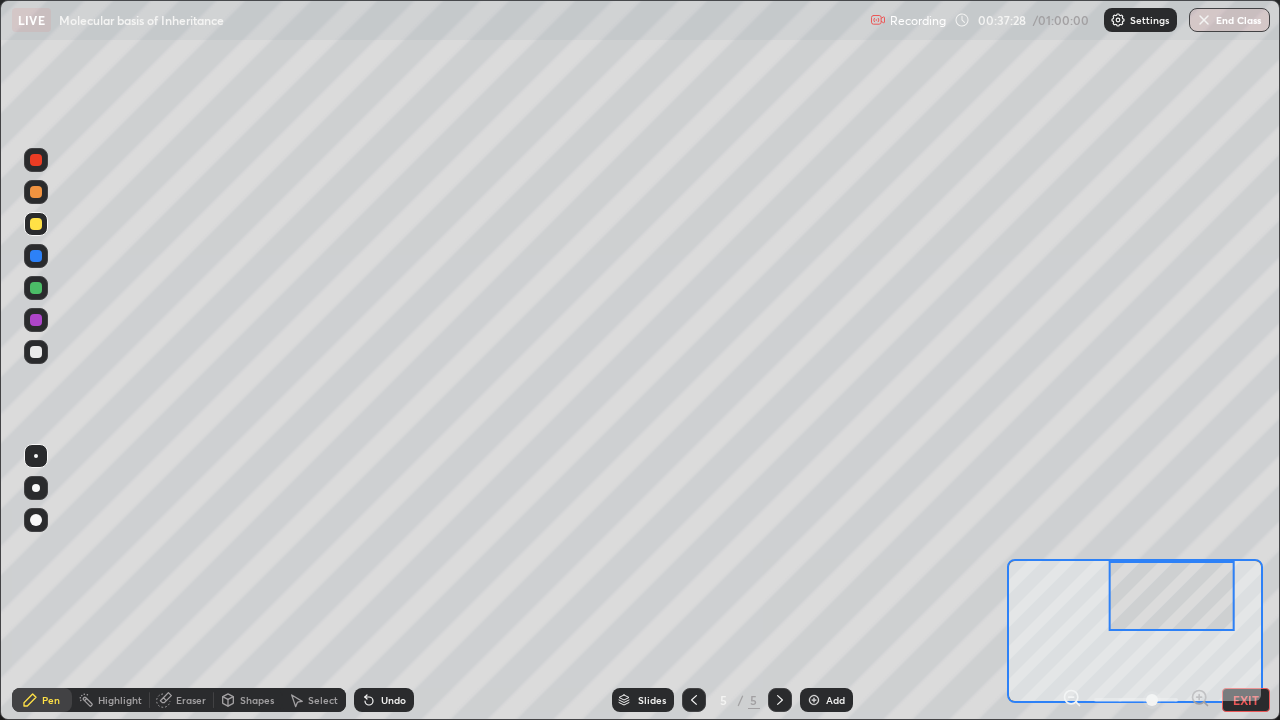 click at bounding box center (36, 352) 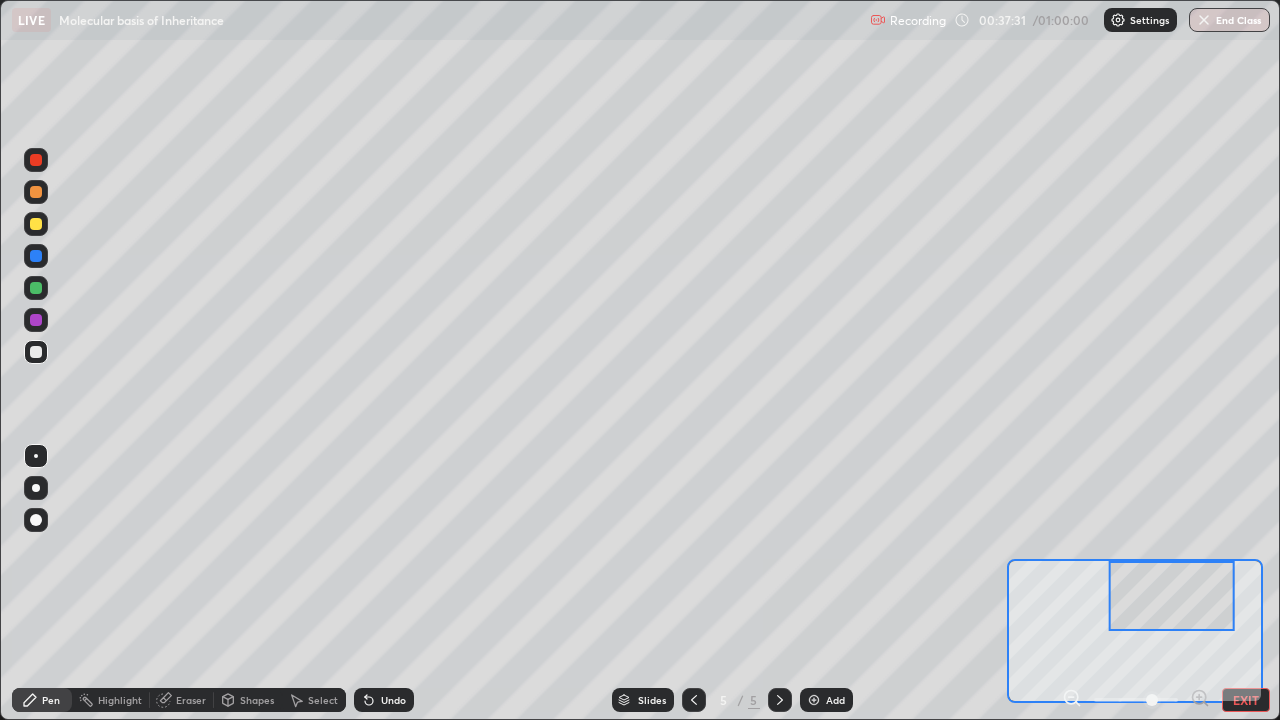 click at bounding box center [36, 224] 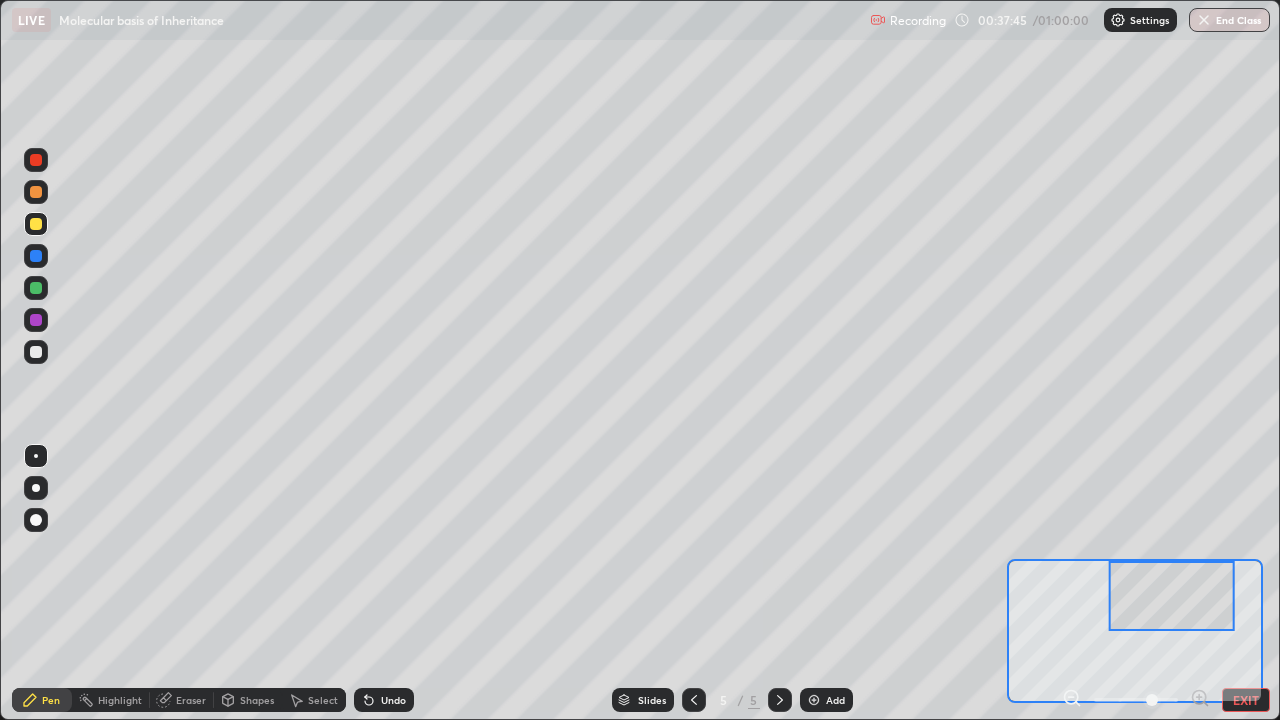 click at bounding box center (36, 352) 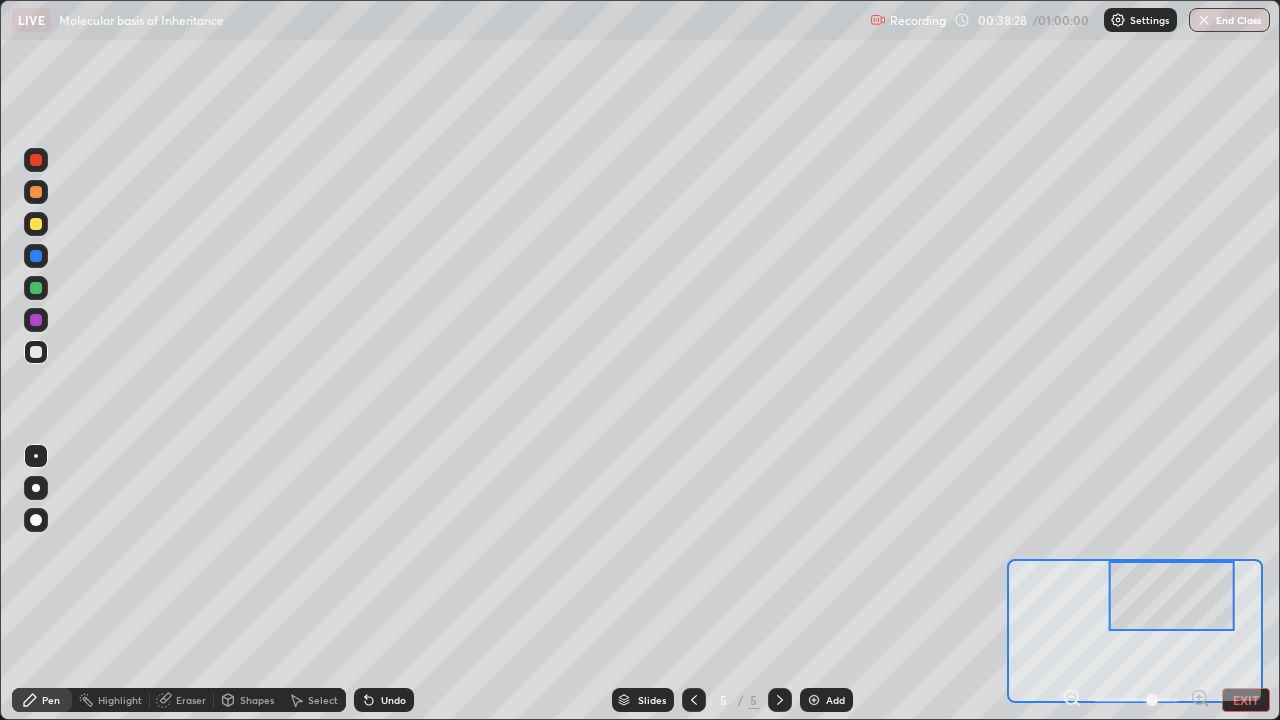 click at bounding box center (36, 160) 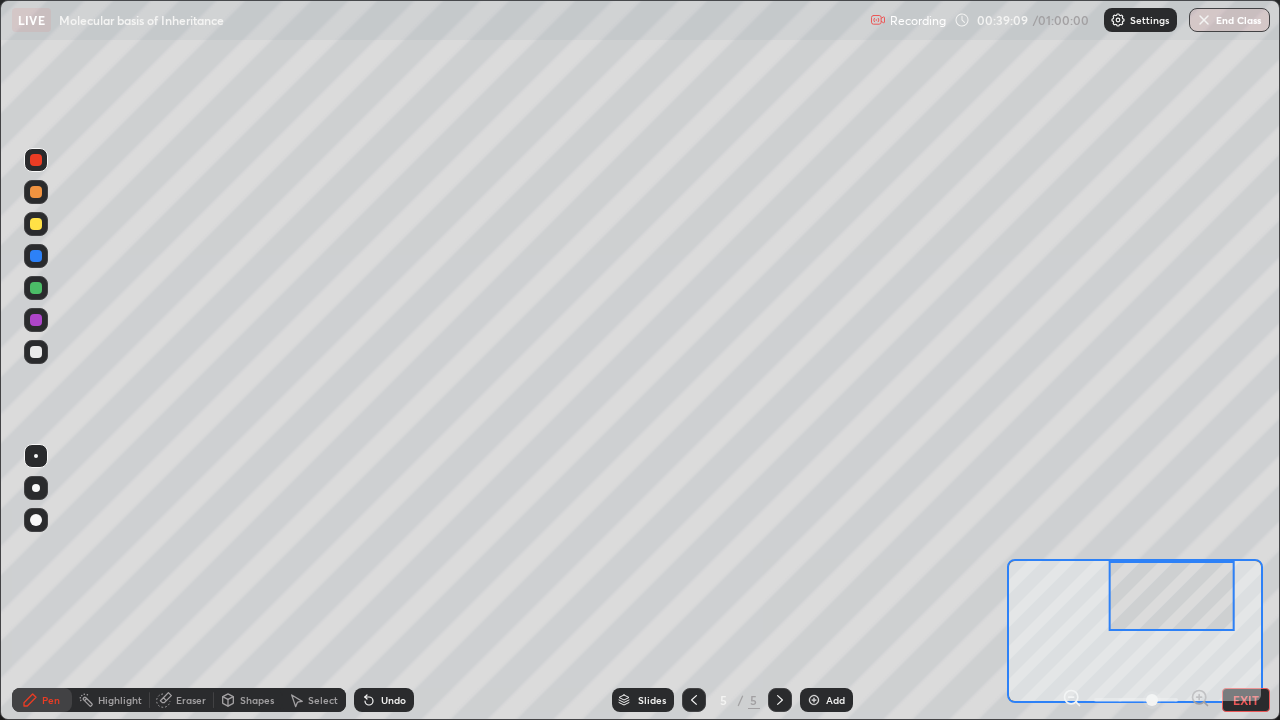 click at bounding box center [36, 256] 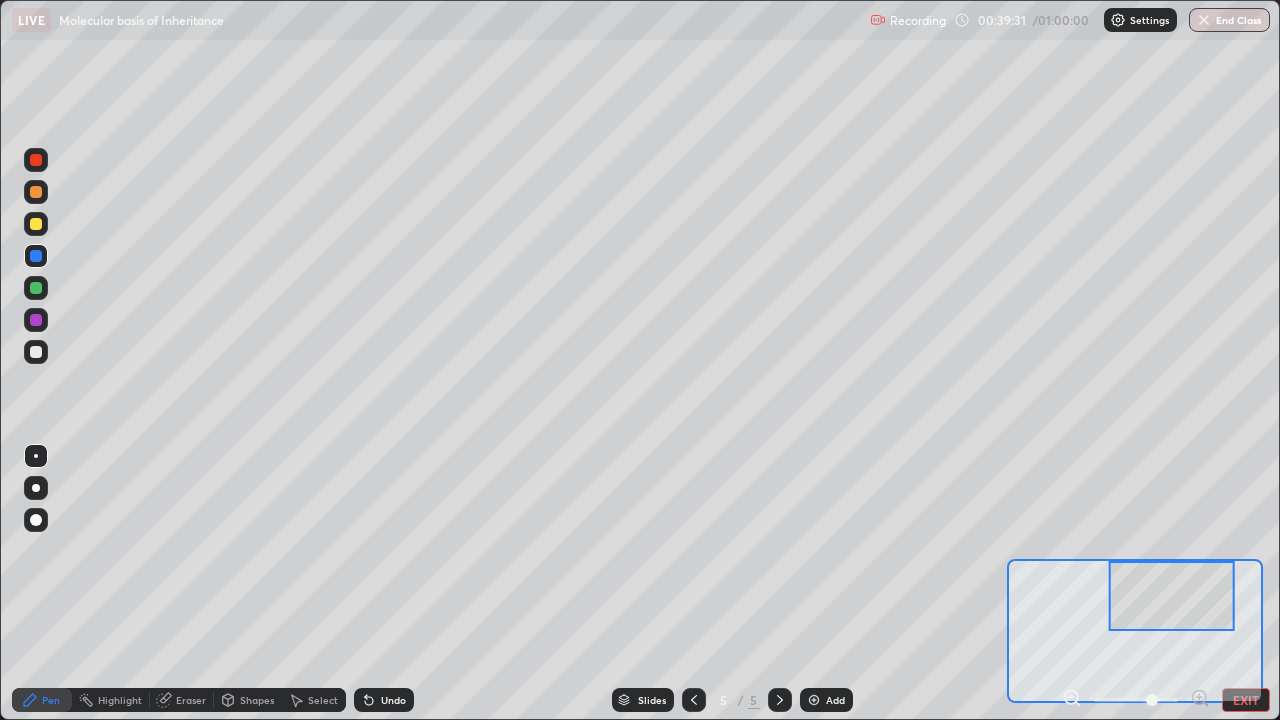 click at bounding box center [36, 160] 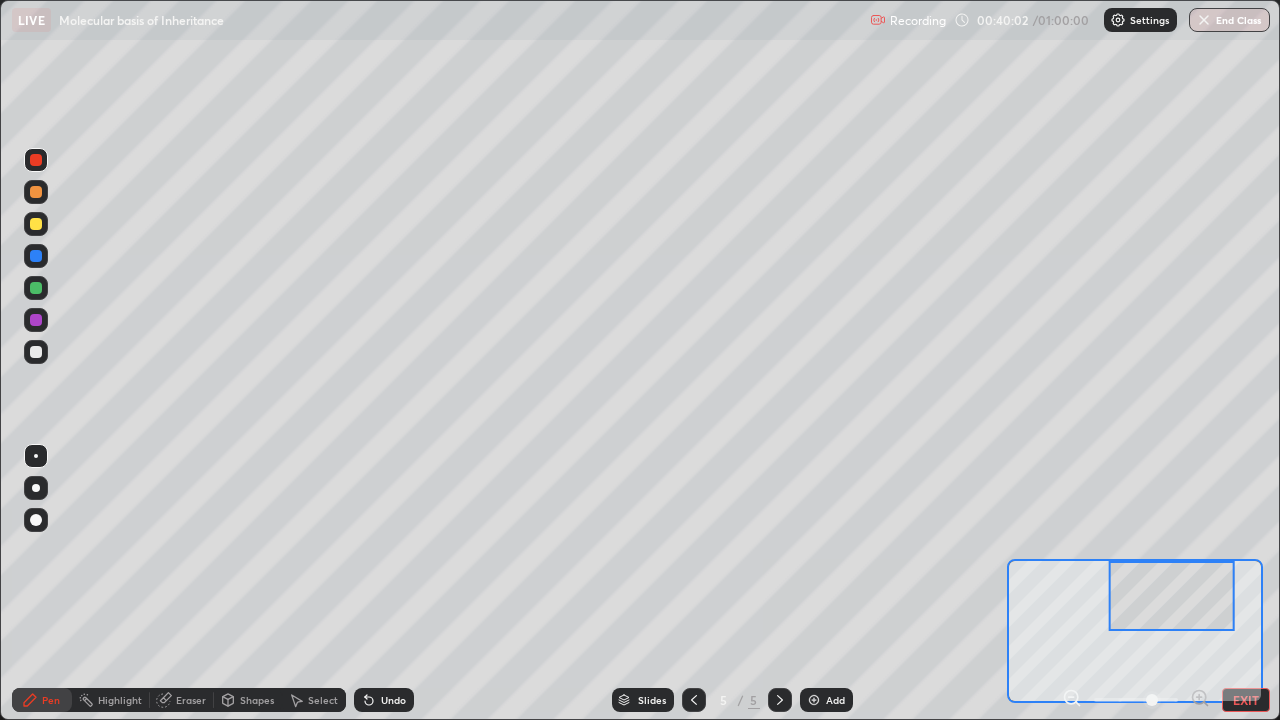 click at bounding box center [36, 224] 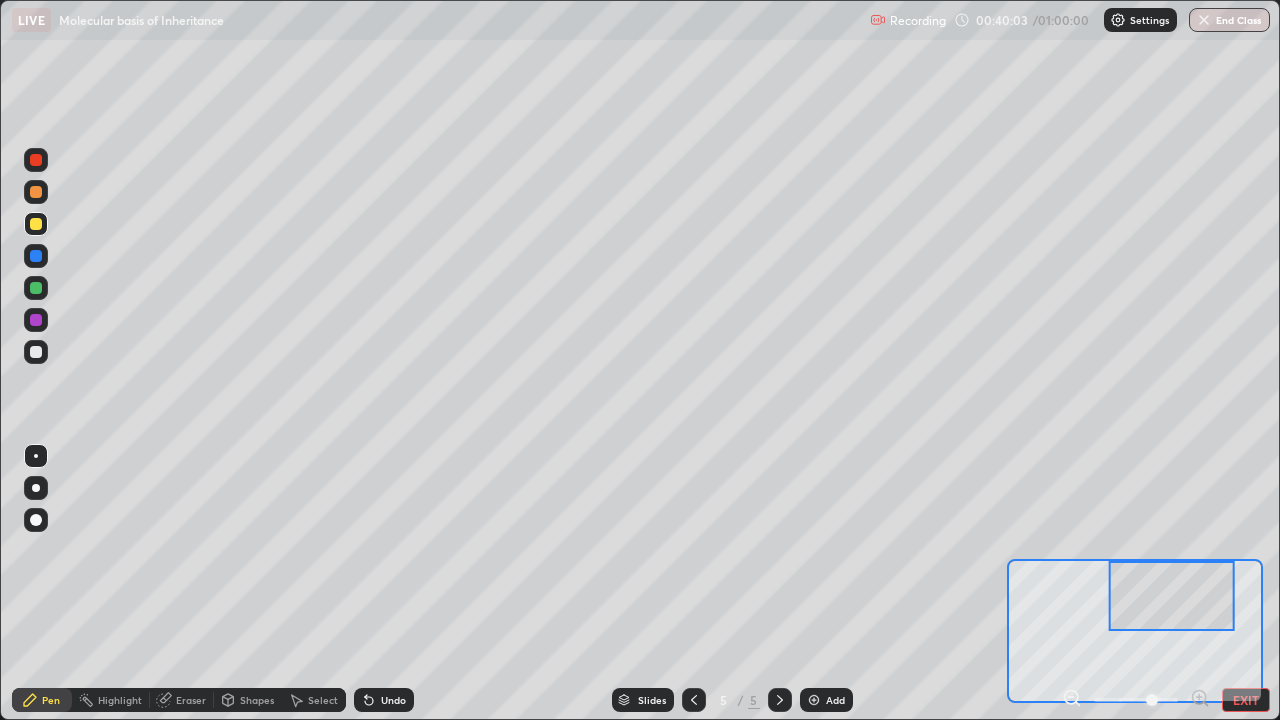 click at bounding box center [36, 160] 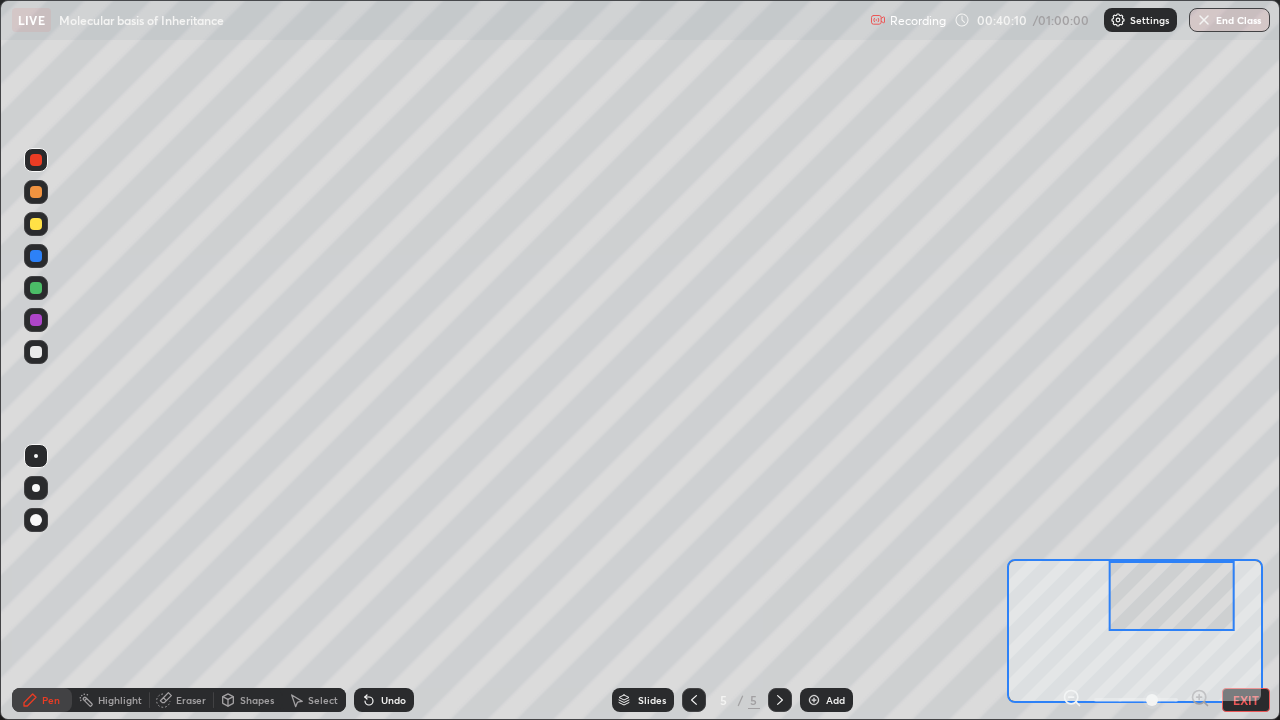 click on "Eraser" at bounding box center (191, 700) 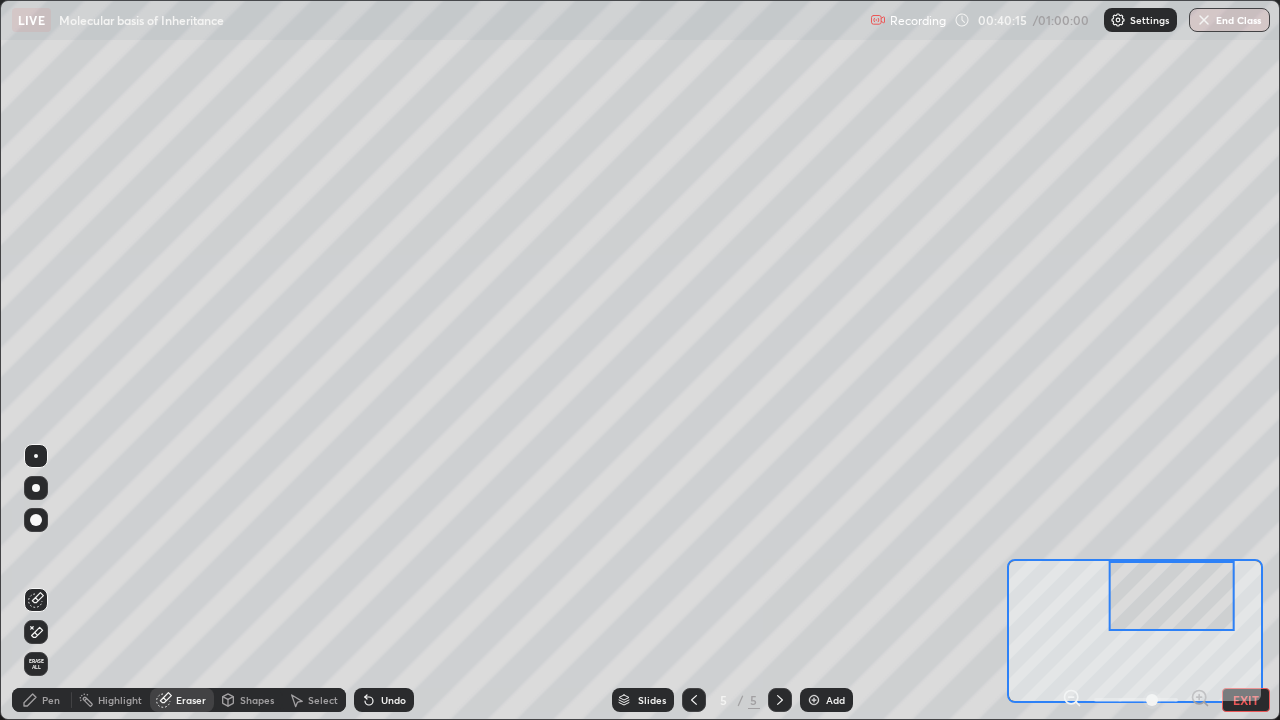 click on "Pen" at bounding box center [51, 700] 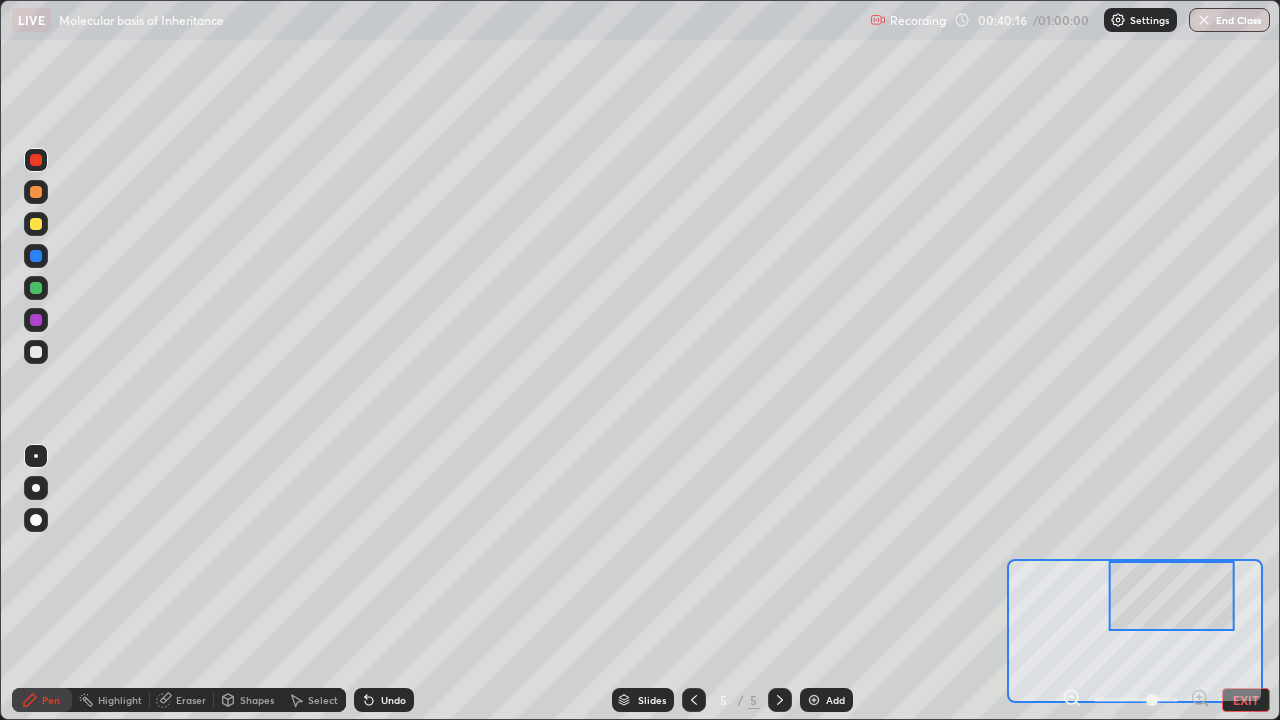 click on "Pen" at bounding box center (51, 700) 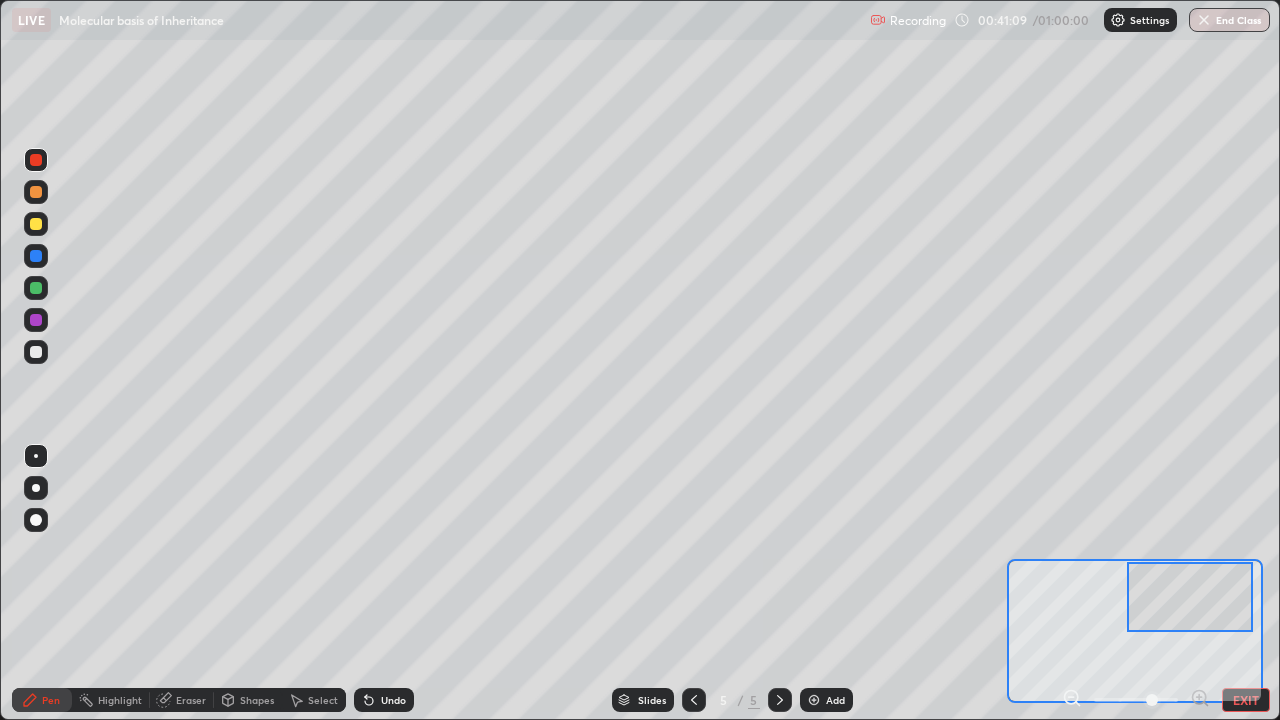 click at bounding box center [36, 352] 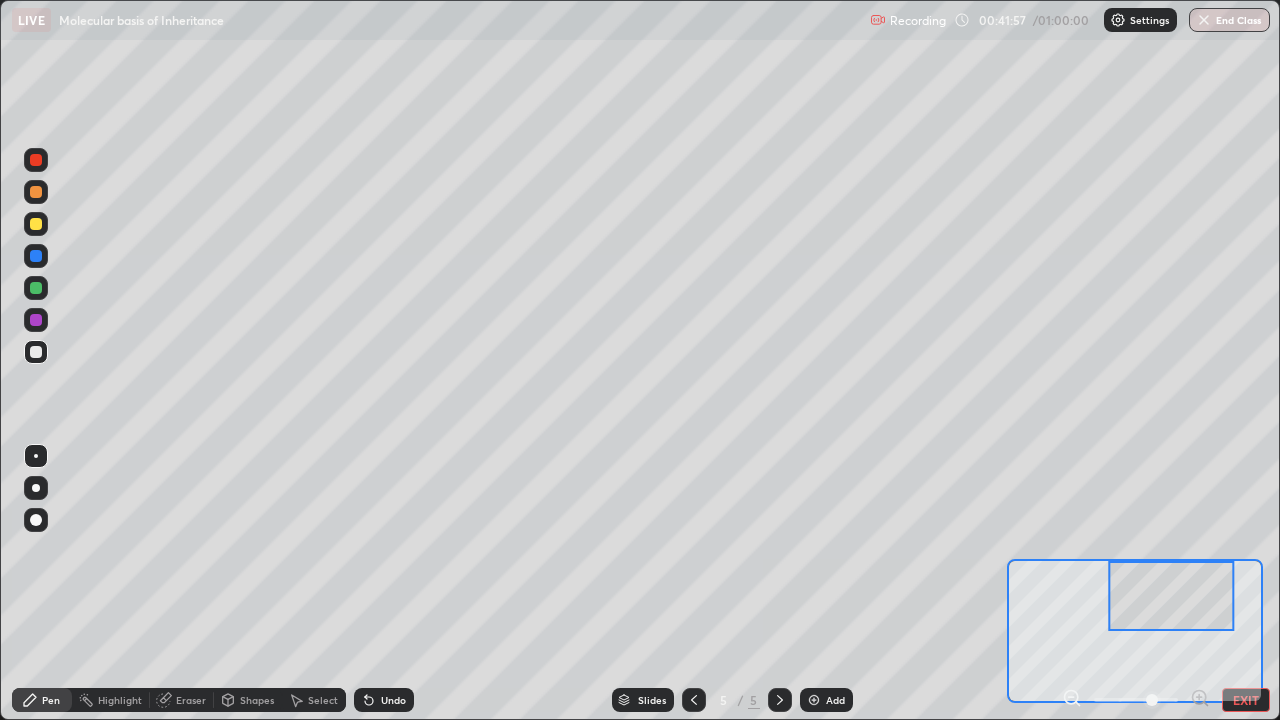 click at bounding box center [36, 224] 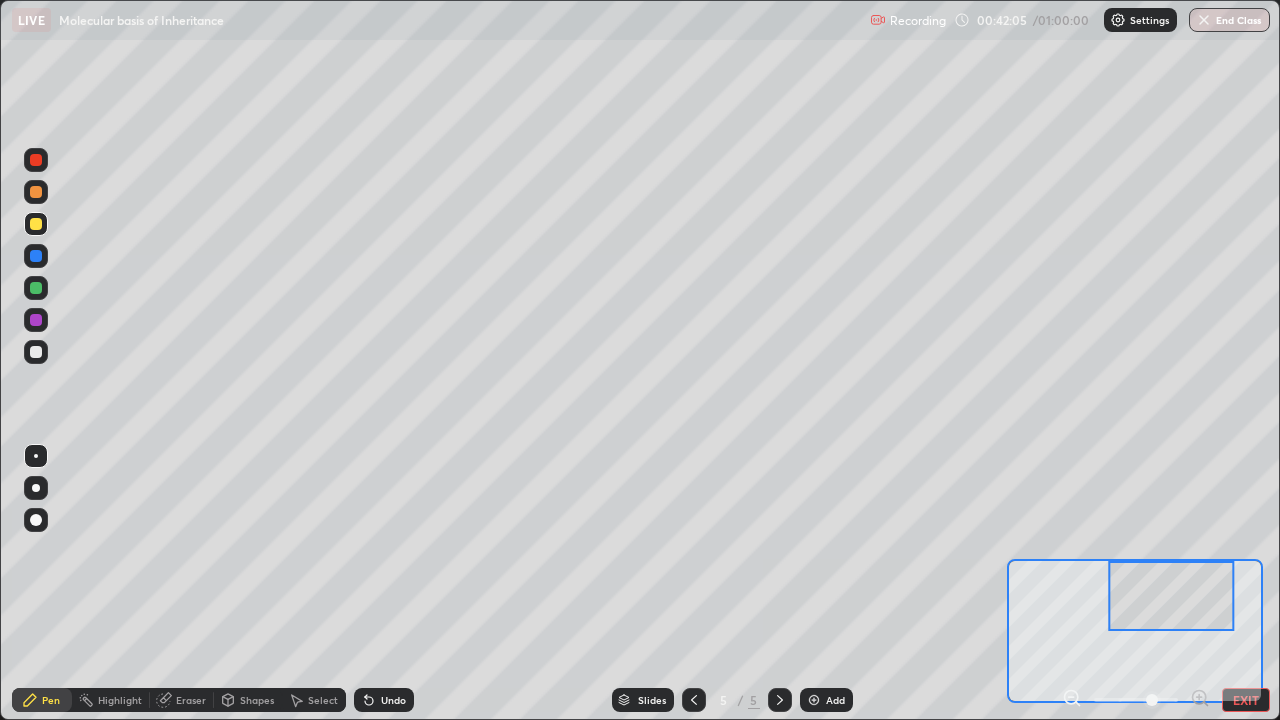 click at bounding box center [36, 352] 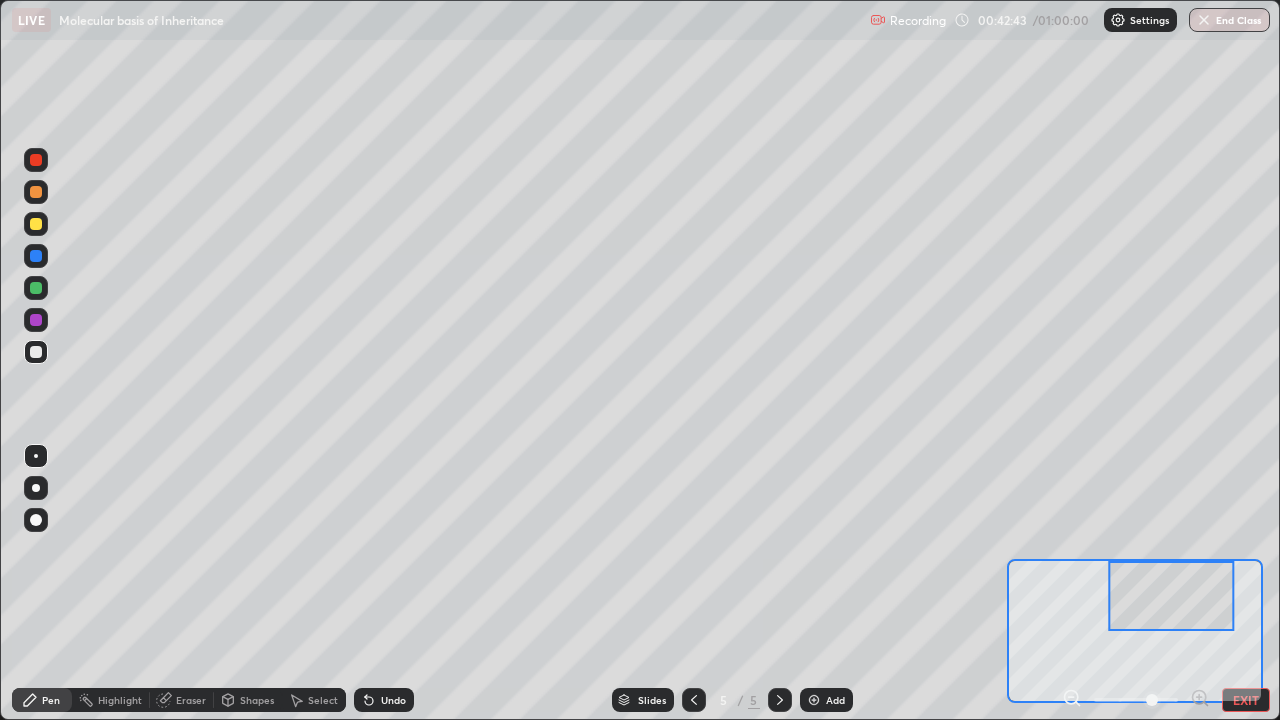 click at bounding box center (36, 192) 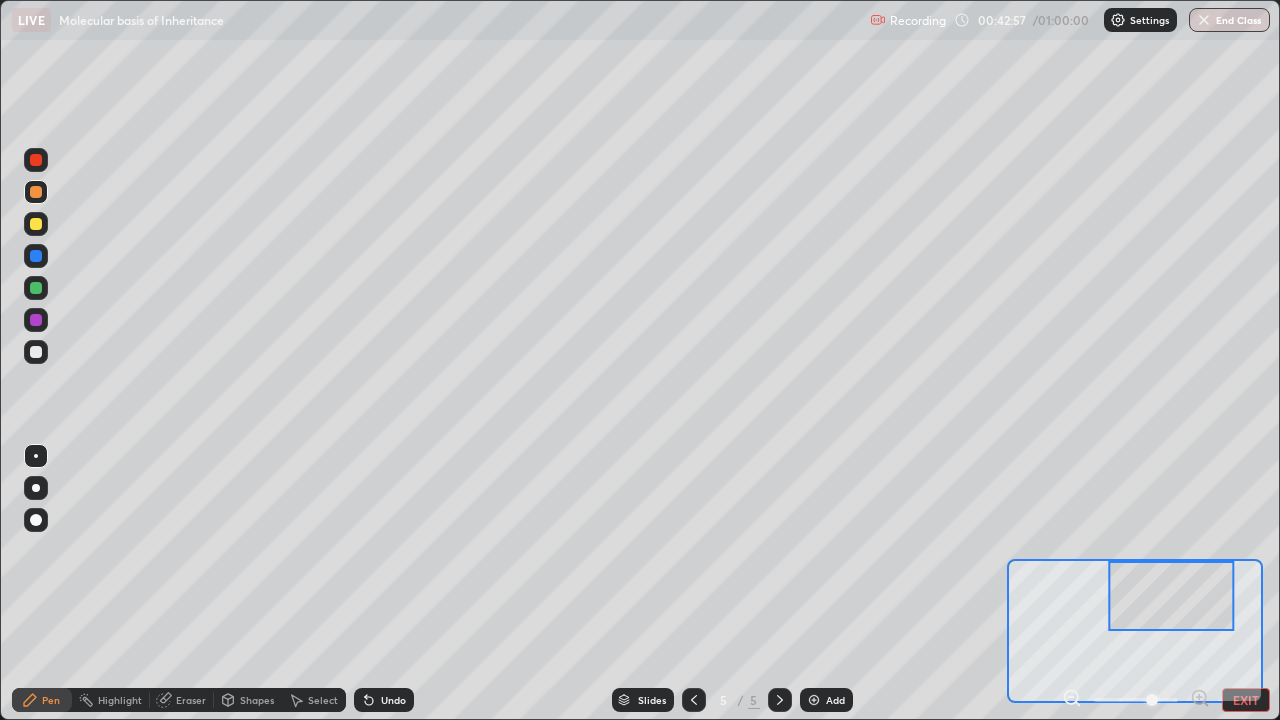 click at bounding box center [36, 224] 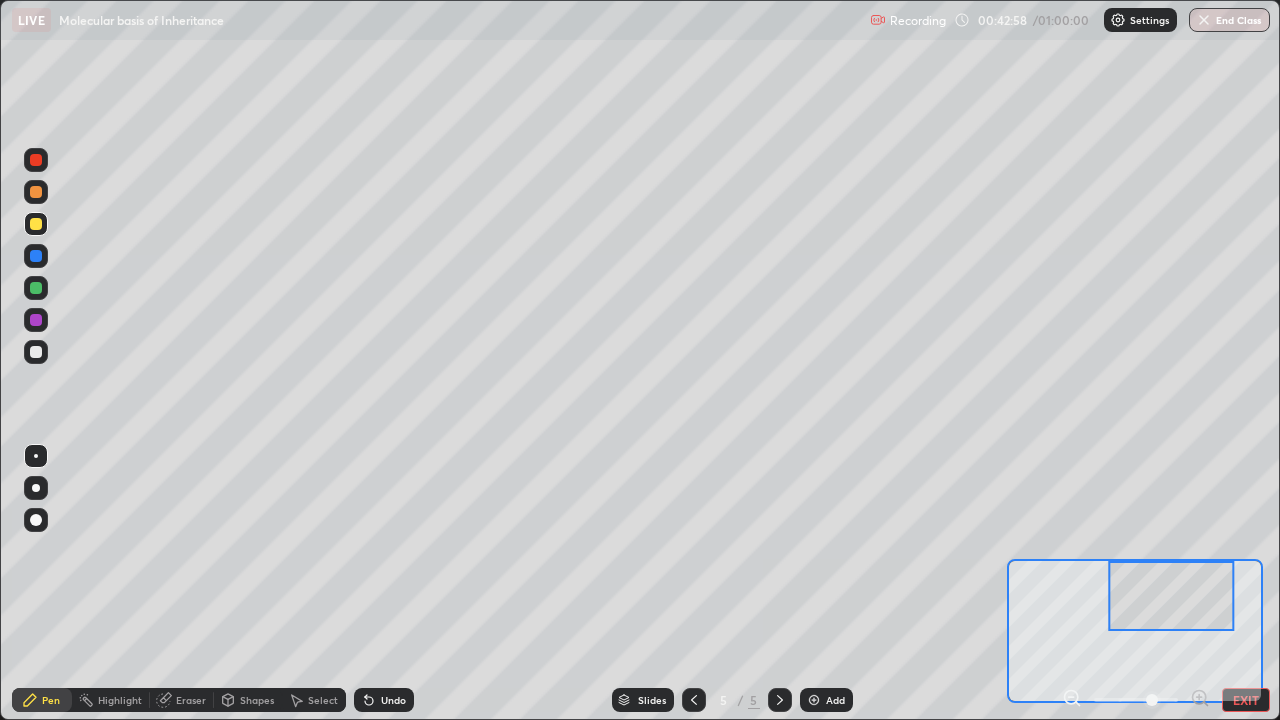 click at bounding box center (36, 352) 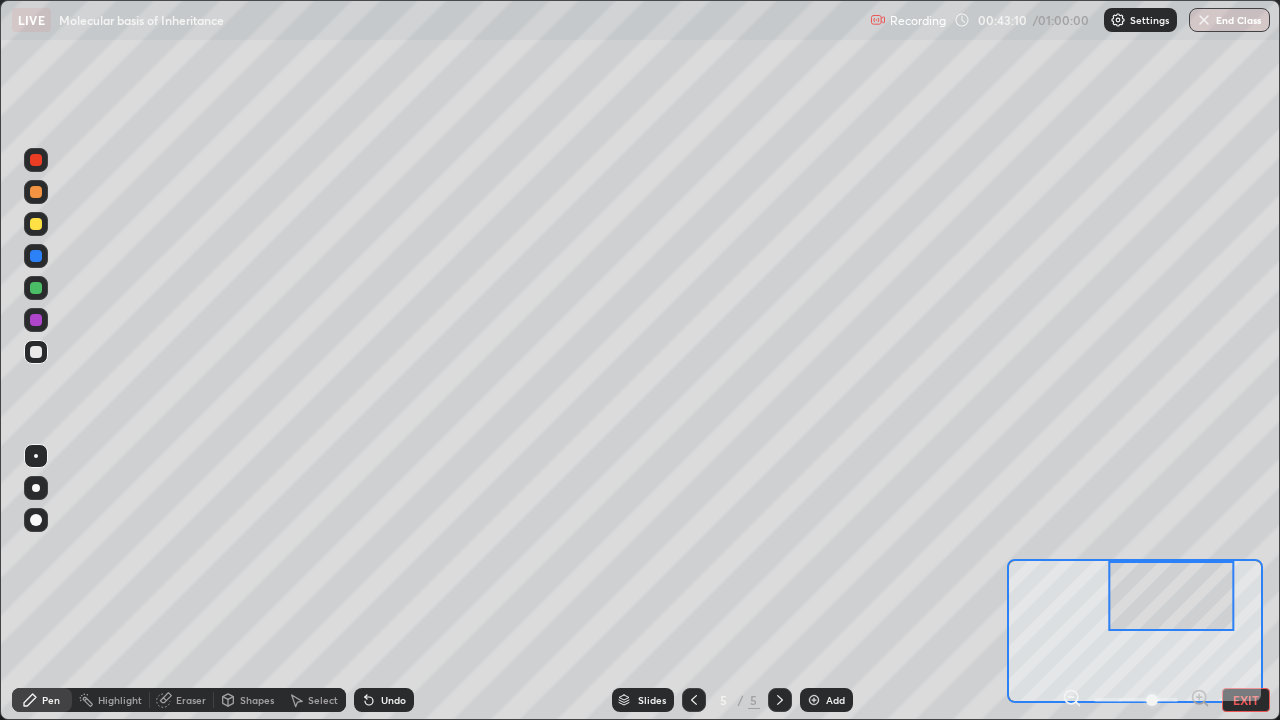 click at bounding box center [36, 224] 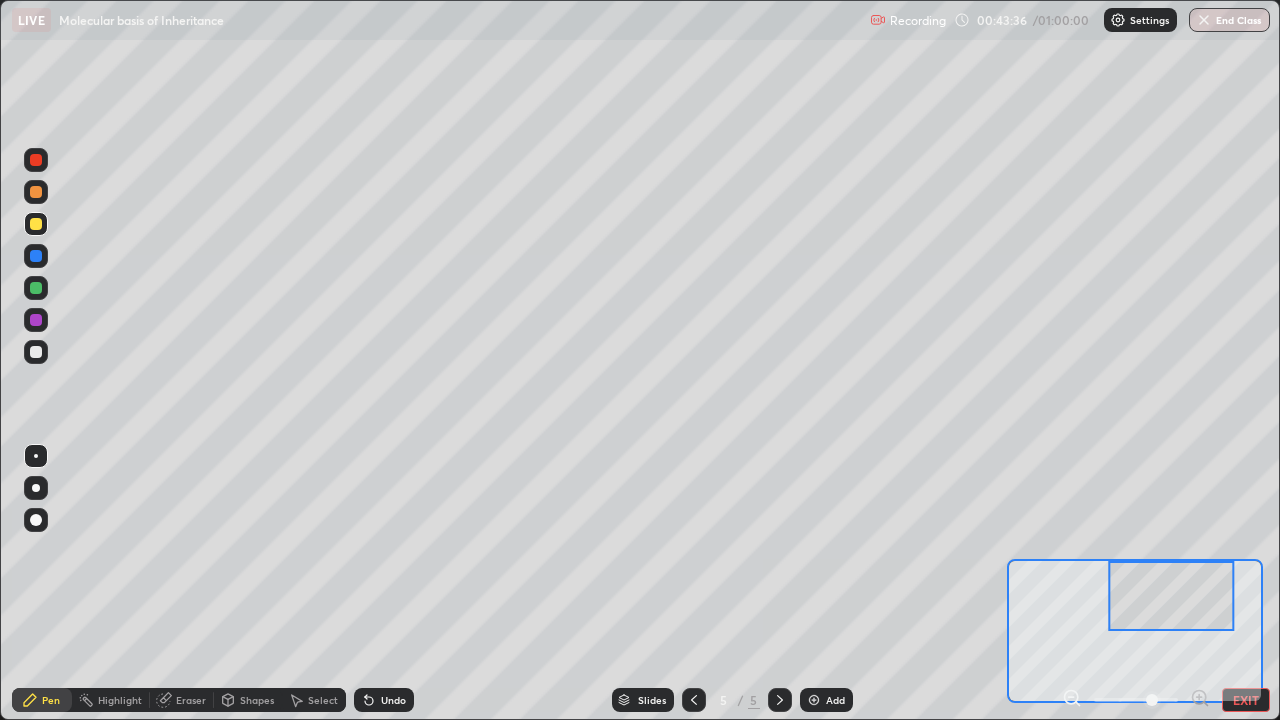 click at bounding box center (36, 192) 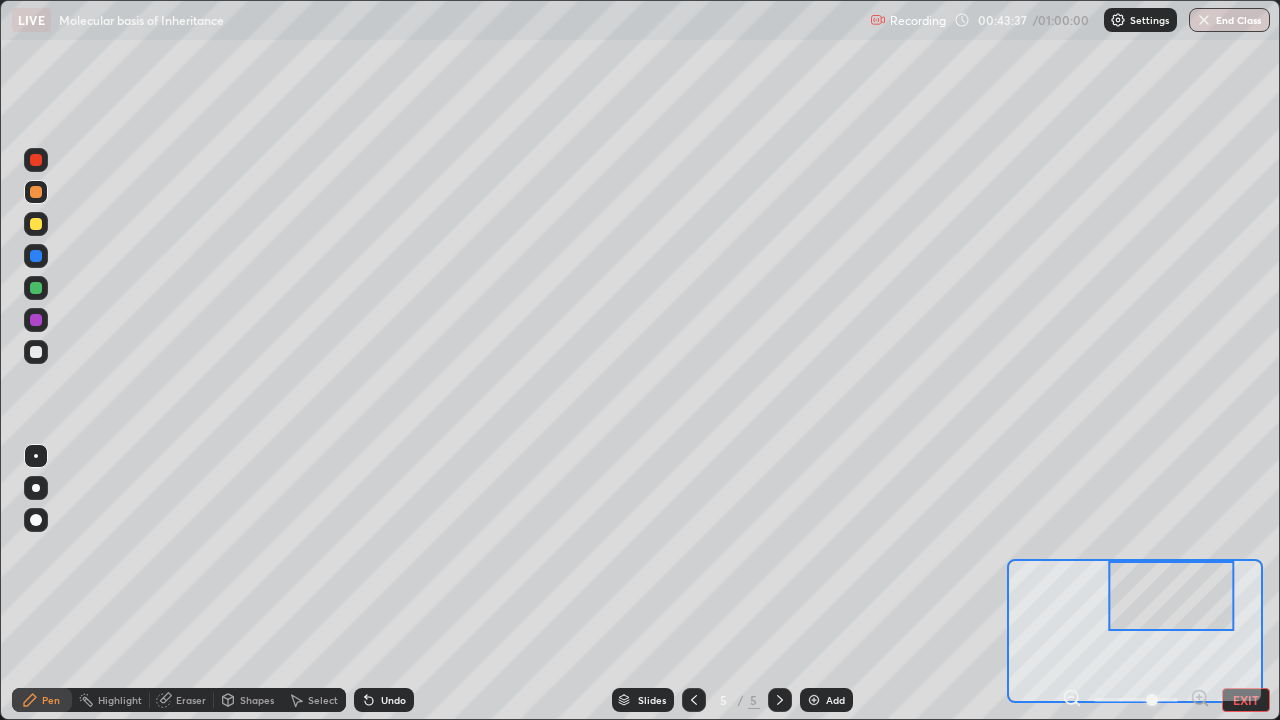 click at bounding box center (36, 160) 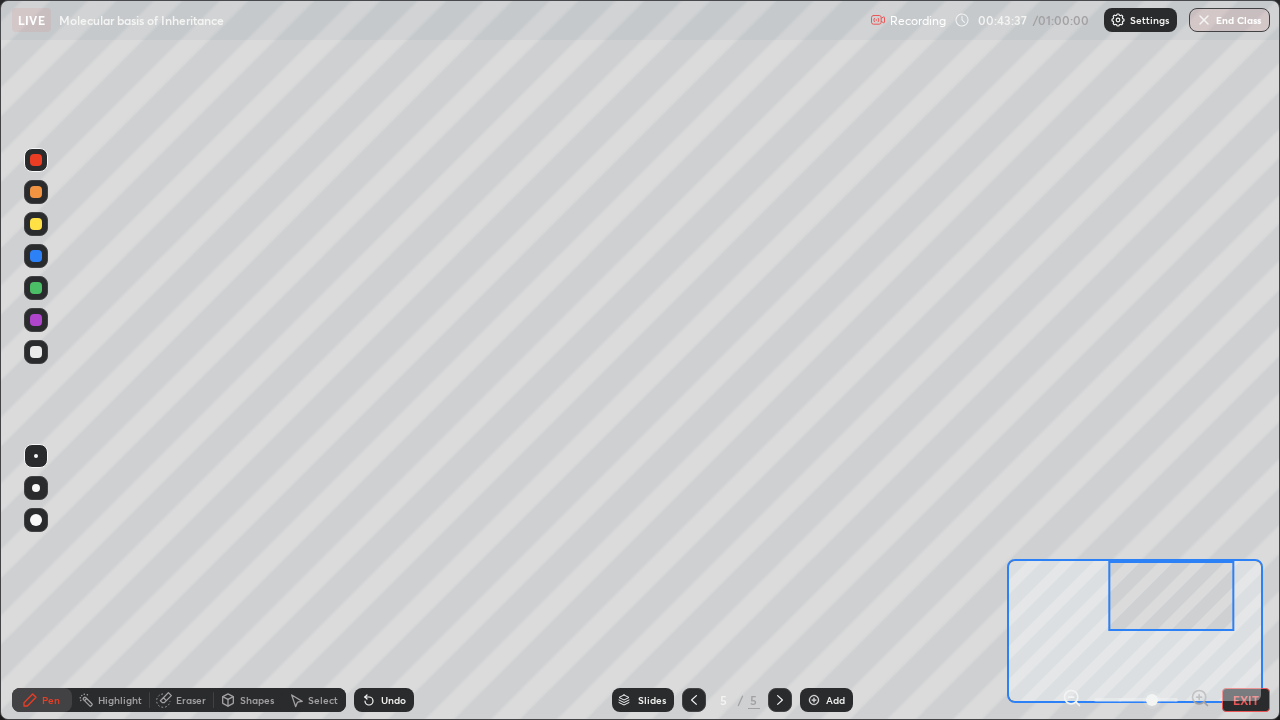 click at bounding box center [36, 192] 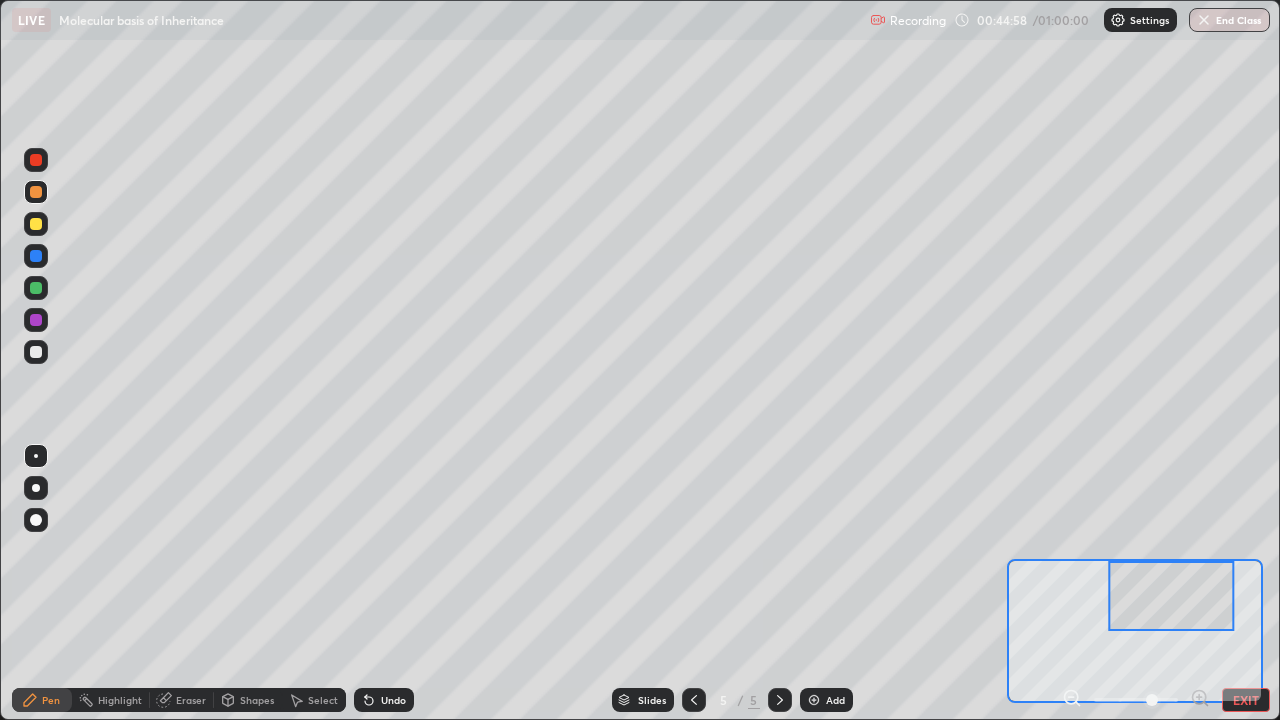click at bounding box center (36, 288) 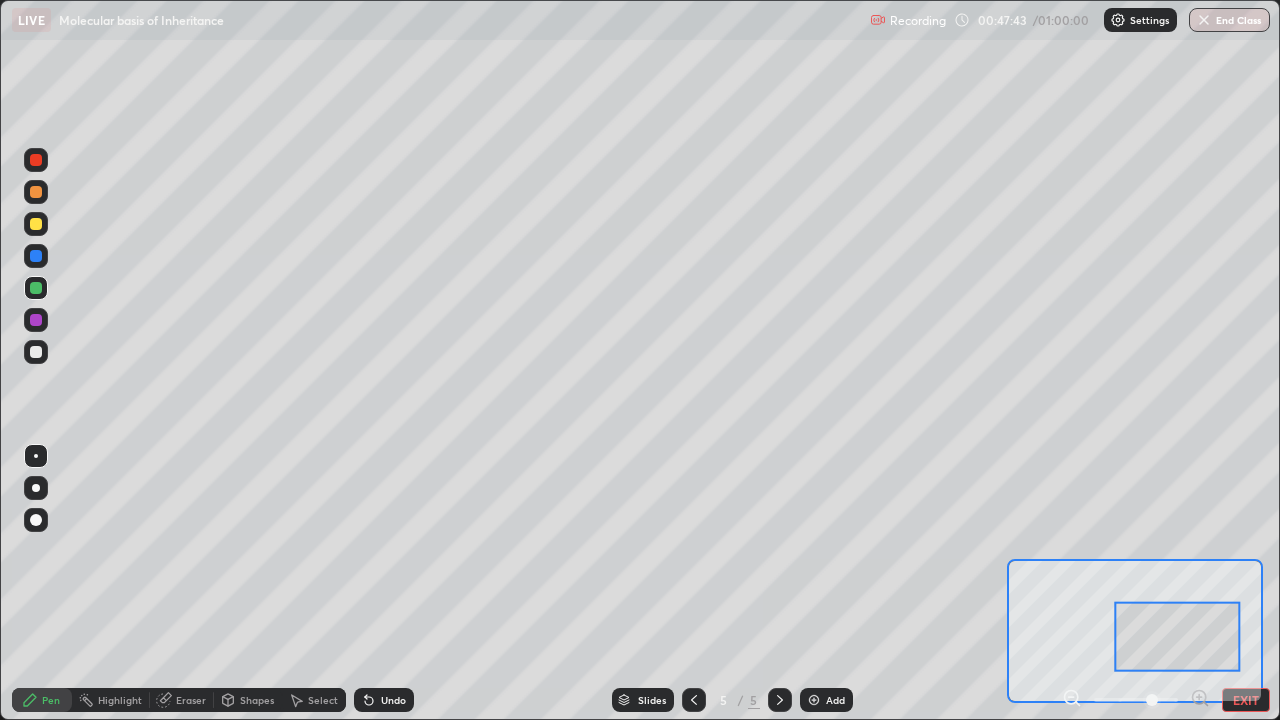 click at bounding box center [36, 224] 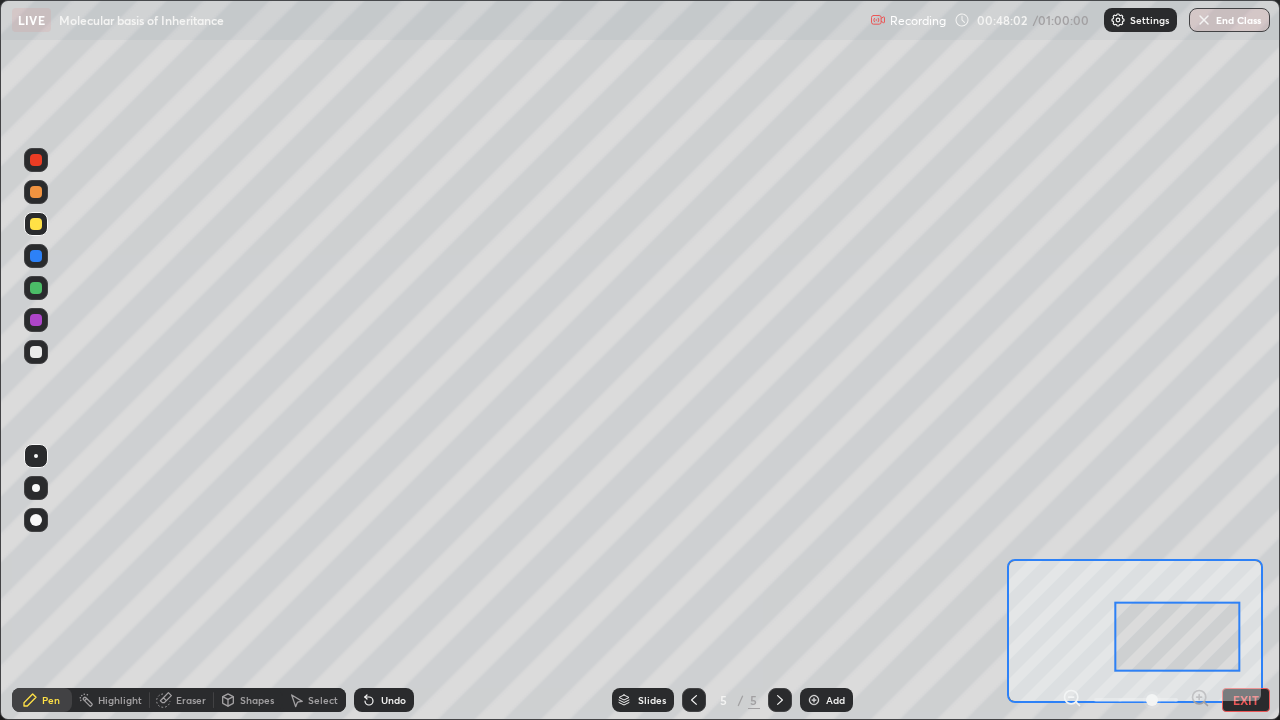click at bounding box center [36, 160] 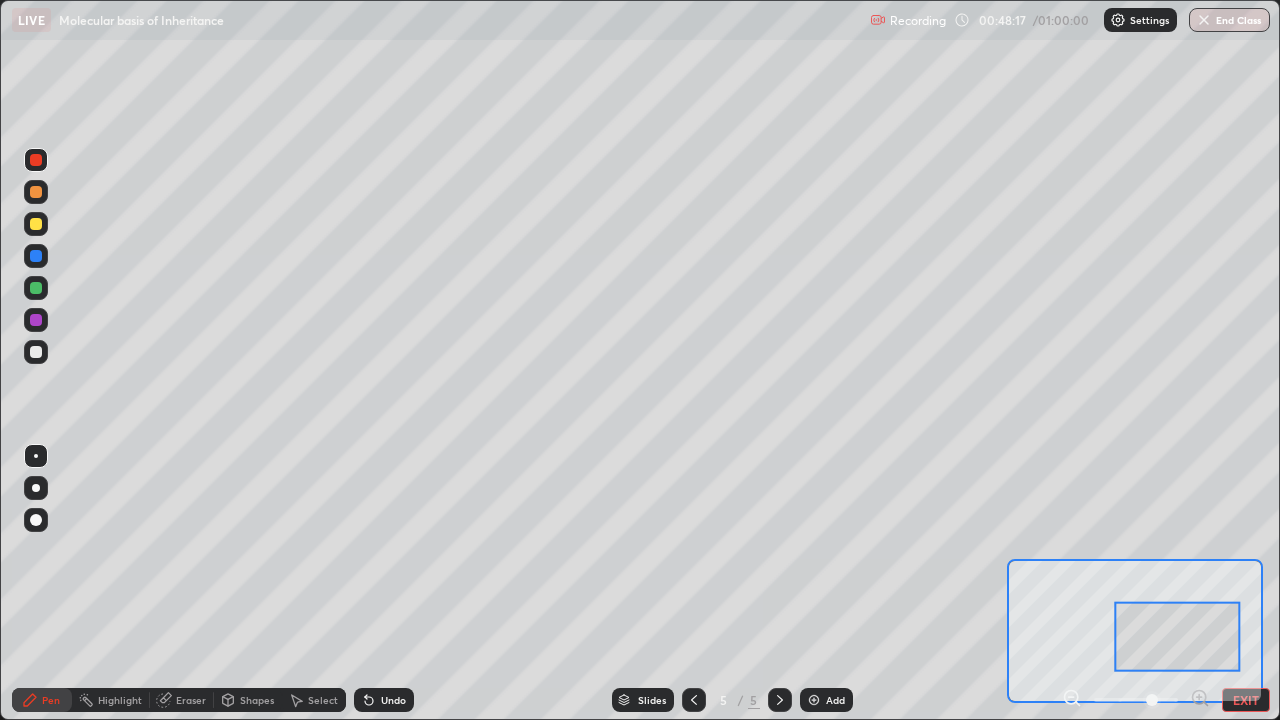 click at bounding box center (36, 352) 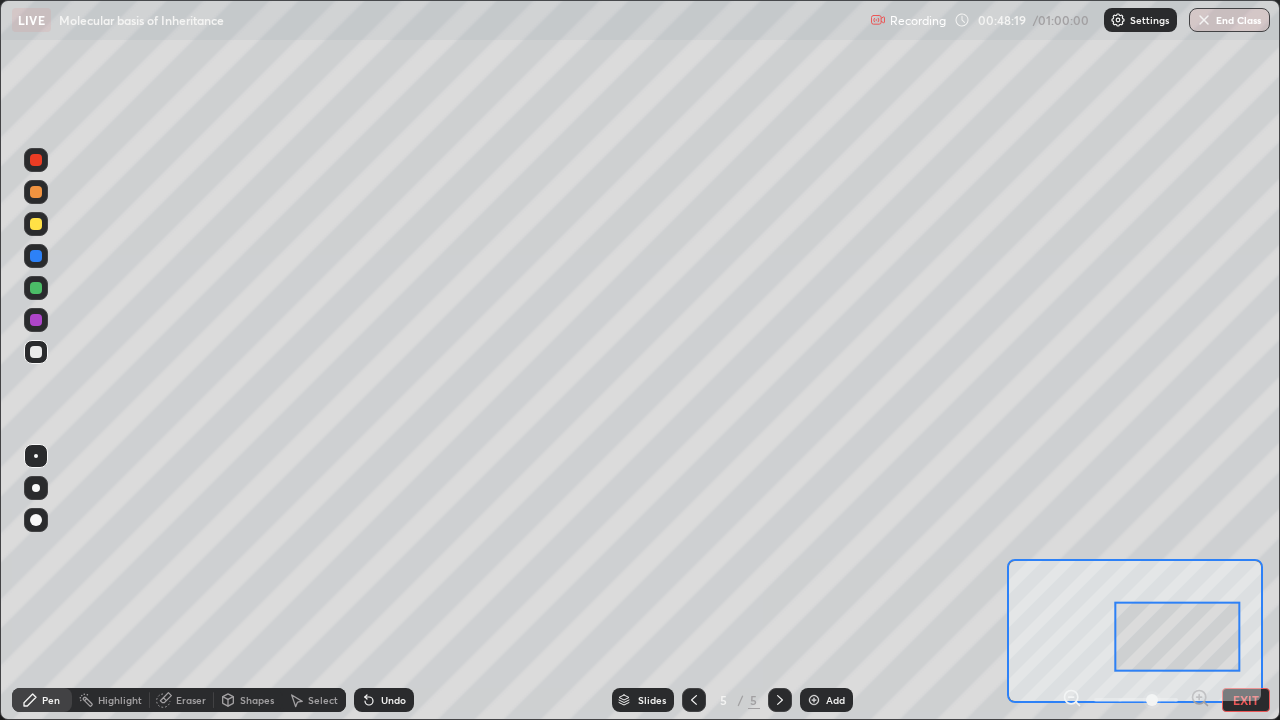 click at bounding box center (36, 160) 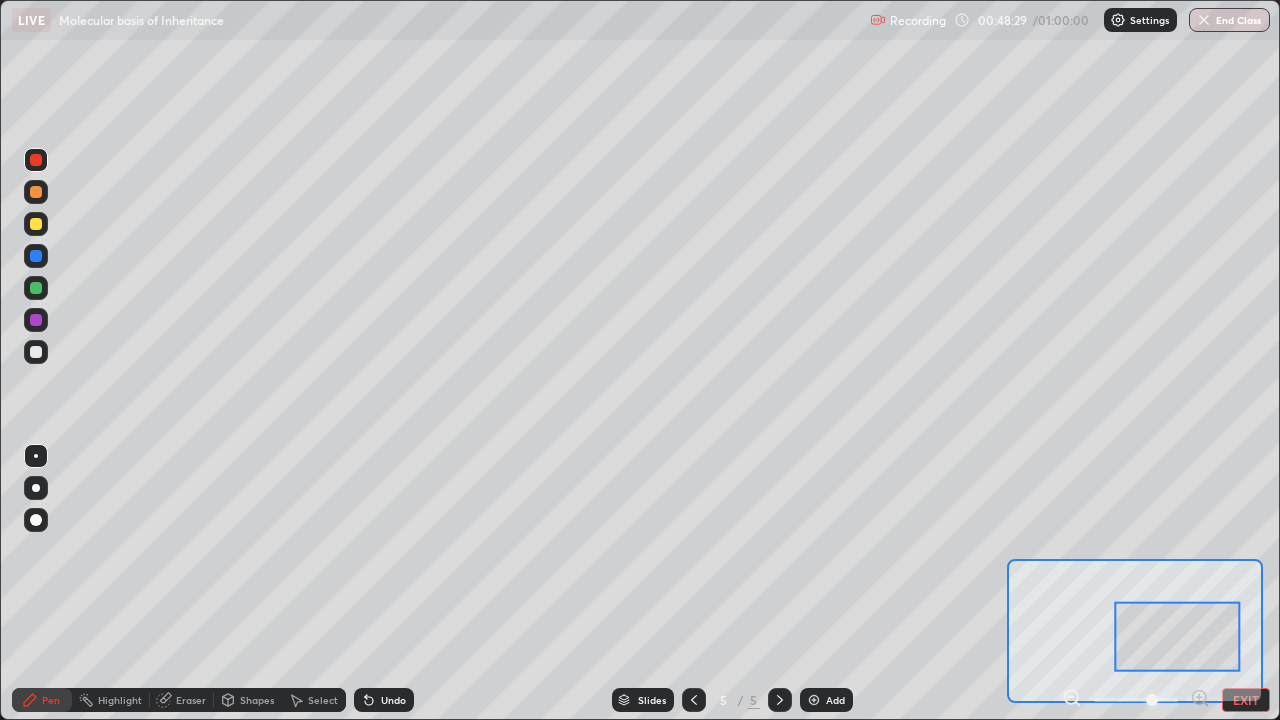 click at bounding box center [36, 288] 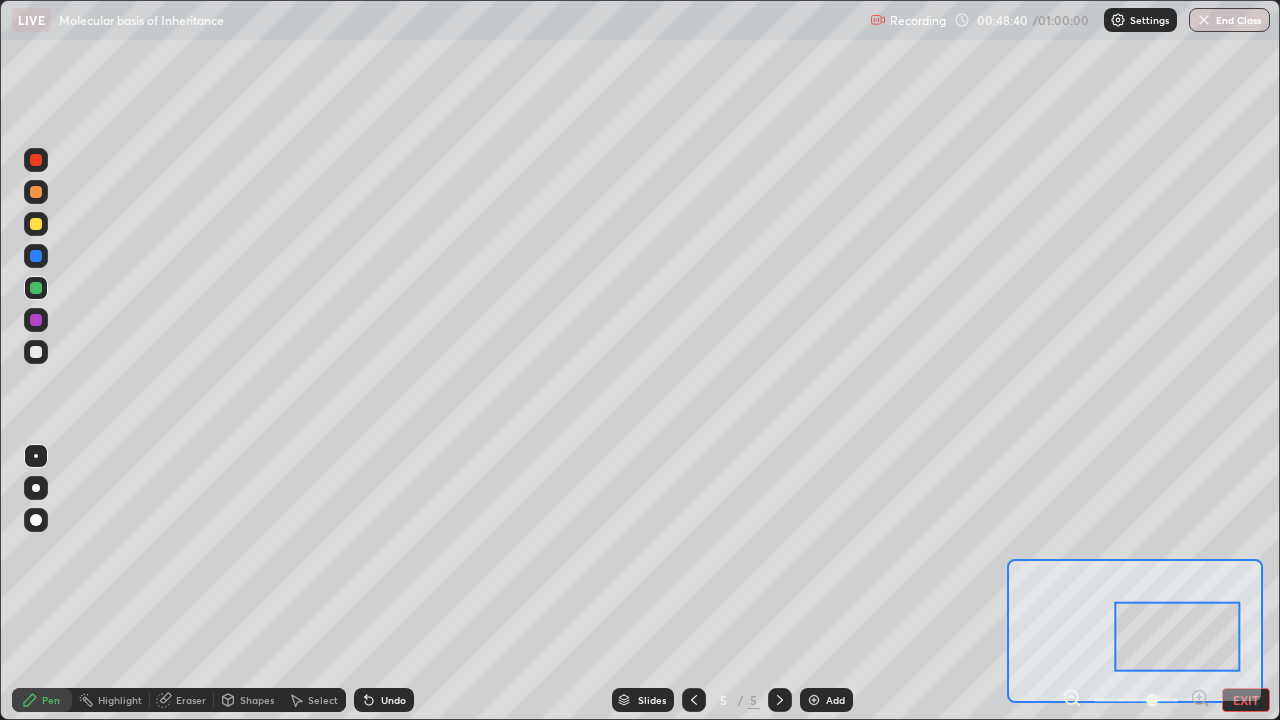 click at bounding box center (36, 352) 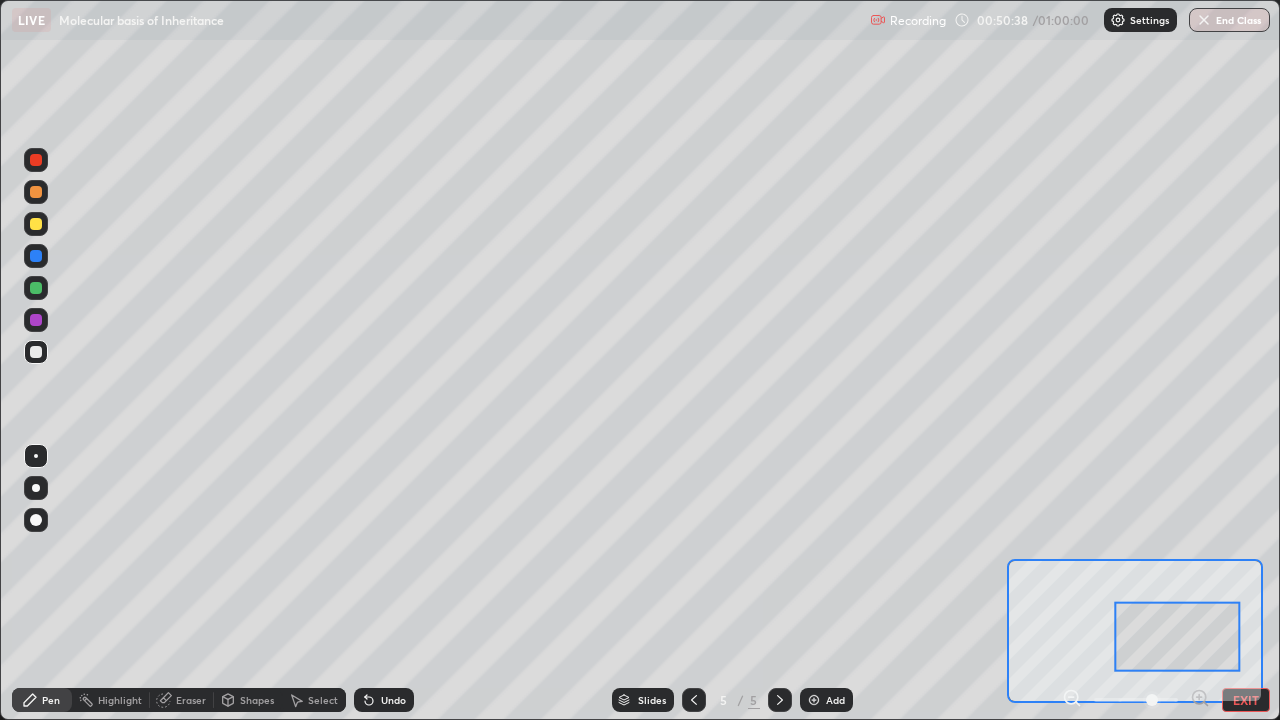 click at bounding box center (36, 256) 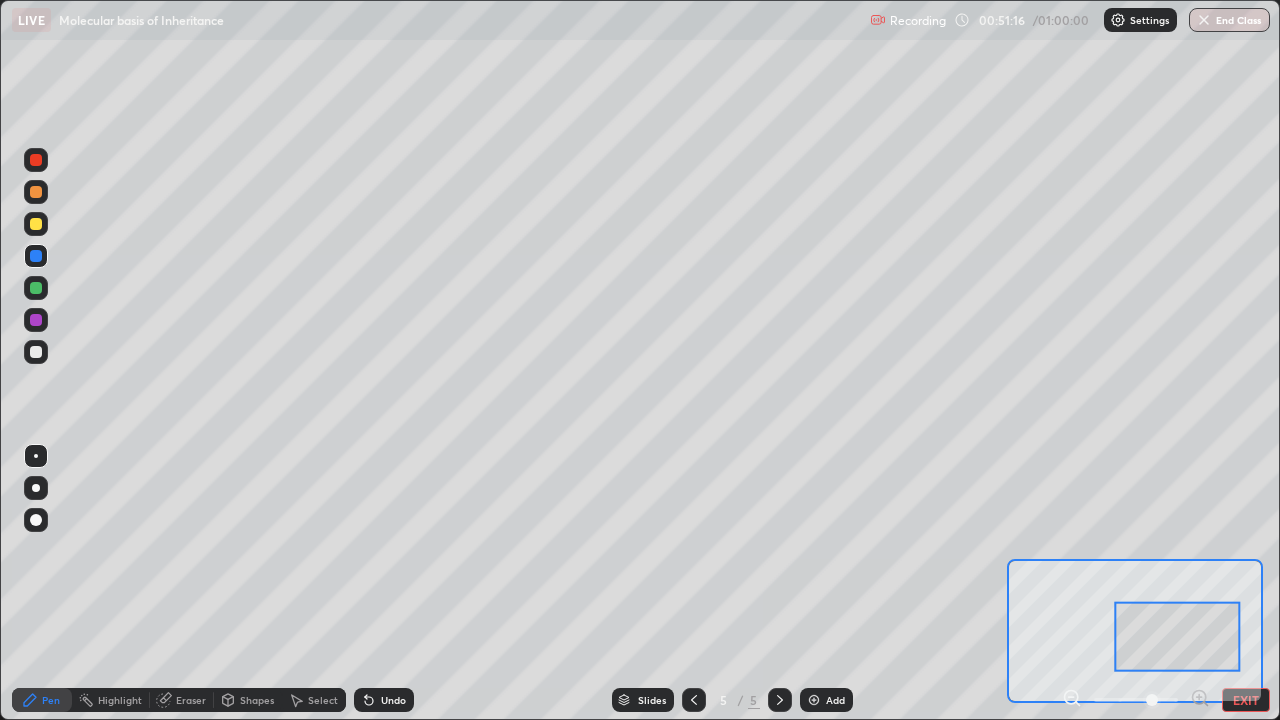 click at bounding box center [36, 288] 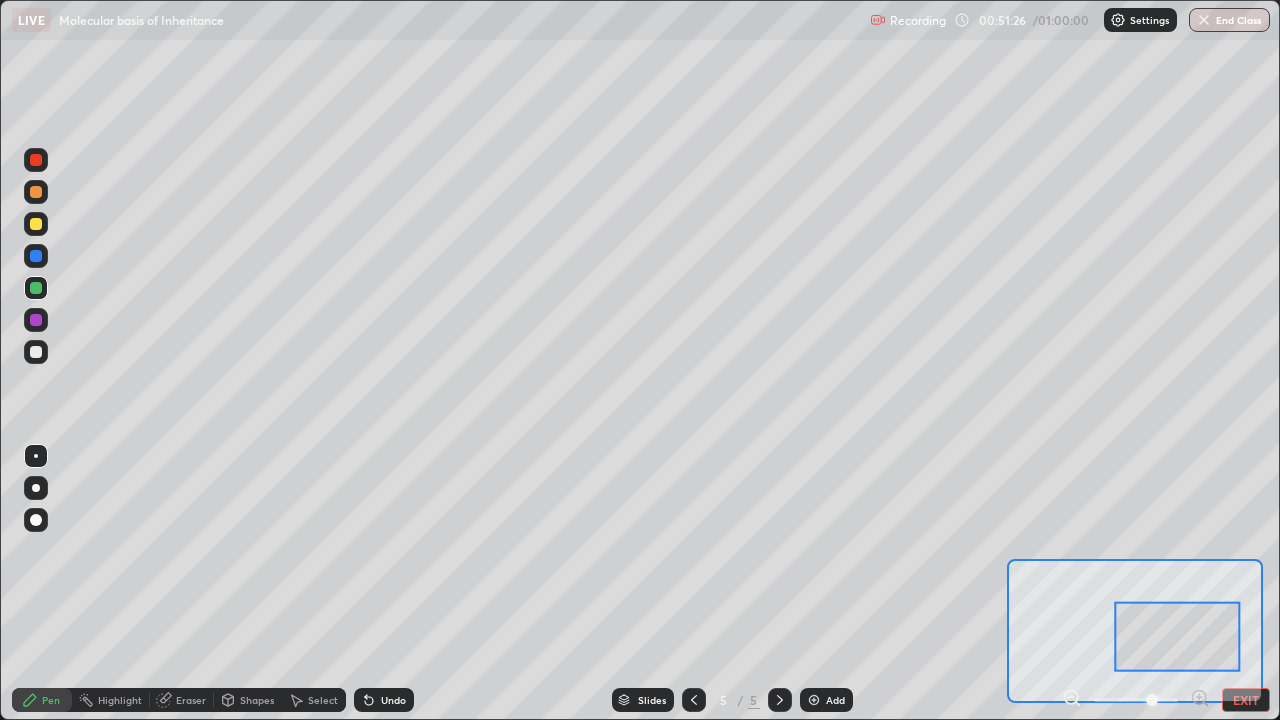click at bounding box center (36, 320) 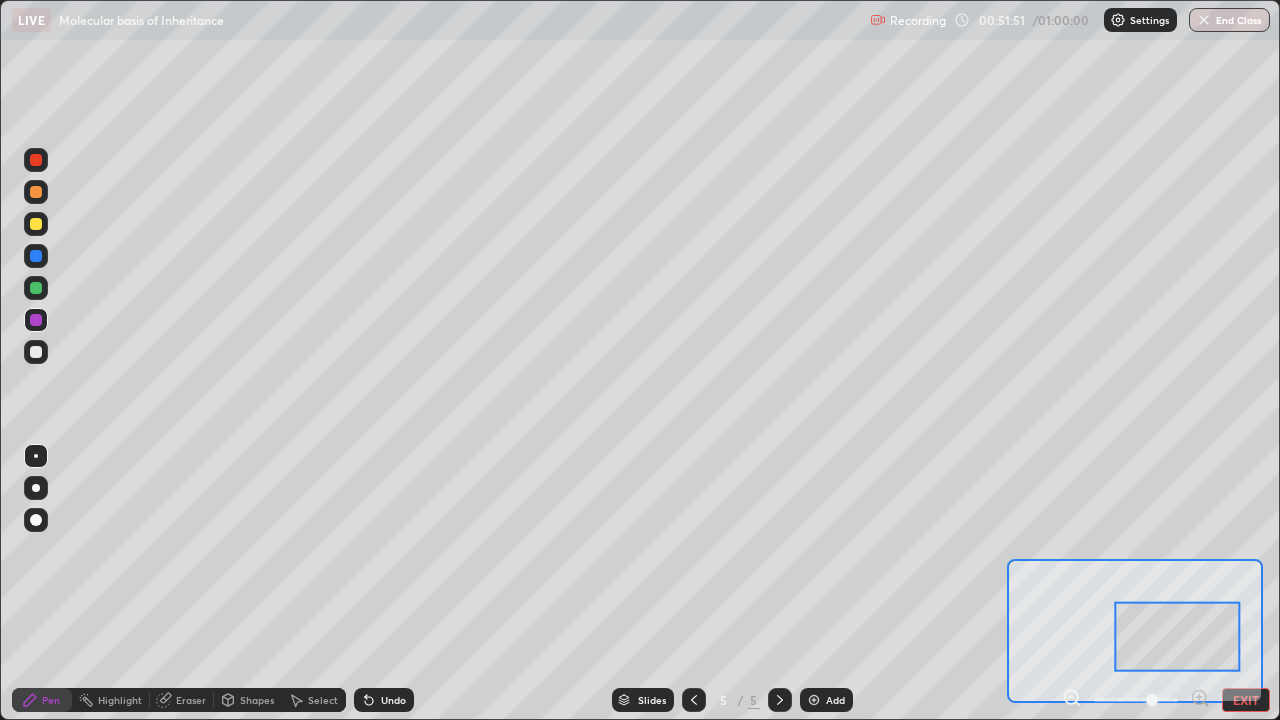 click at bounding box center (36, 352) 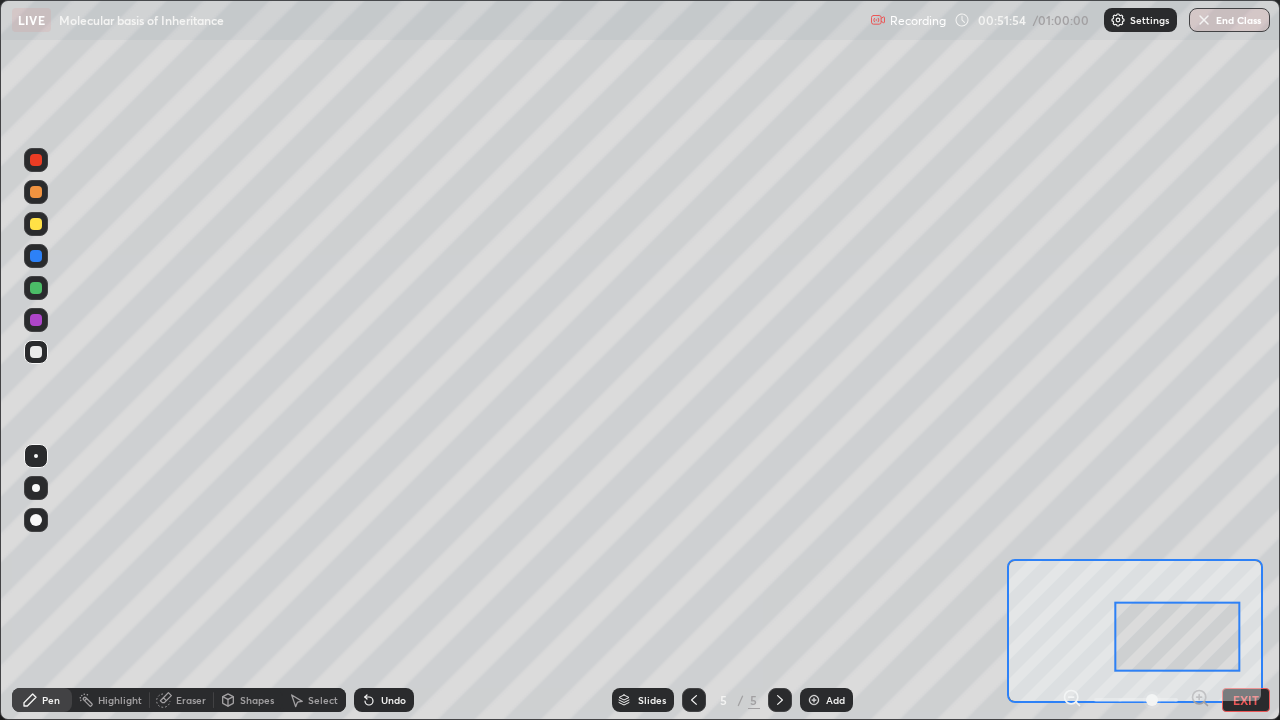 click at bounding box center [36, 160] 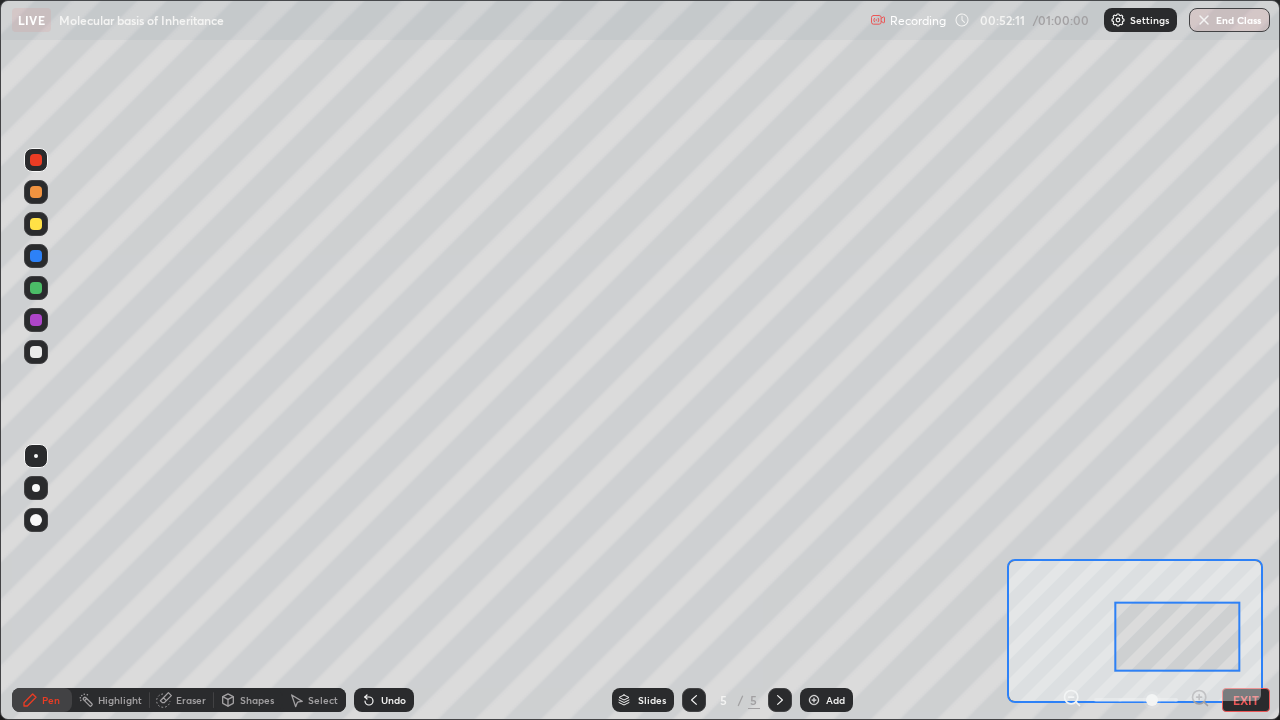 click at bounding box center [36, 352] 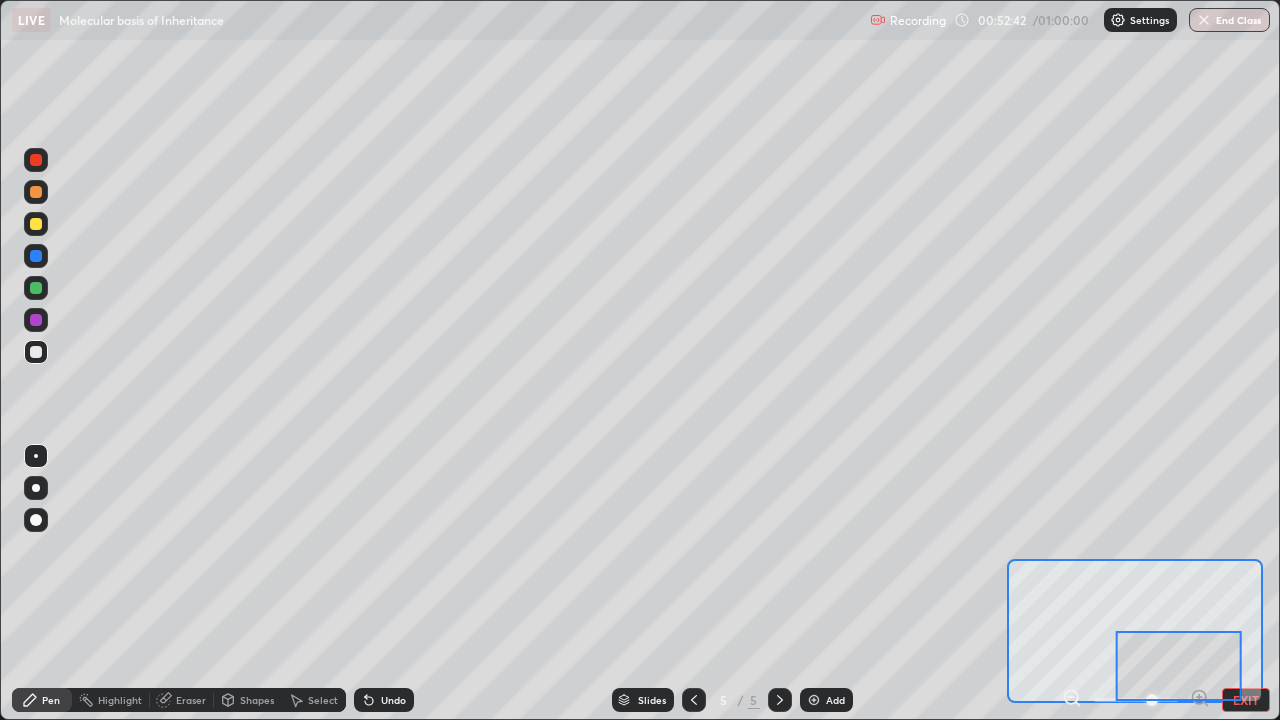 click at bounding box center (36, 224) 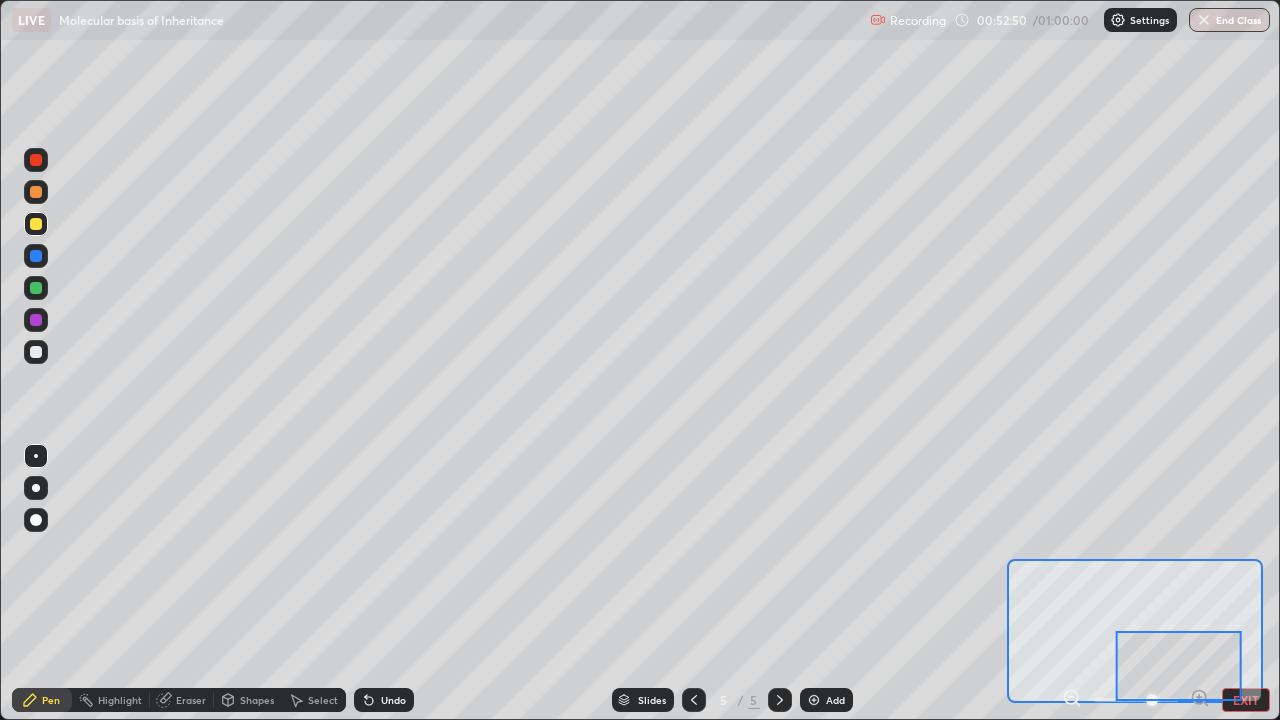 click on "Eraser" at bounding box center [191, 700] 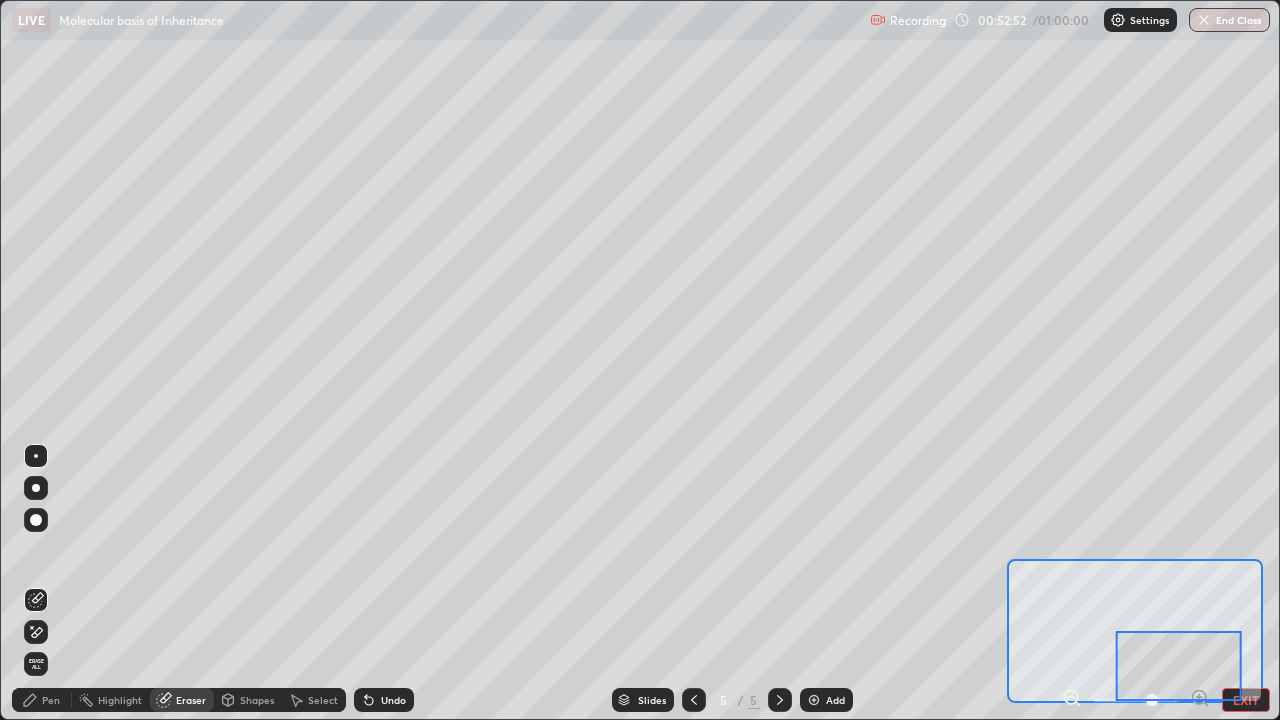 click on "Pen" at bounding box center [51, 700] 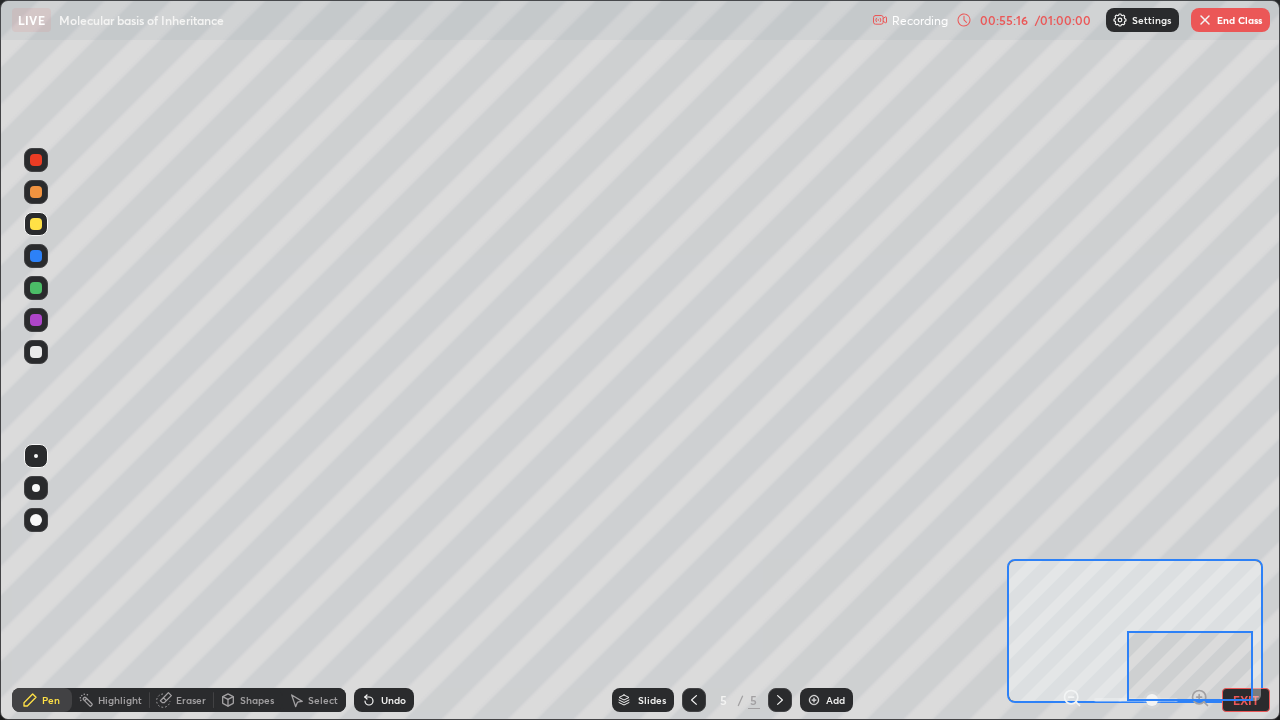 click at bounding box center (36, 320) 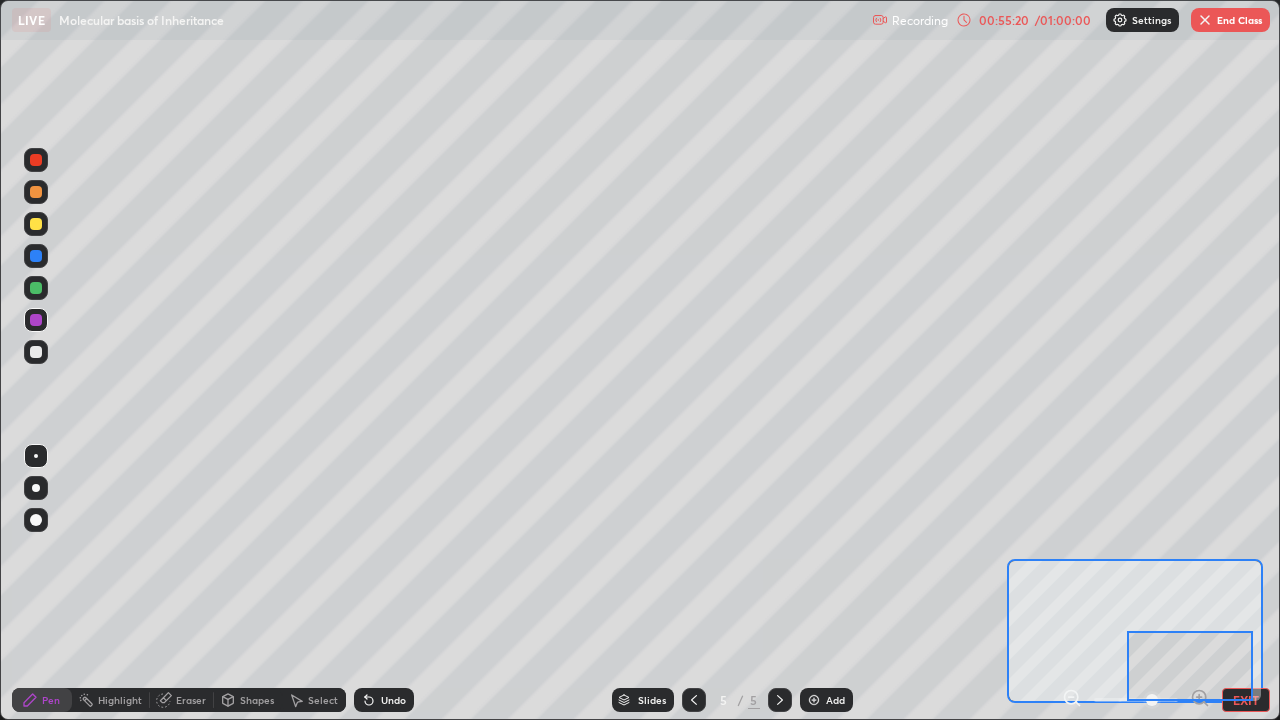 click at bounding box center [36, 352] 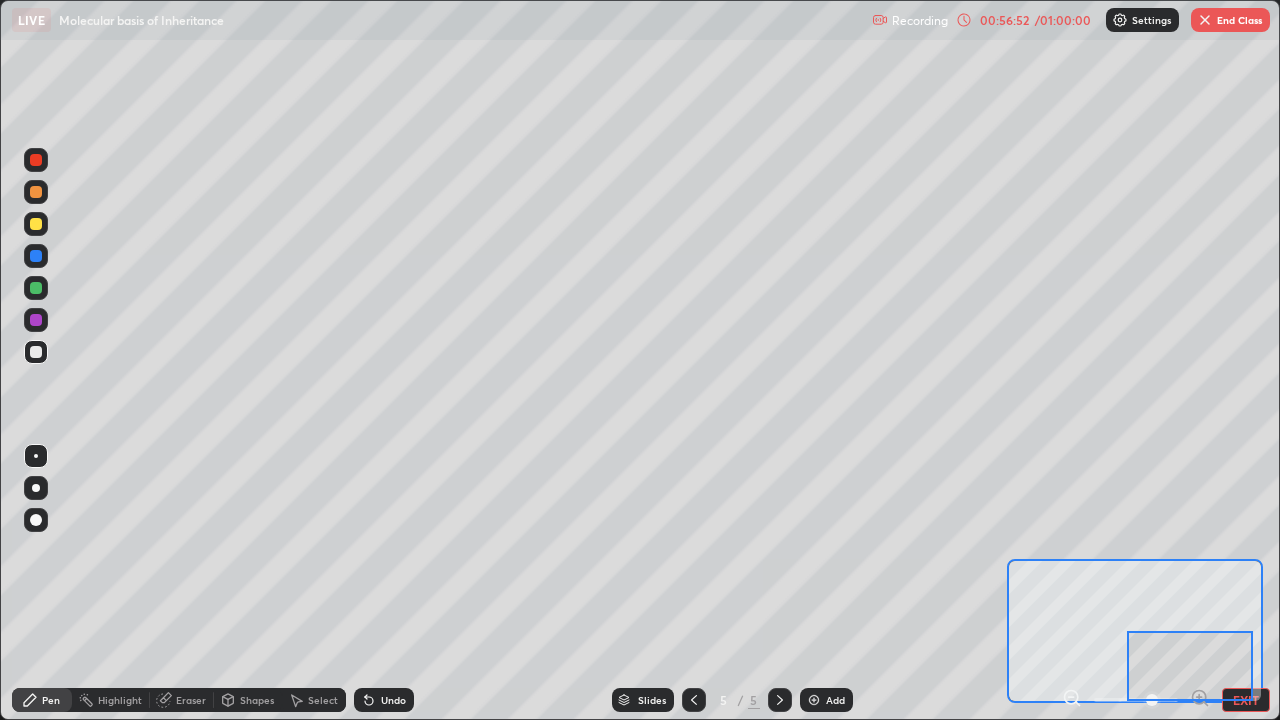 click at bounding box center [36, 256] 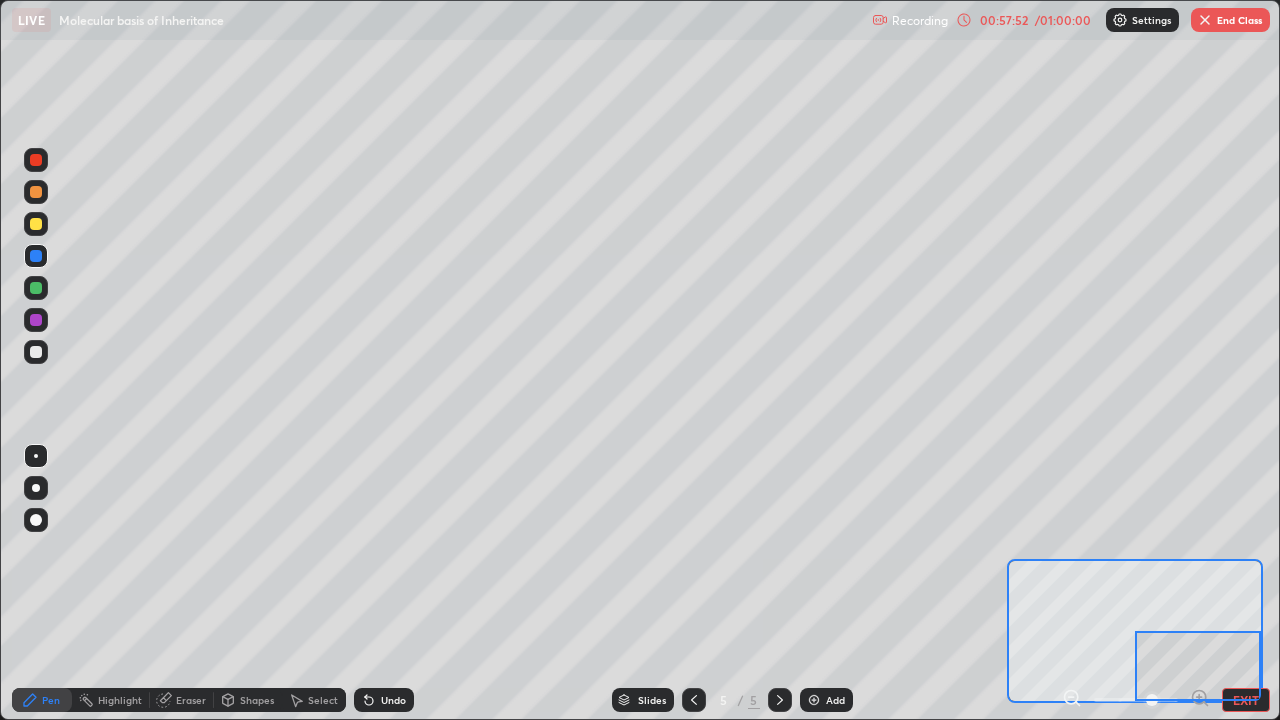 click at bounding box center [36, 224] 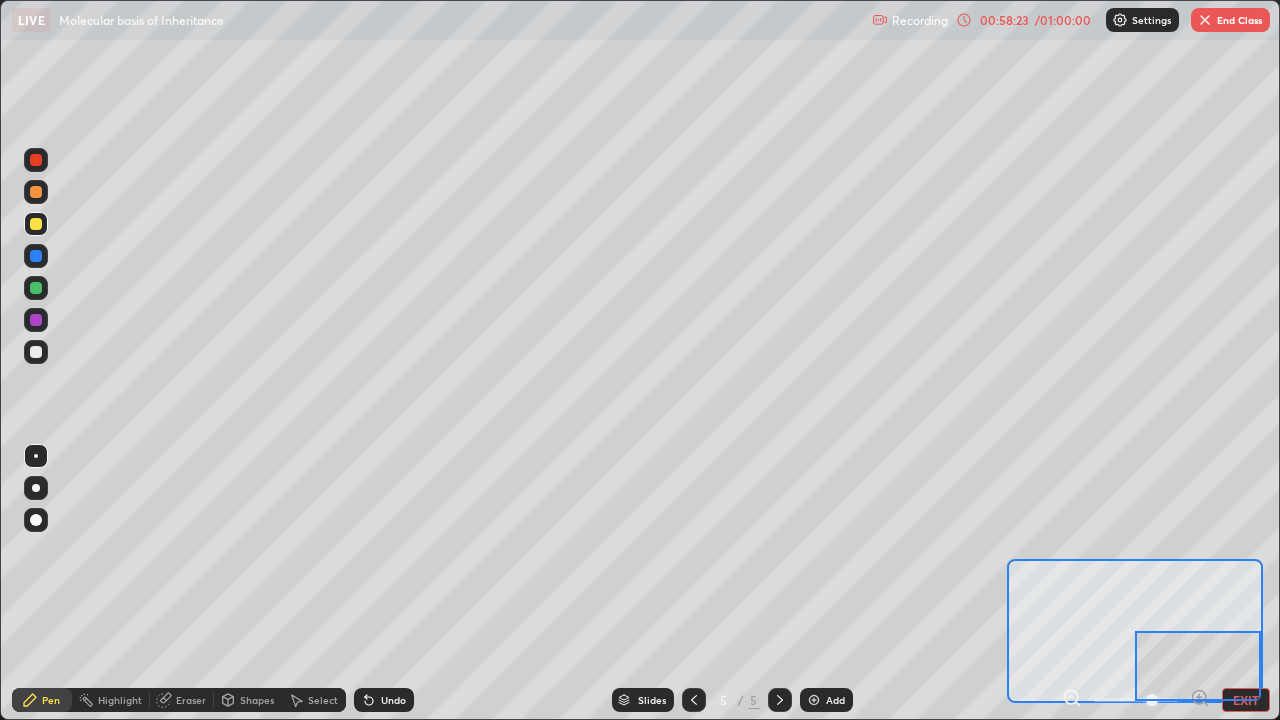click at bounding box center [36, 160] 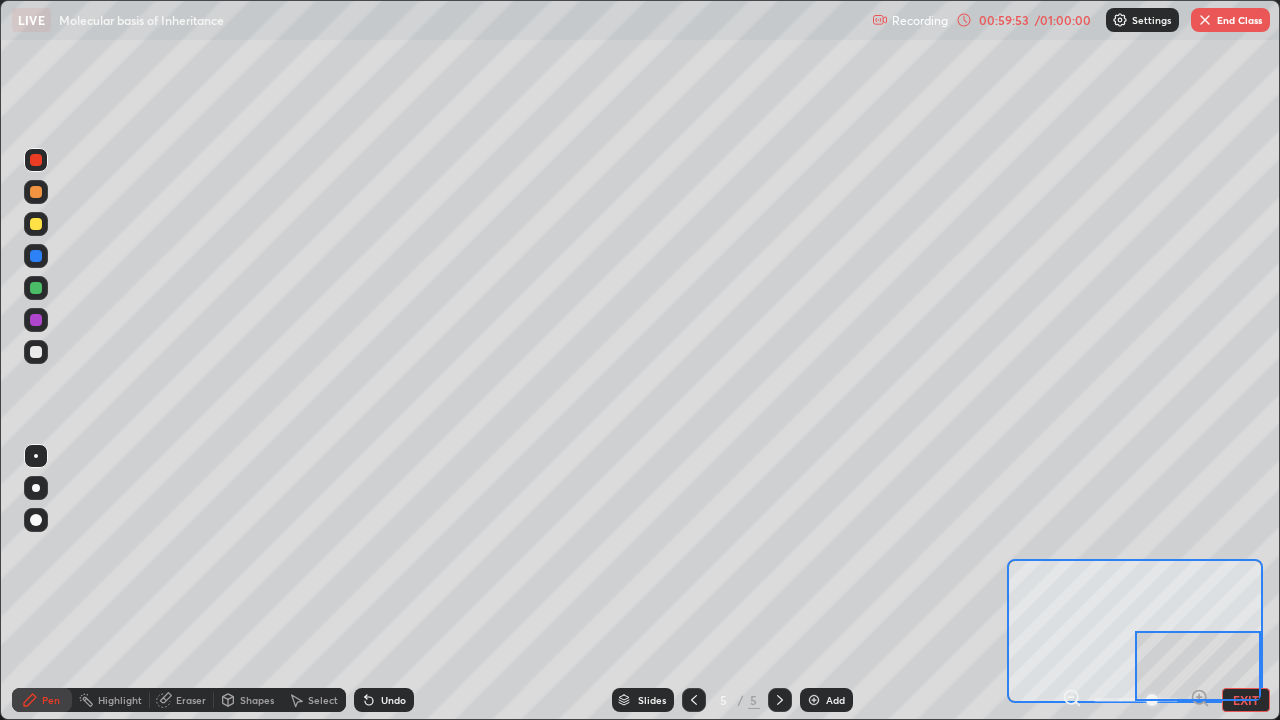 click at bounding box center (1205, 20) 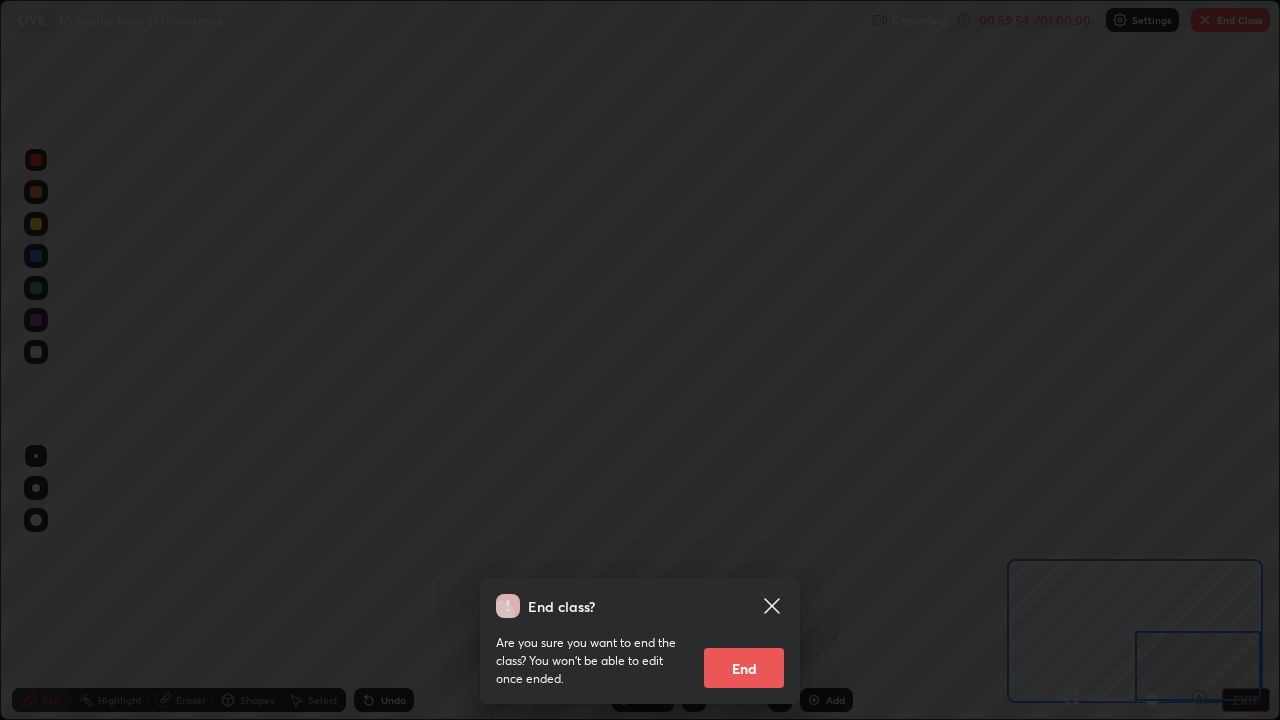 click on "End" at bounding box center [744, 668] 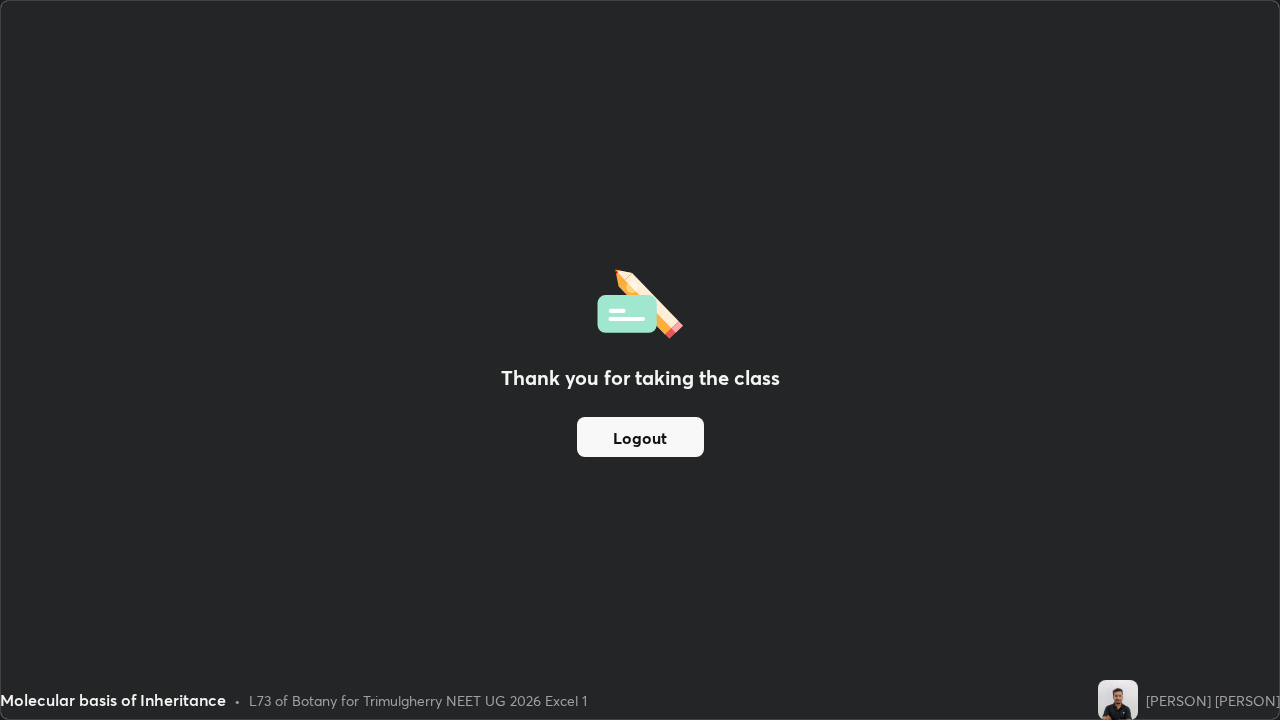 click on "Logout" at bounding box center (640, 437) 